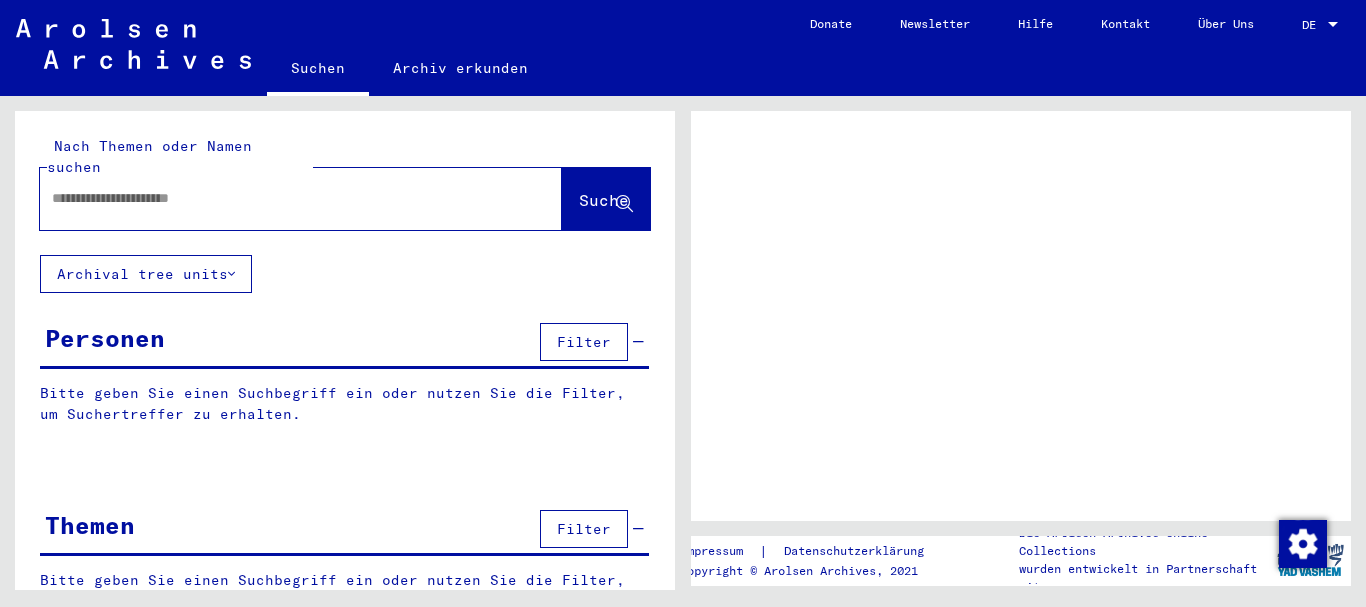 scroll, scrollTop: 0, scrollLeft: 0, axis: both 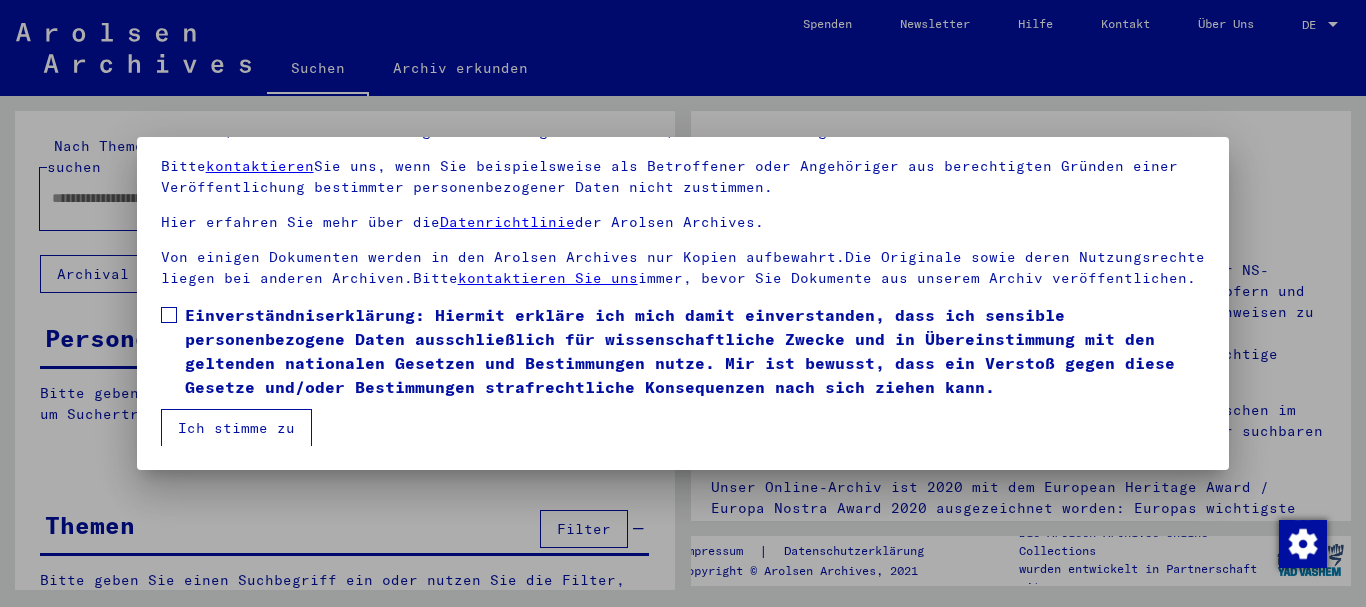 click at bounding box center [169, 315] 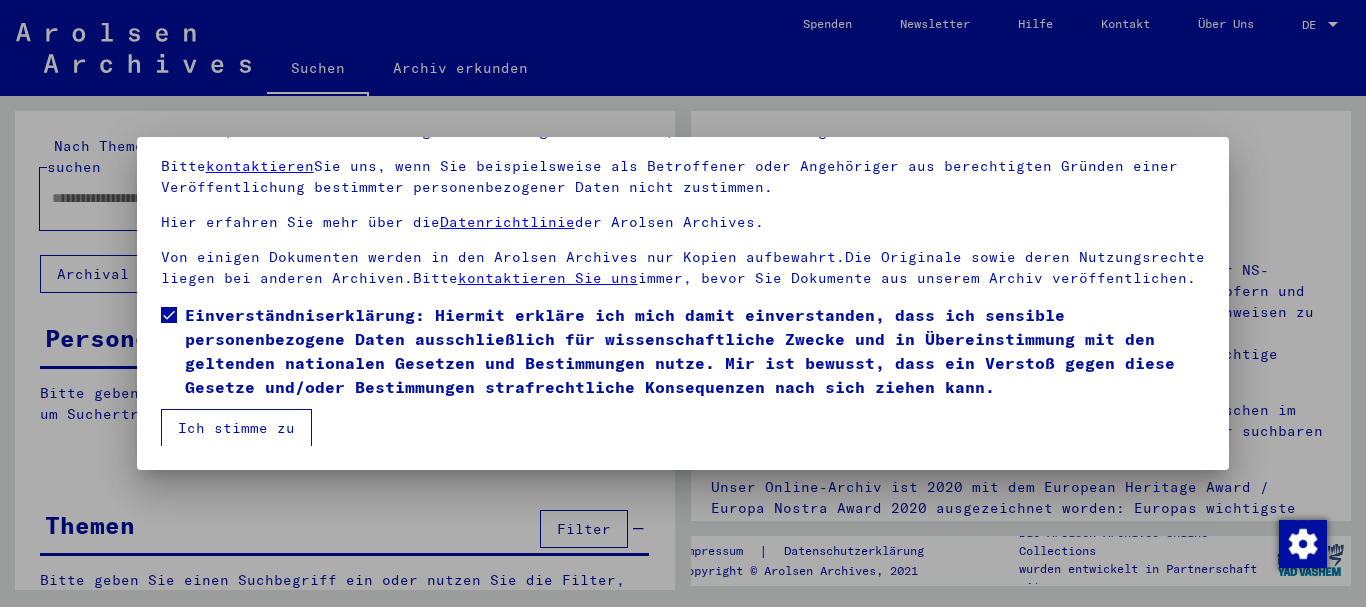click on "Ich stimme zu" at bounding box center [236, 428] 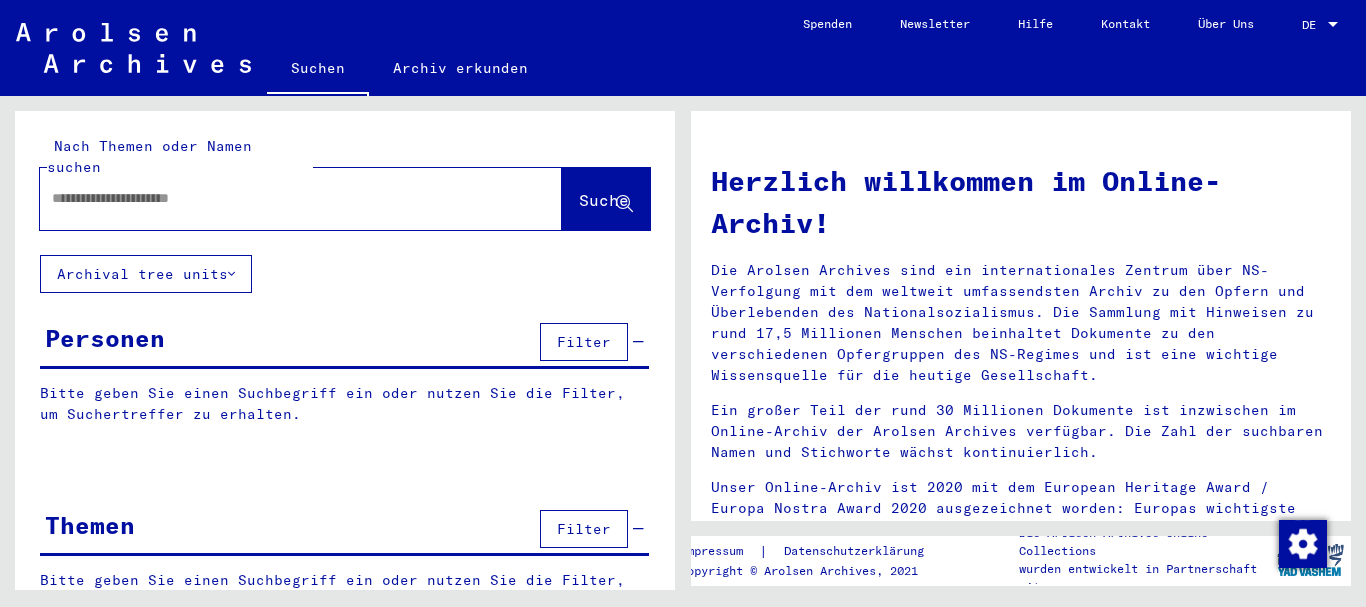 click at bounding box center [277, 198] 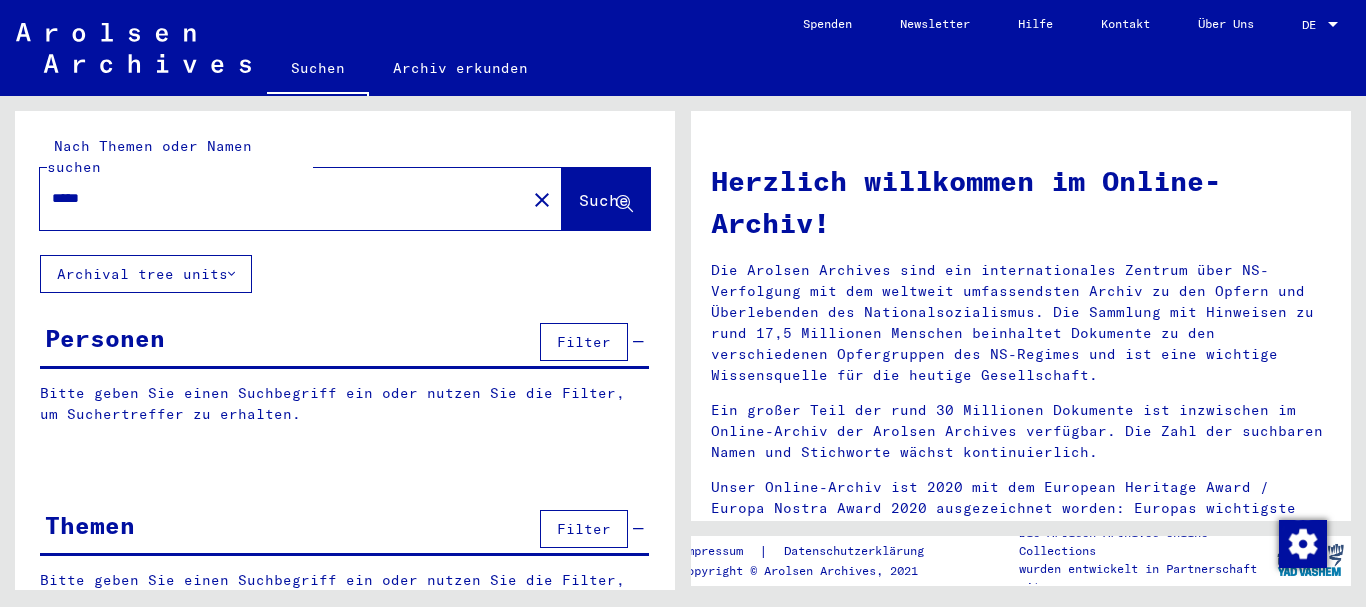 type on "*****" 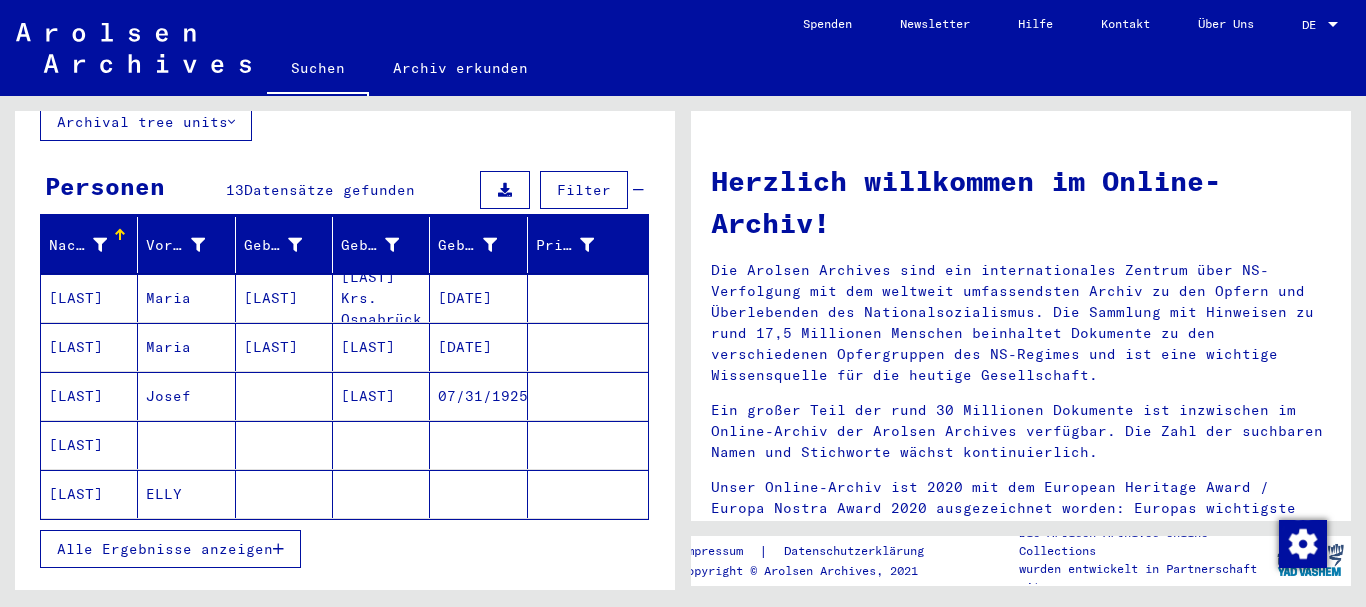scroll, scrollTop: 200, scrollLeft: 0, axis: vertical 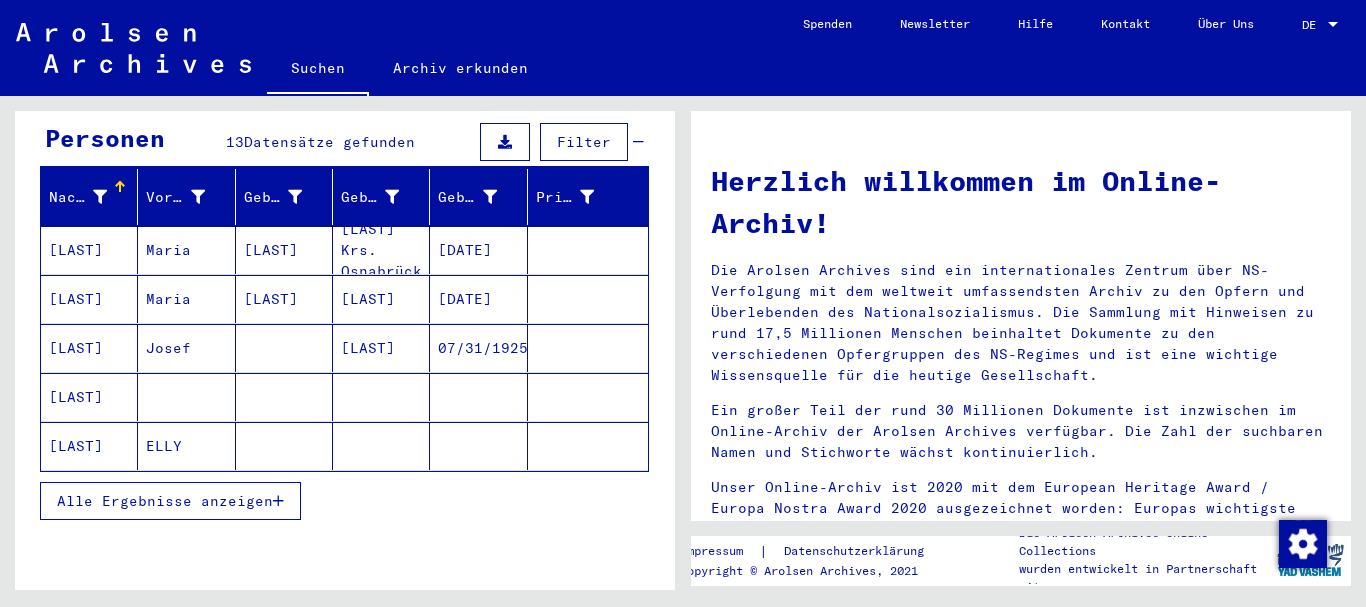 click on "Alle Ergebnisse anzeigen" at bounding box center [170, 501] 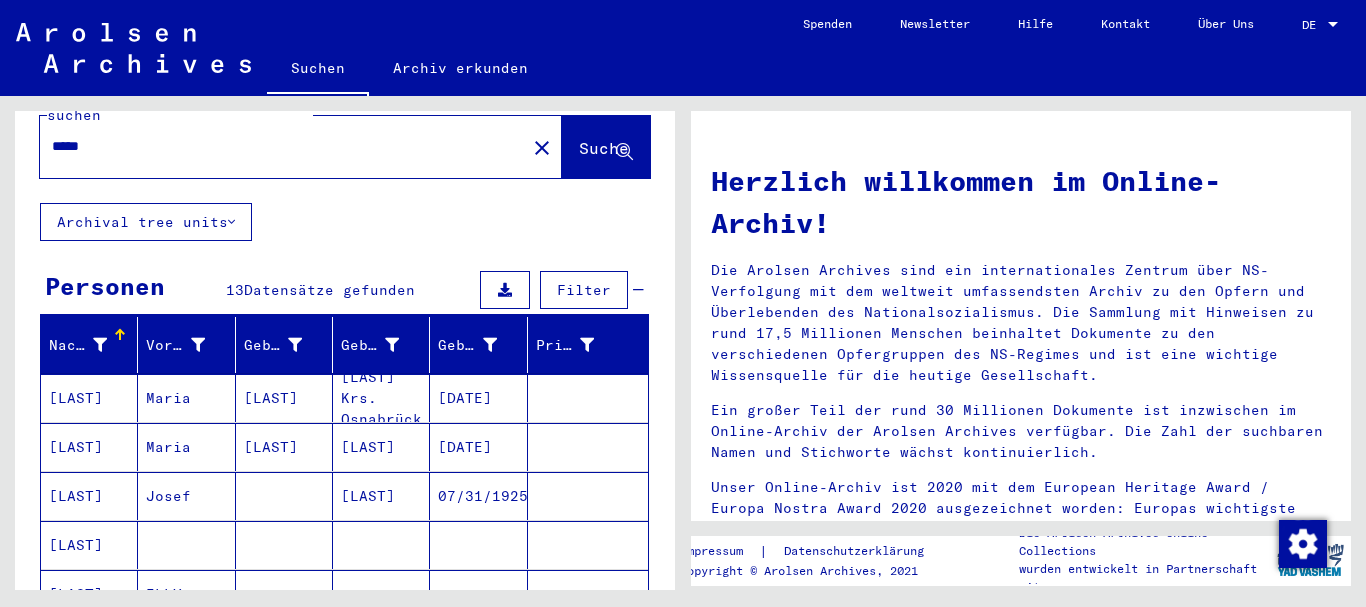 scroll, scrollTop: 0, scrollLeft: 0, axis: both 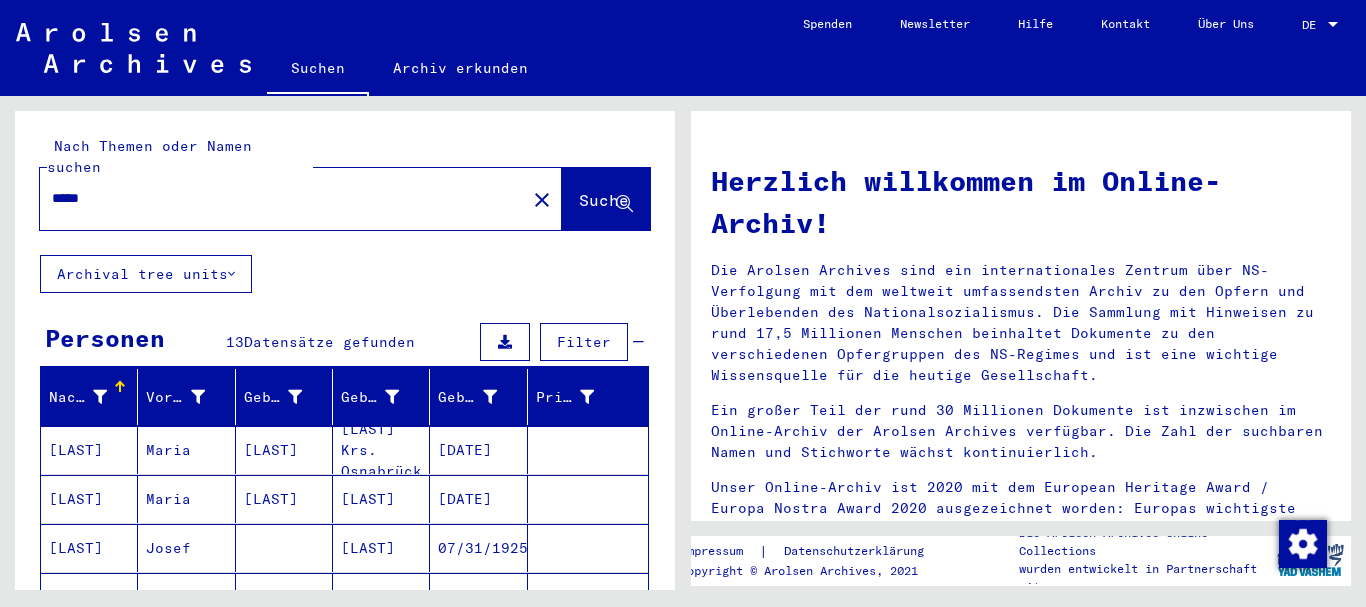 click on "[LAST]" at bounding box center (89, 499) 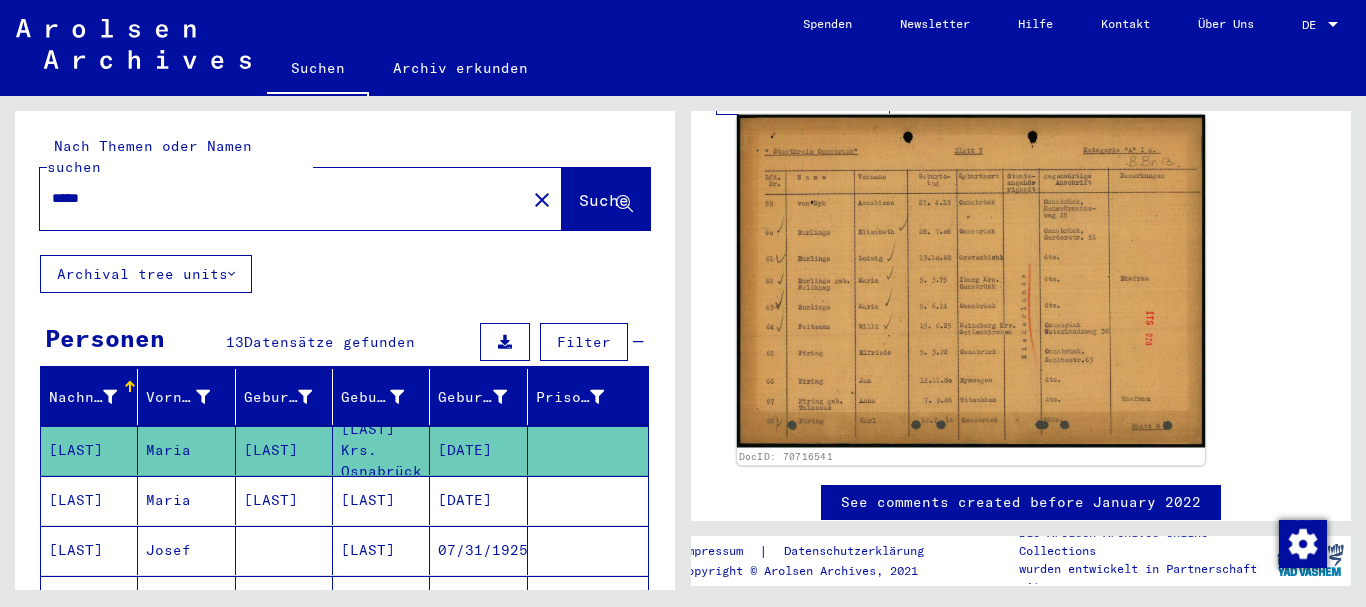scroll, scrollTop: 400, scrollLeft: 0, axis: vertical 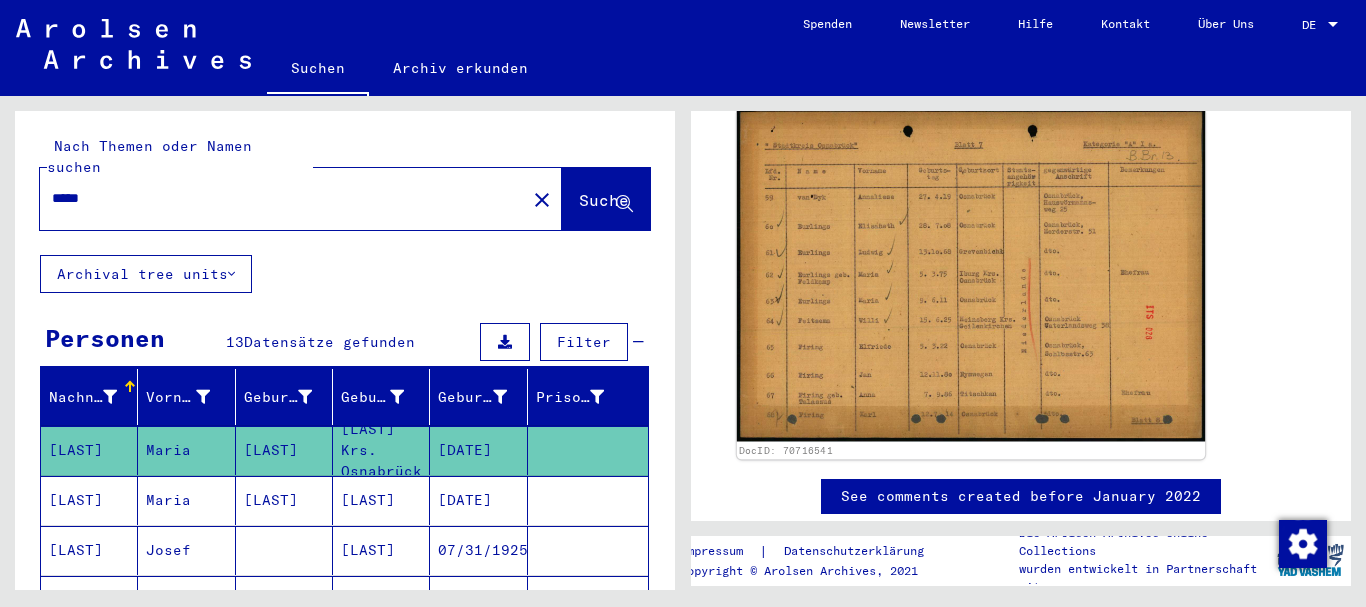 click 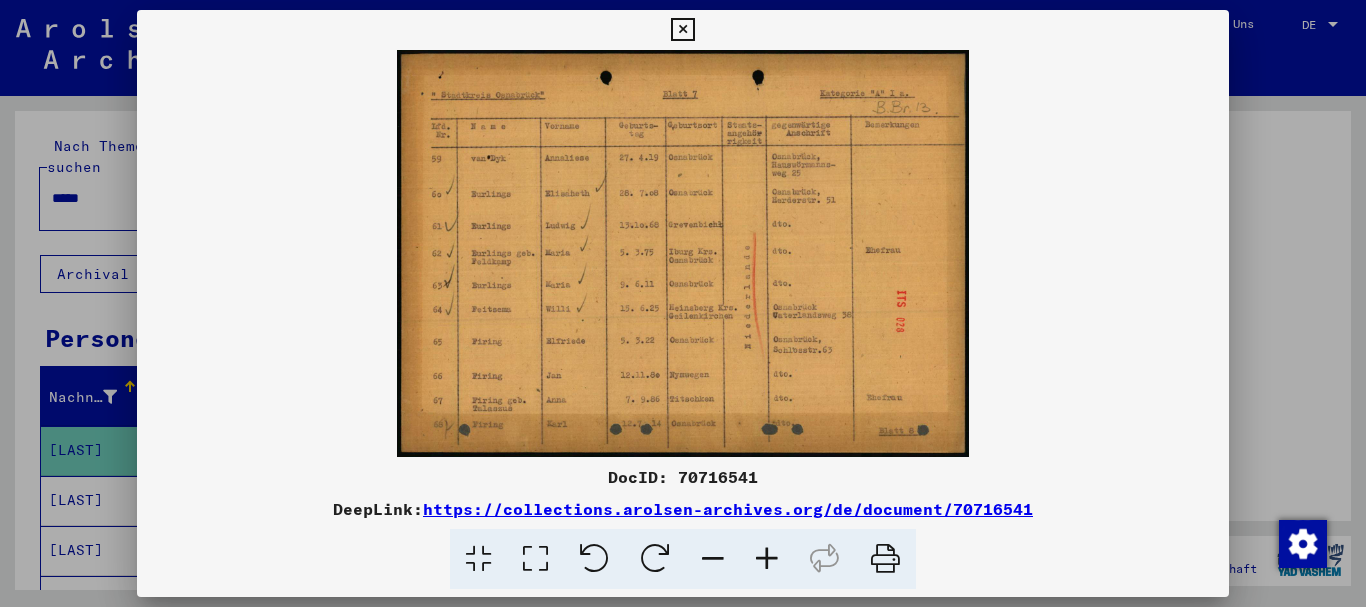click at bounding box center [767, 559] 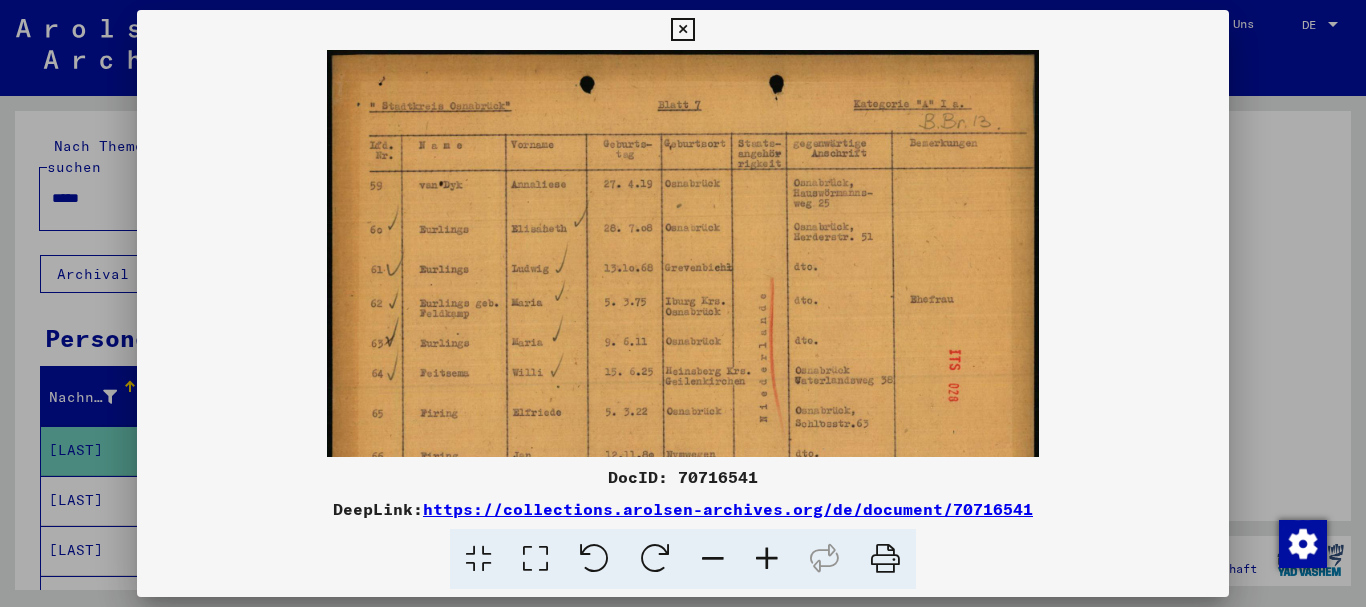 click at bounding box center (767, 559) 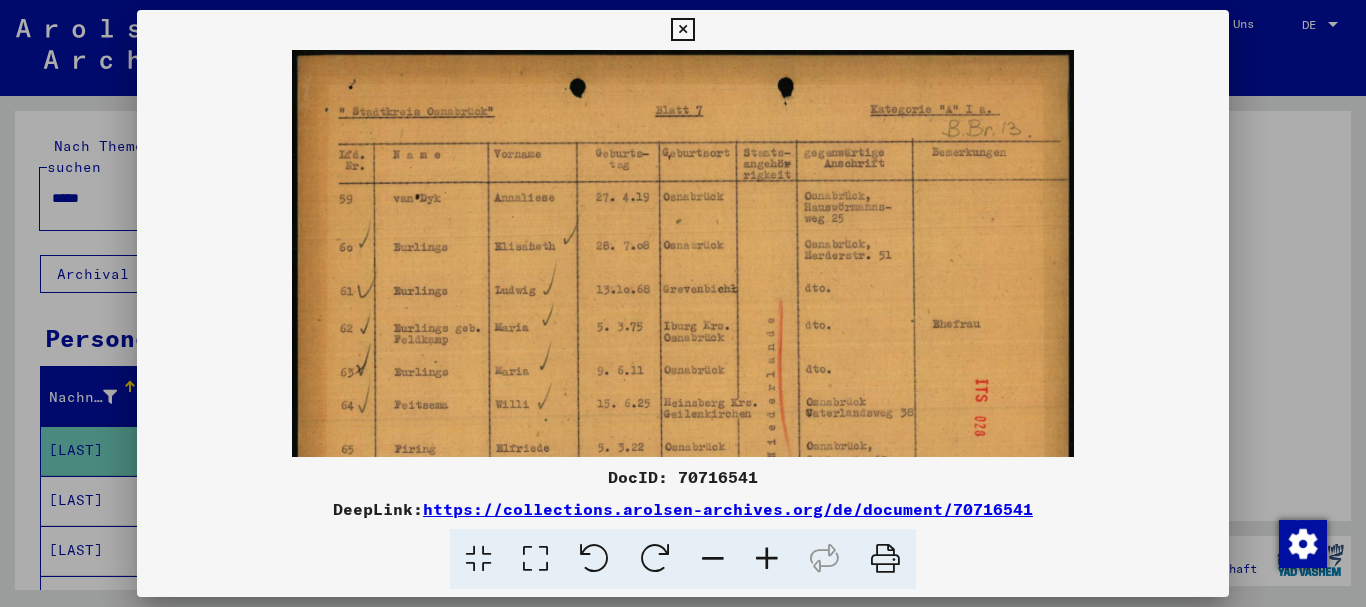 click at bounding box center (767, 559) 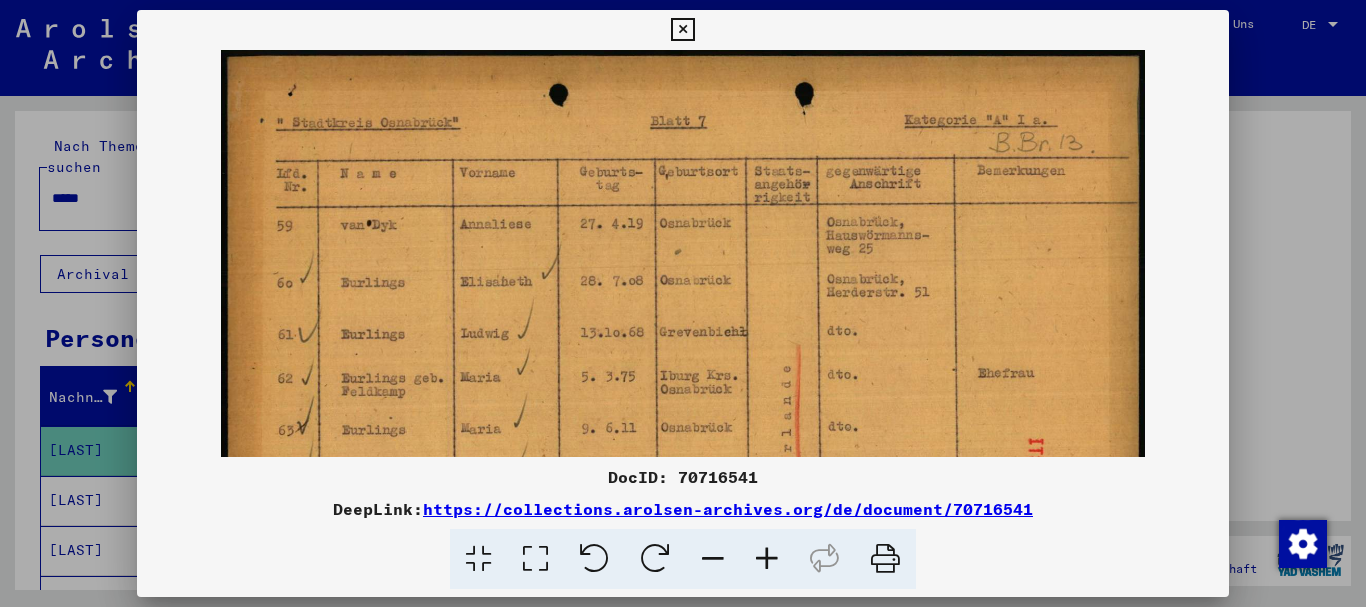 click at bounding box center (767, 559) 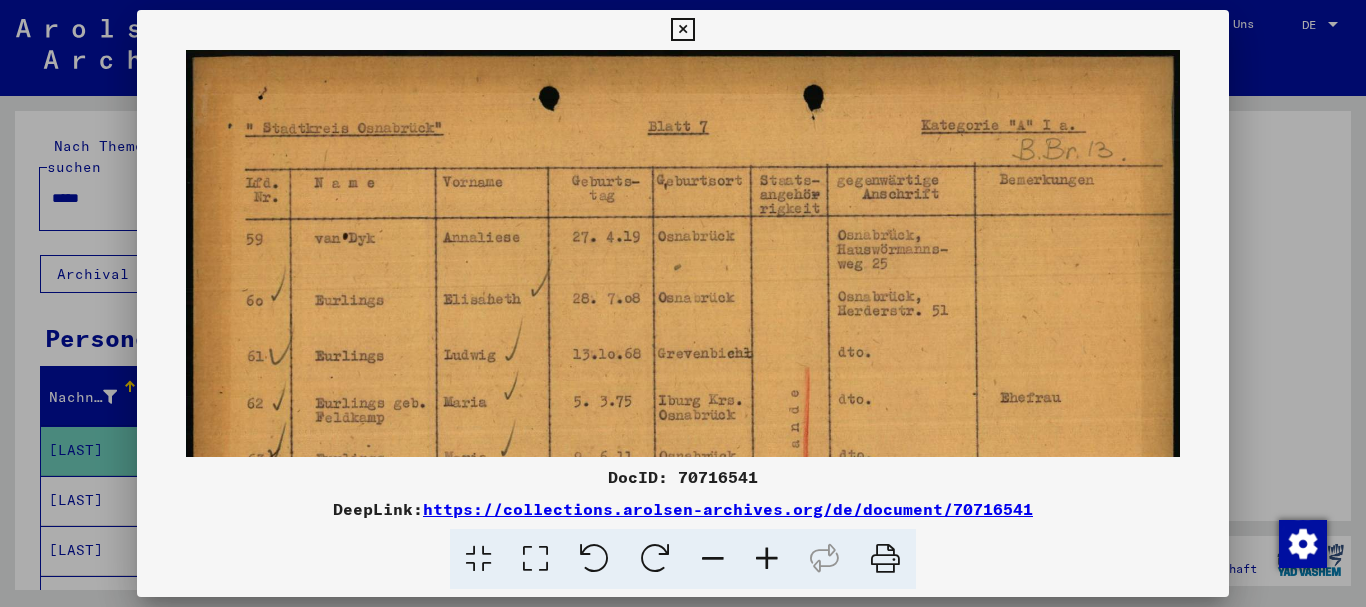 click at bounding box center [767, 559] 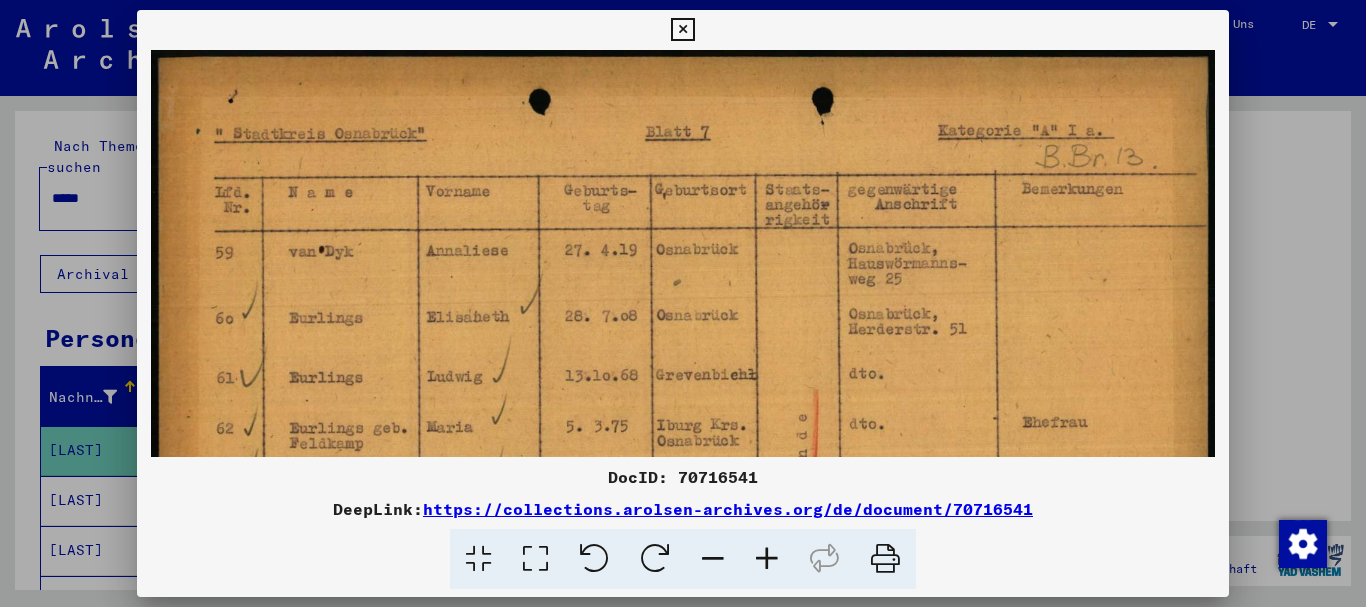 drag, startPoint x: 976, startPoint y: 321, endPoint x: 988, endPoint y: 329, distance: 14.422205 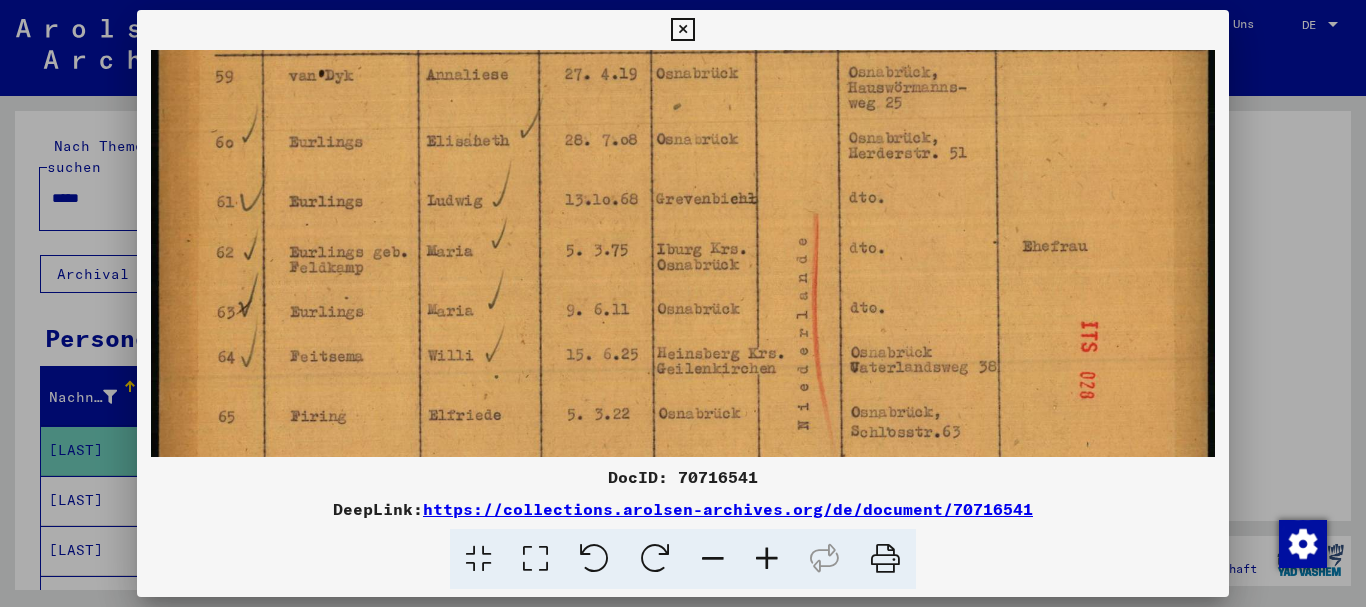 scroll, scrollTop: 221, scrollLeft: 0, axis: vertical 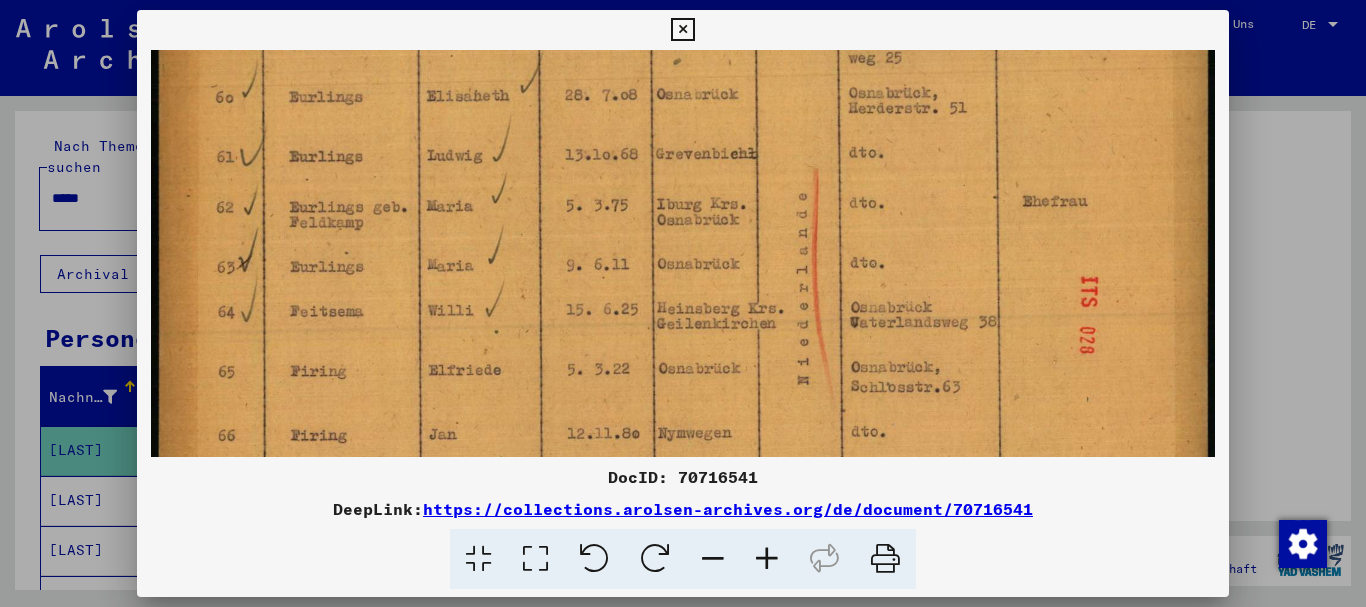 drag, startPoint x: 960, startPoint y: 221, endPoint x: 962, endPoint y: 122, distance: 99.0202 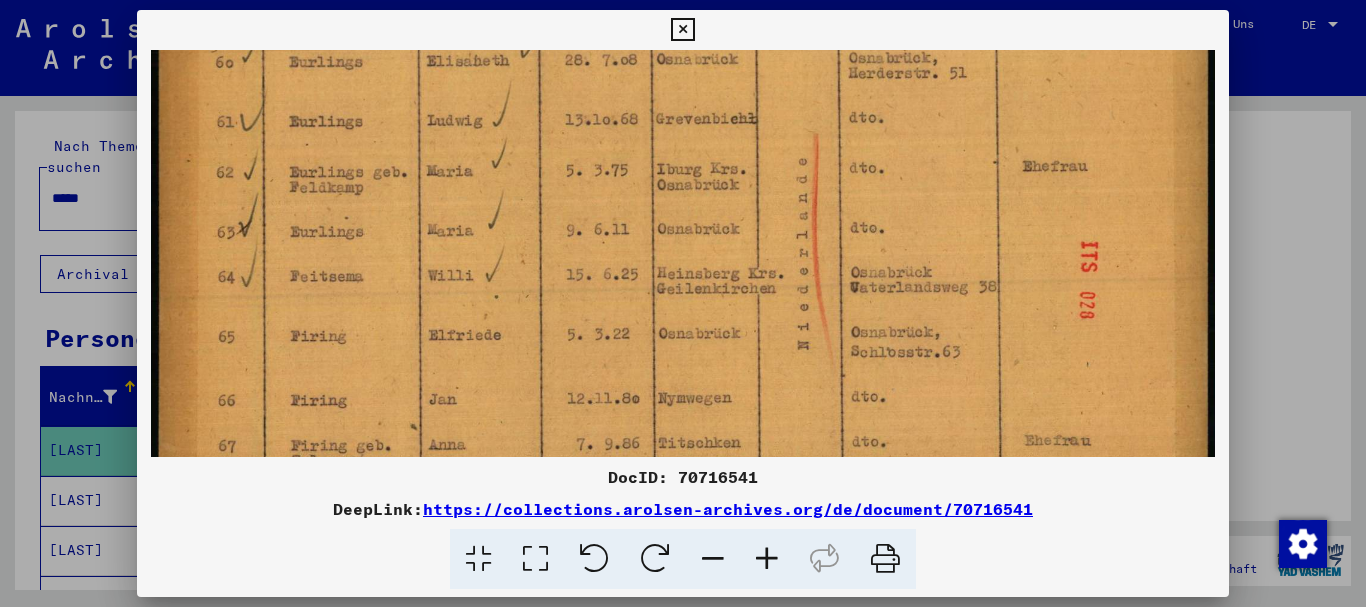 scroll, scrollTop: 350, scrollLeft: 0, axis: vertical 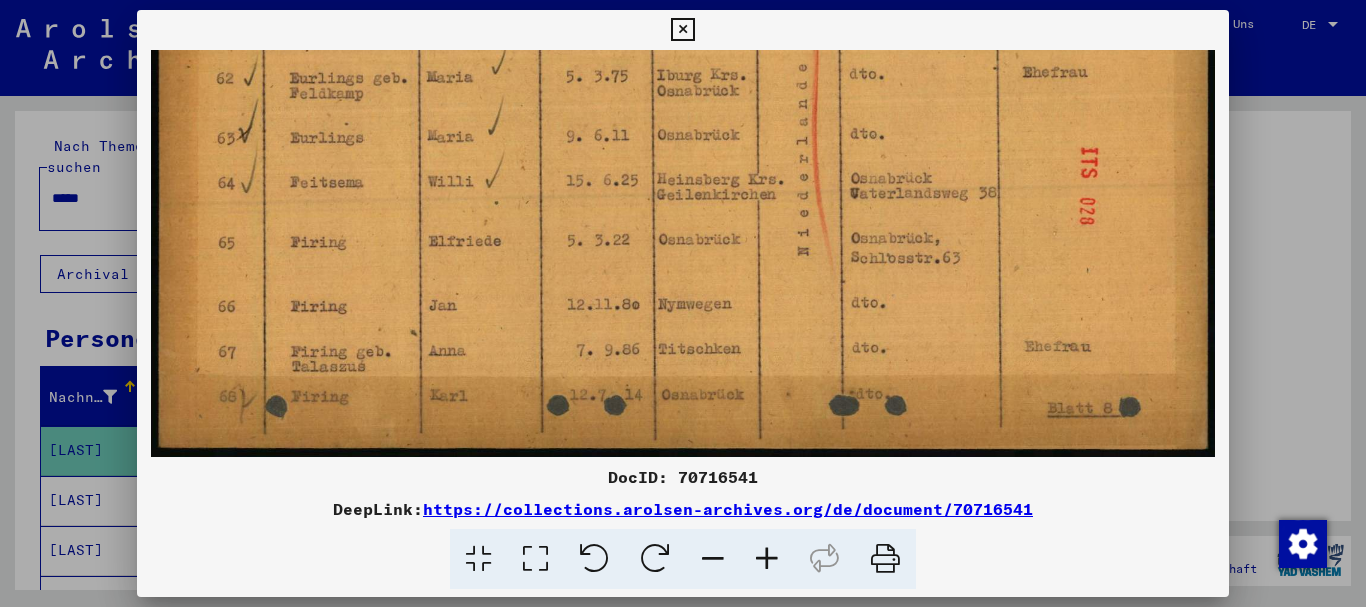 drag, startPoint x: 712, startPoint y: 363, endPoint x: 712, endPoint y: 167, distance: 196 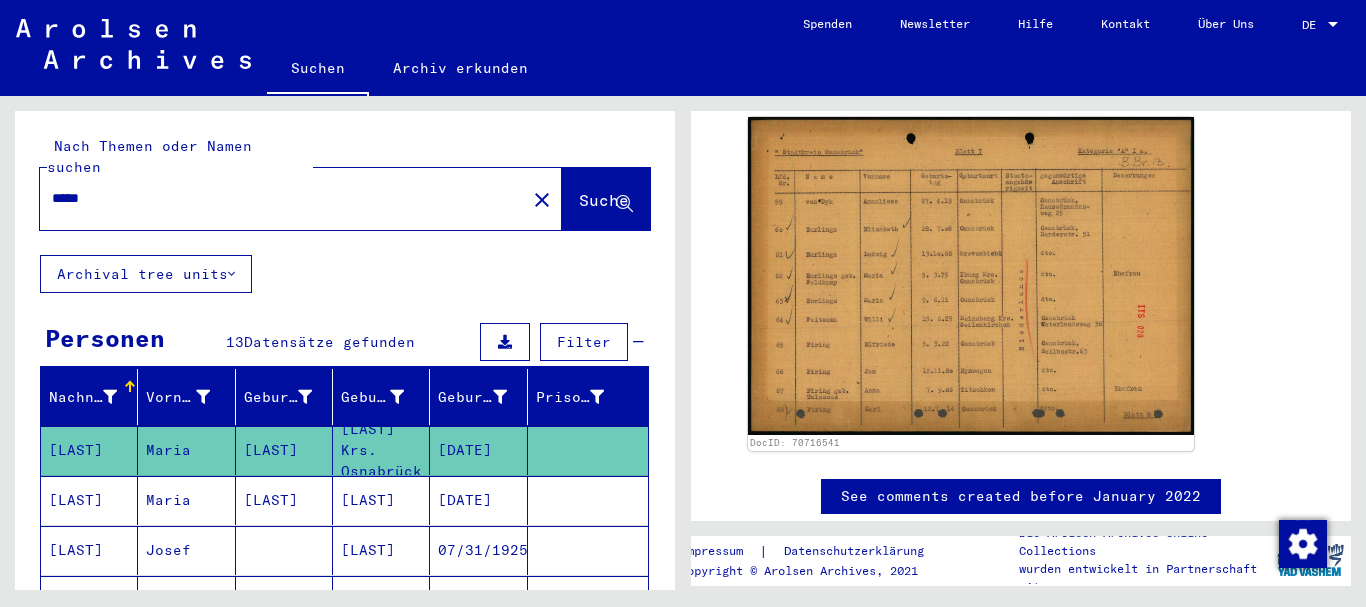 click on "[LAST]" at bounding box center (89, 550) 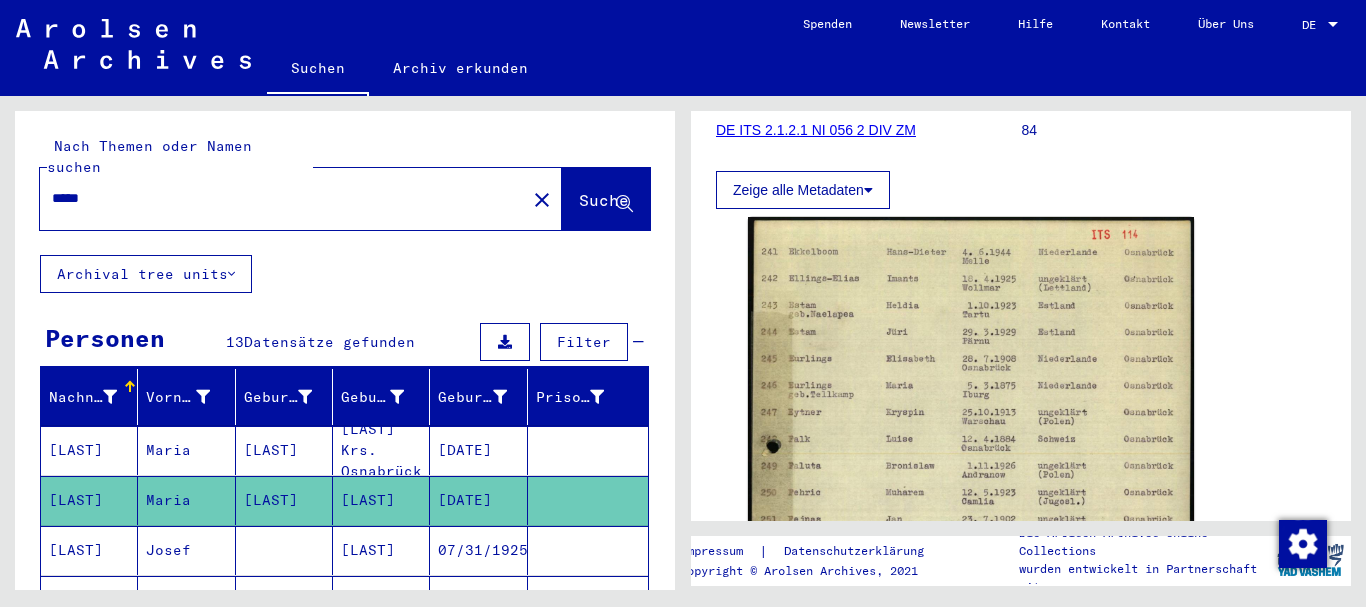 scroll, scrollTop: 400, scrollLeft: 0, axis: vertical 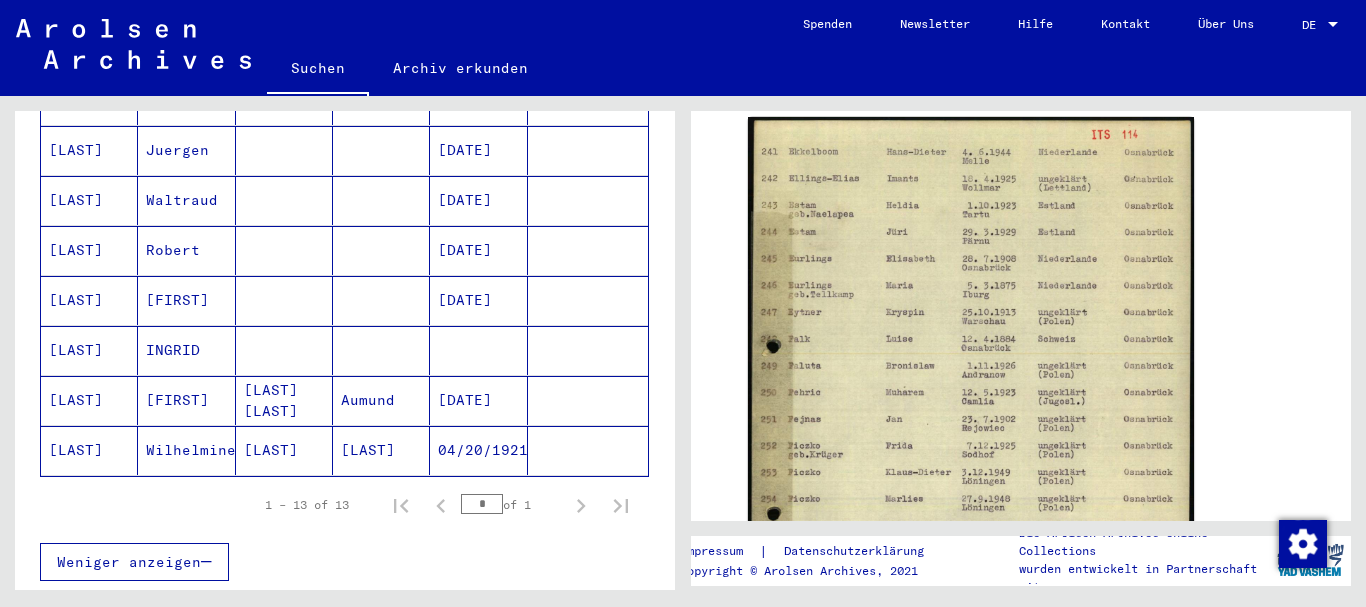 click on "[LAST]" 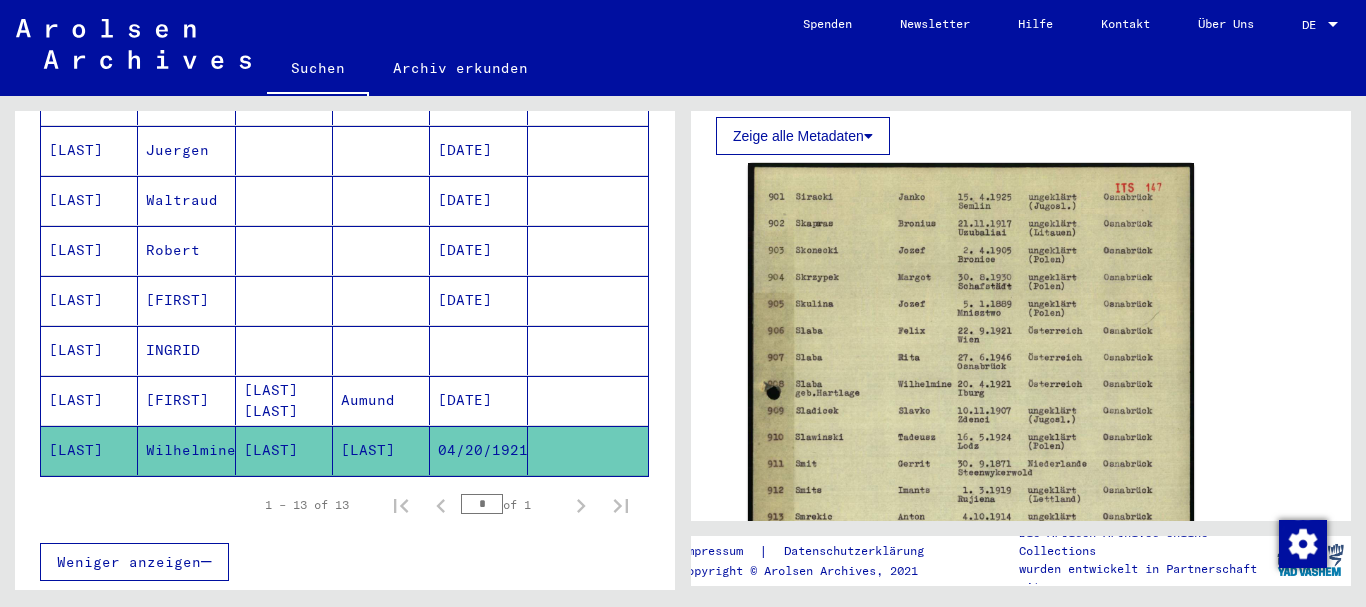 scroll, scrollTop: 400, scrollLeft: 0, axis: vertical 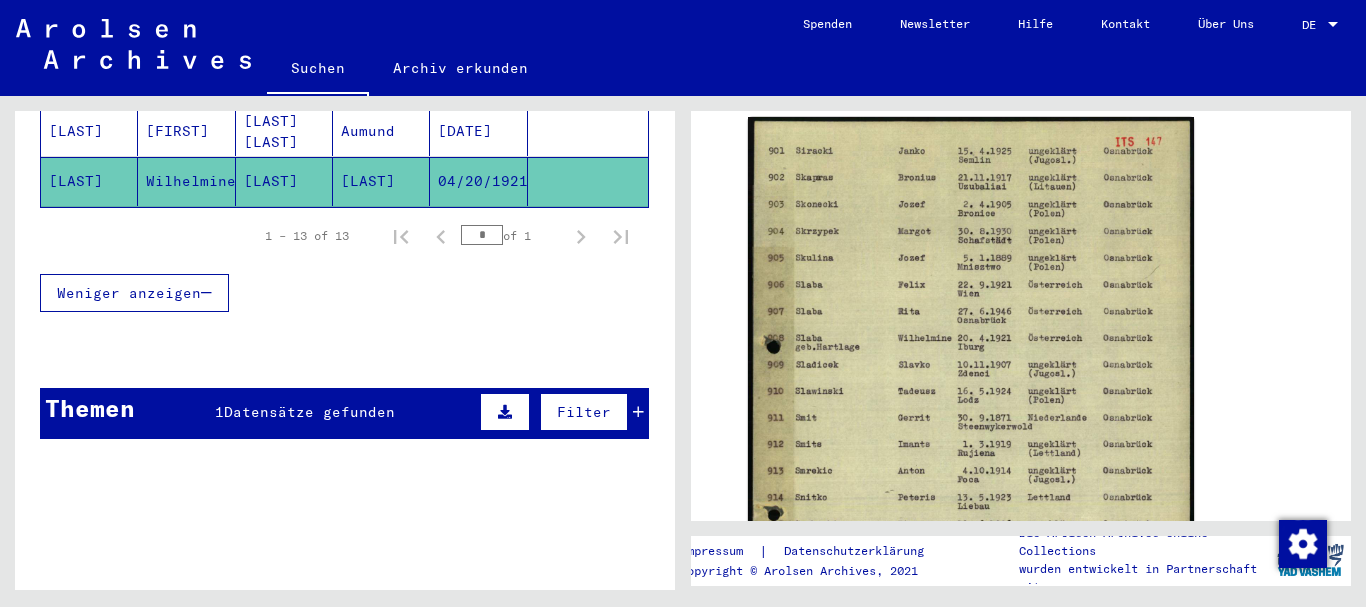 click on "Filter" at bounding box center [559, 412] 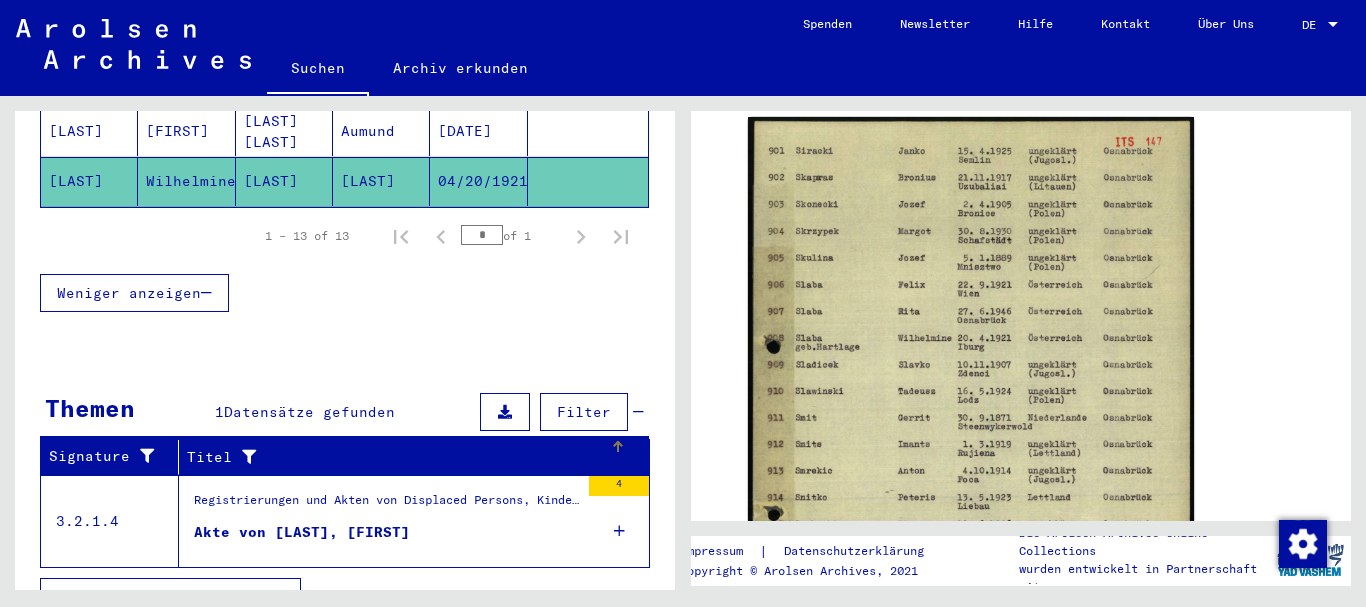 scroll, scrollTop: 885, scrollLeft: 0, axis: vertical 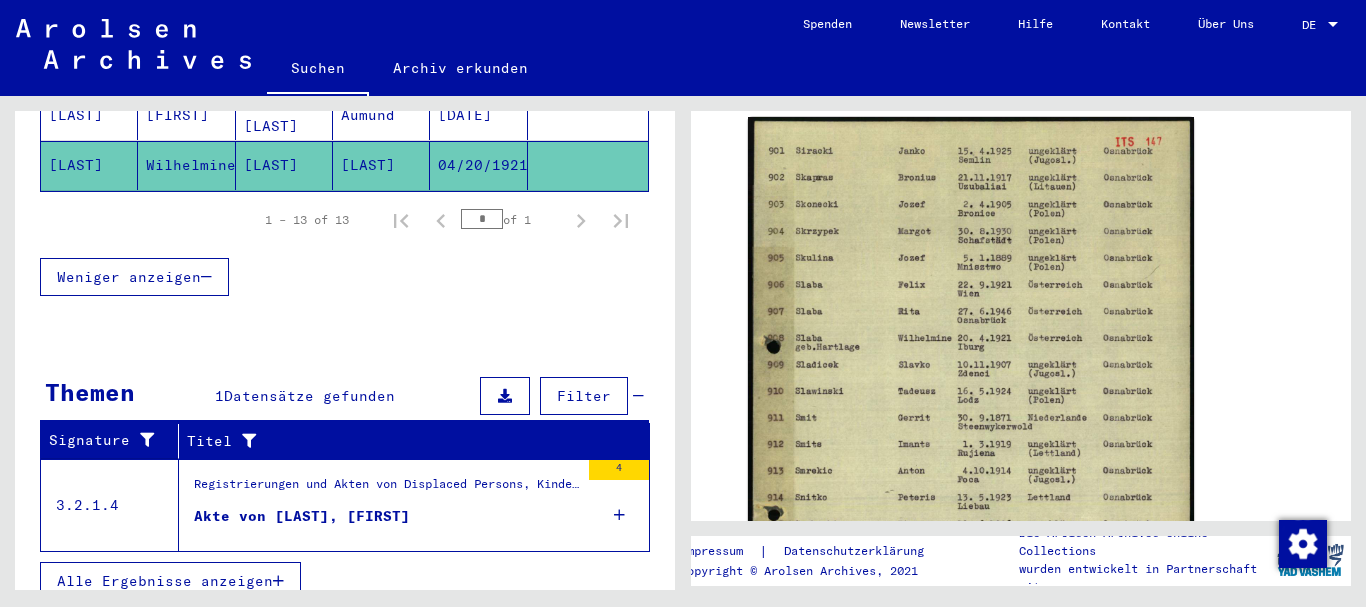 click on "Alle Ergebnisse anzeigen" at bounding box center [165, 581] 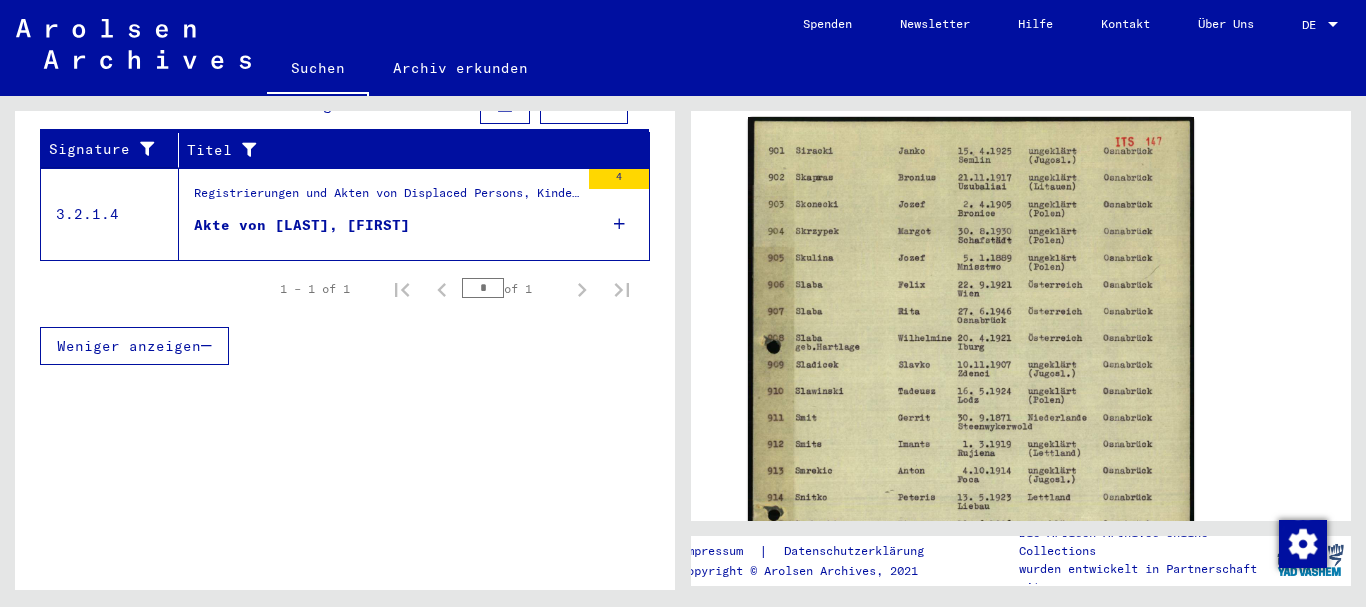 scroll, scrollTop: 265, scrollLeft: 0, axis: vertical 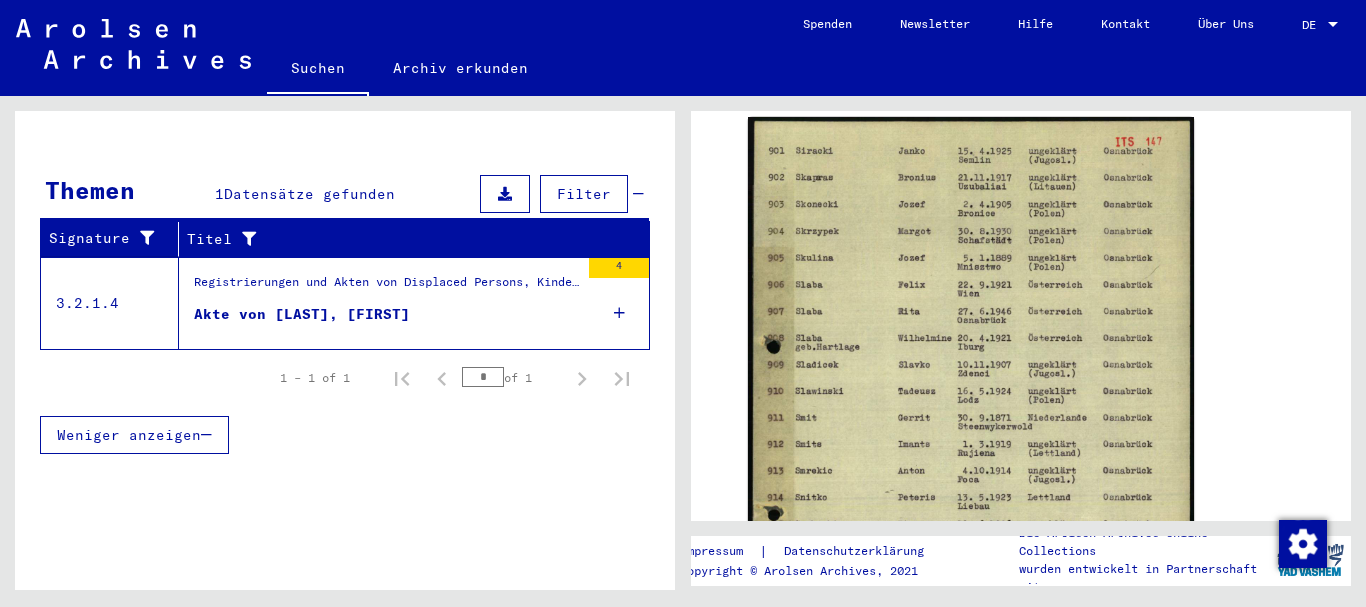 click on "Akte von [LAST], [FIRST]" at bounding box center [302, 314] 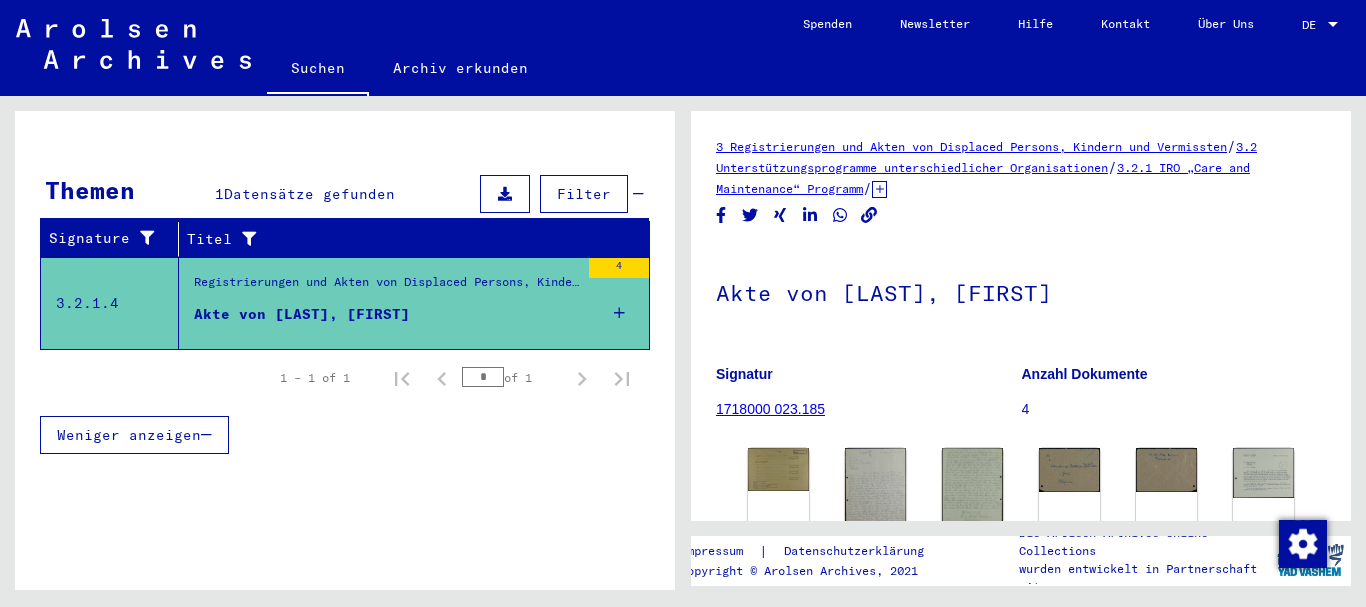 scroll, scrollTop: 0, scrollLeft: 0, axis: both 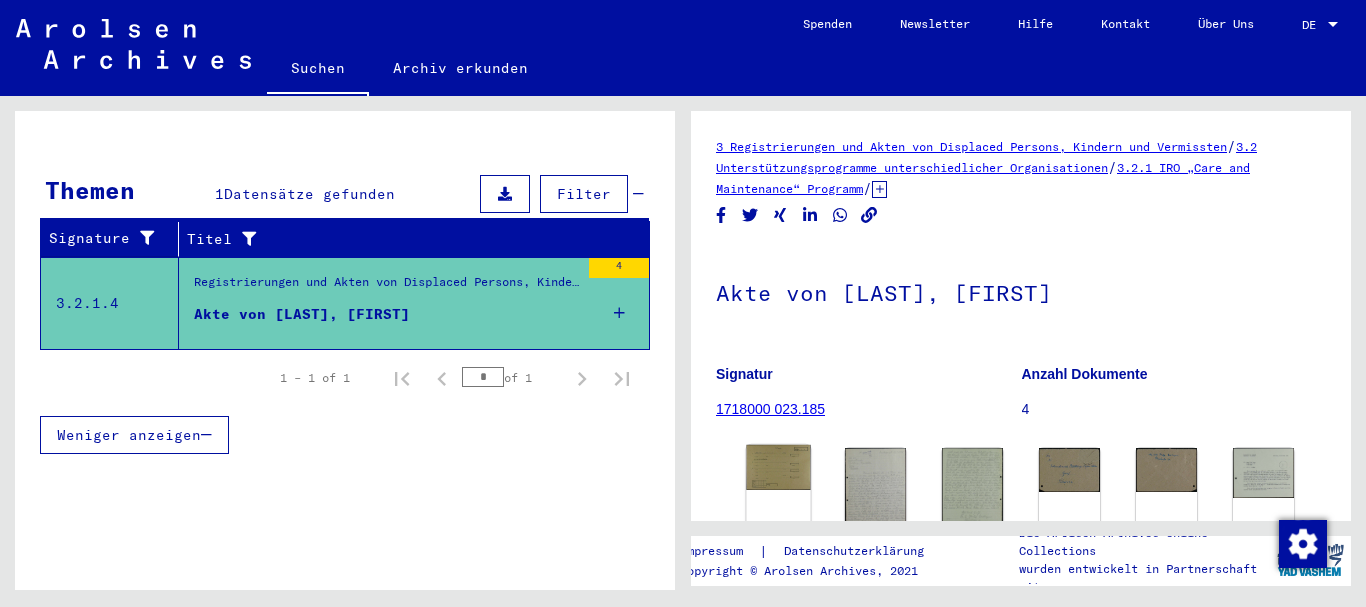 click 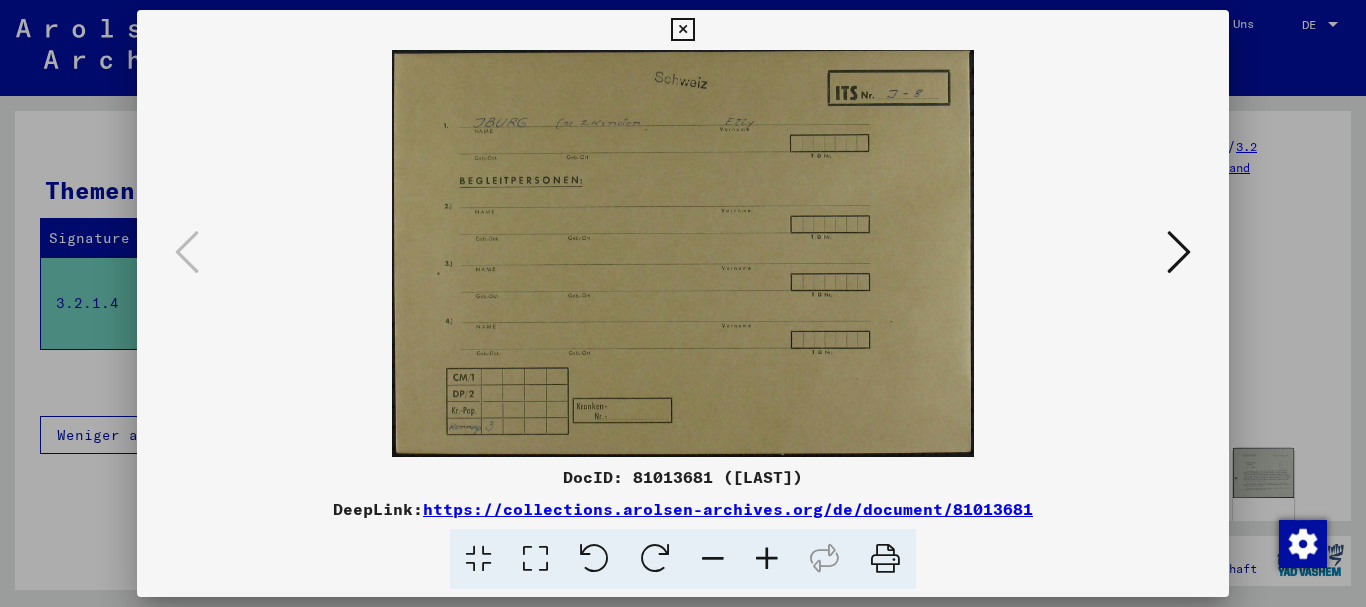 click at bounding box center (1179, 252) 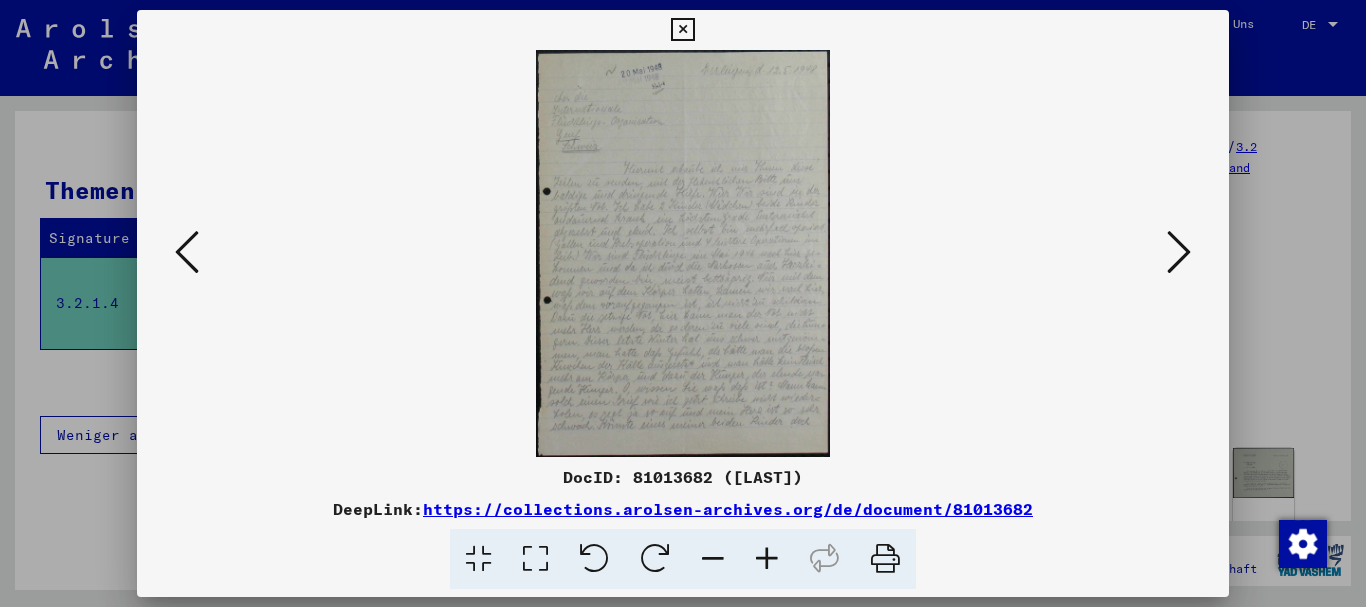 click at bounding box center [1179, 252] 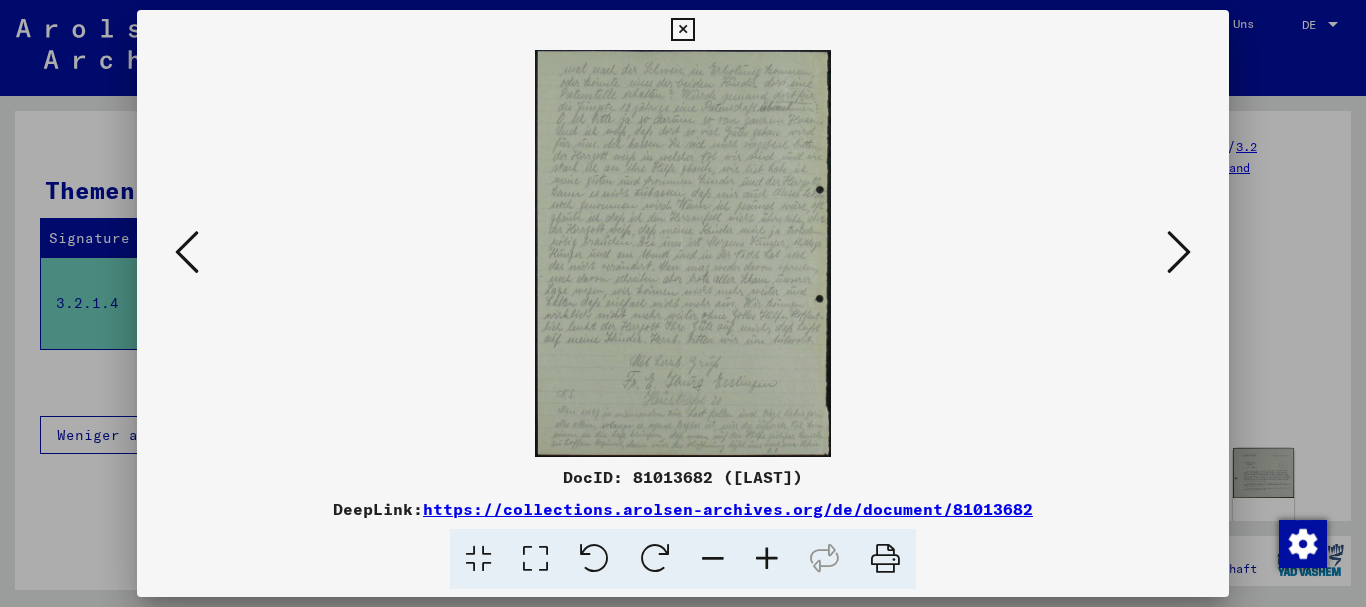 click at bounding box center (1179, 252) 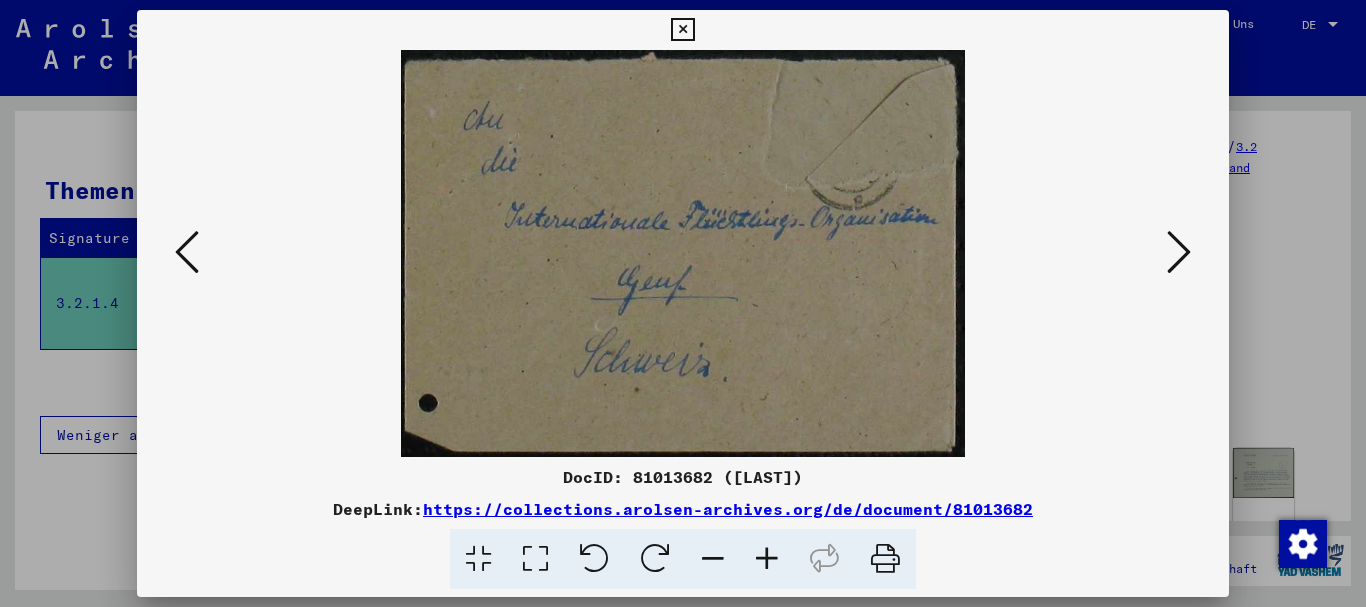 click at bounding box center [1179, 252] 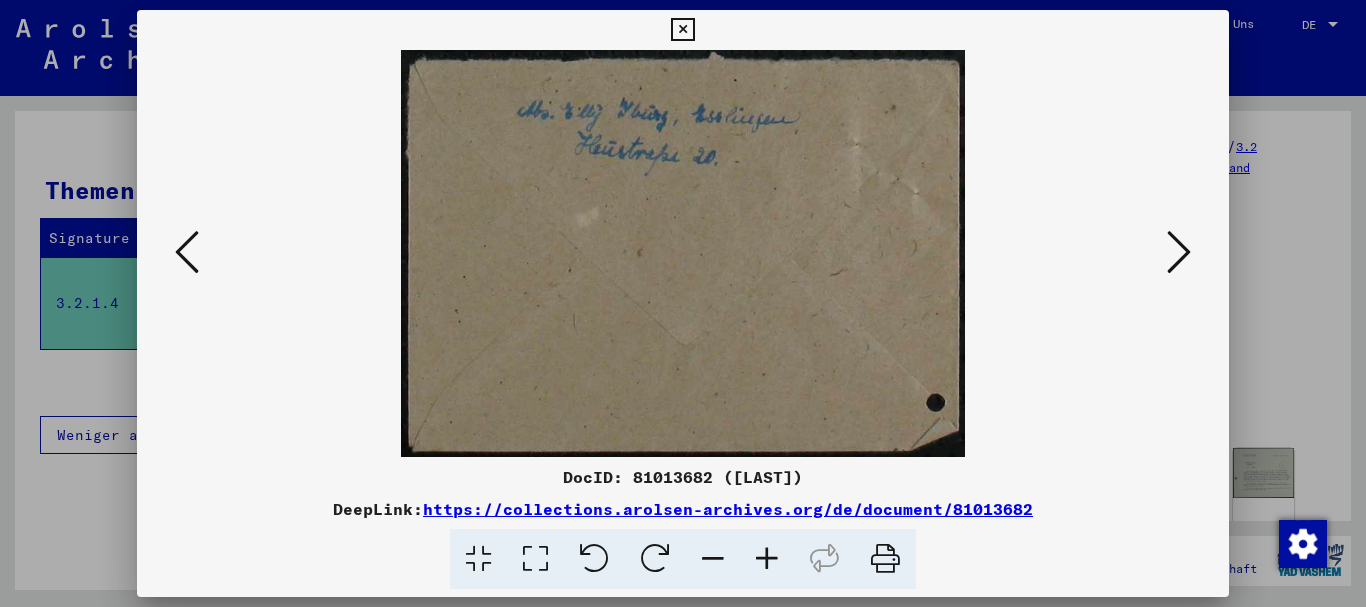 click at bounding box center [1179, 252] 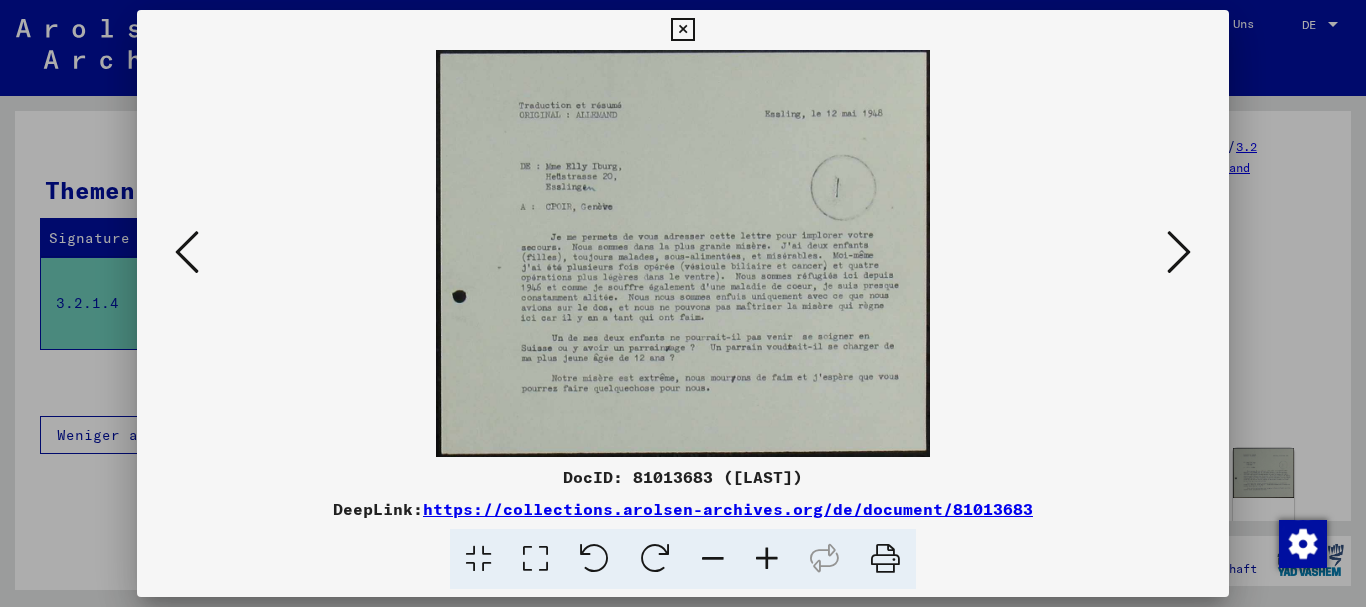 click at bounding box center [1179, 252] 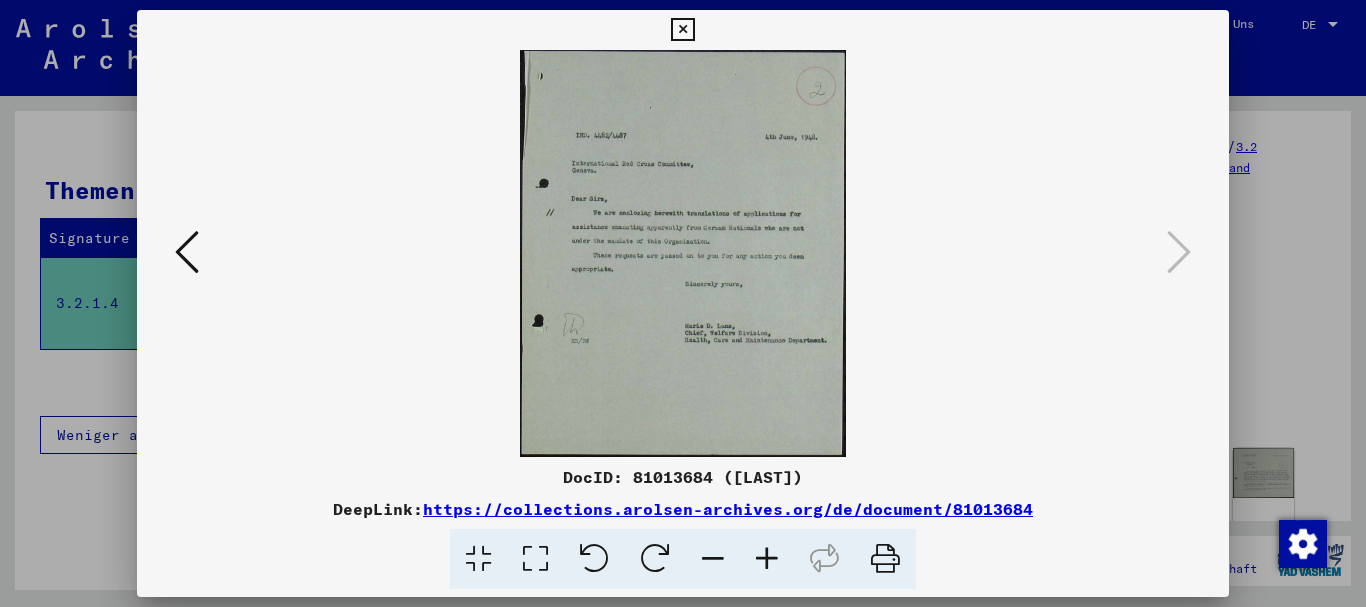 click at bounding box center [187, 252] 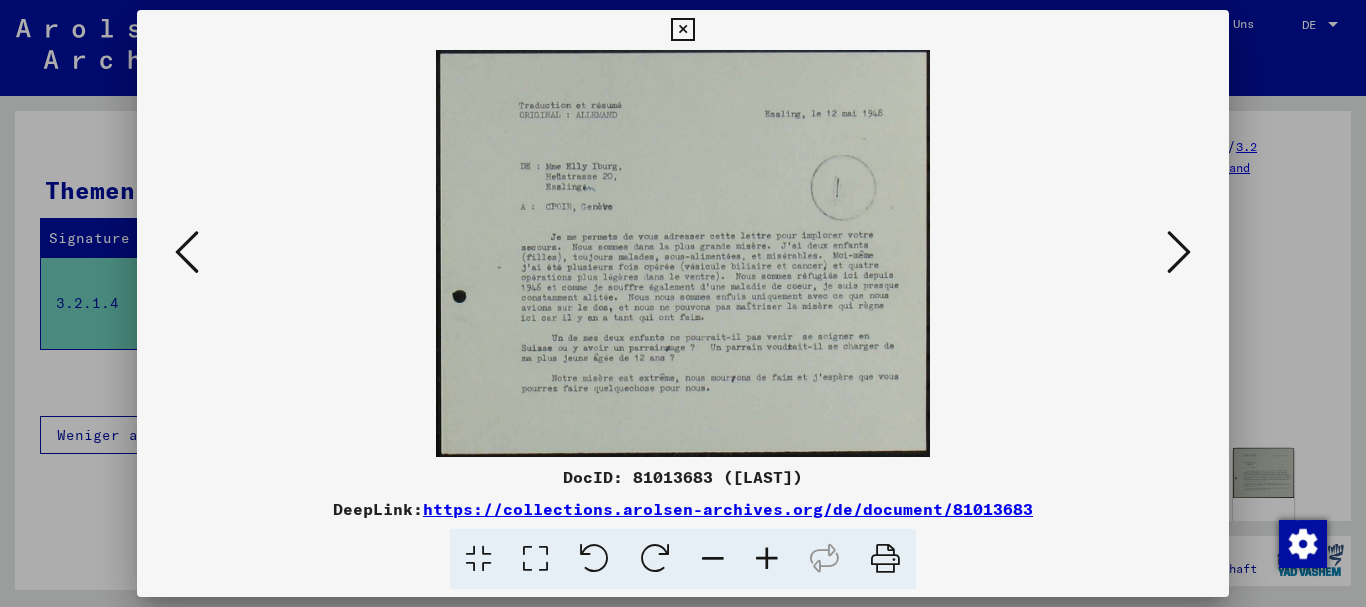 click at bounding box center (187, 252) 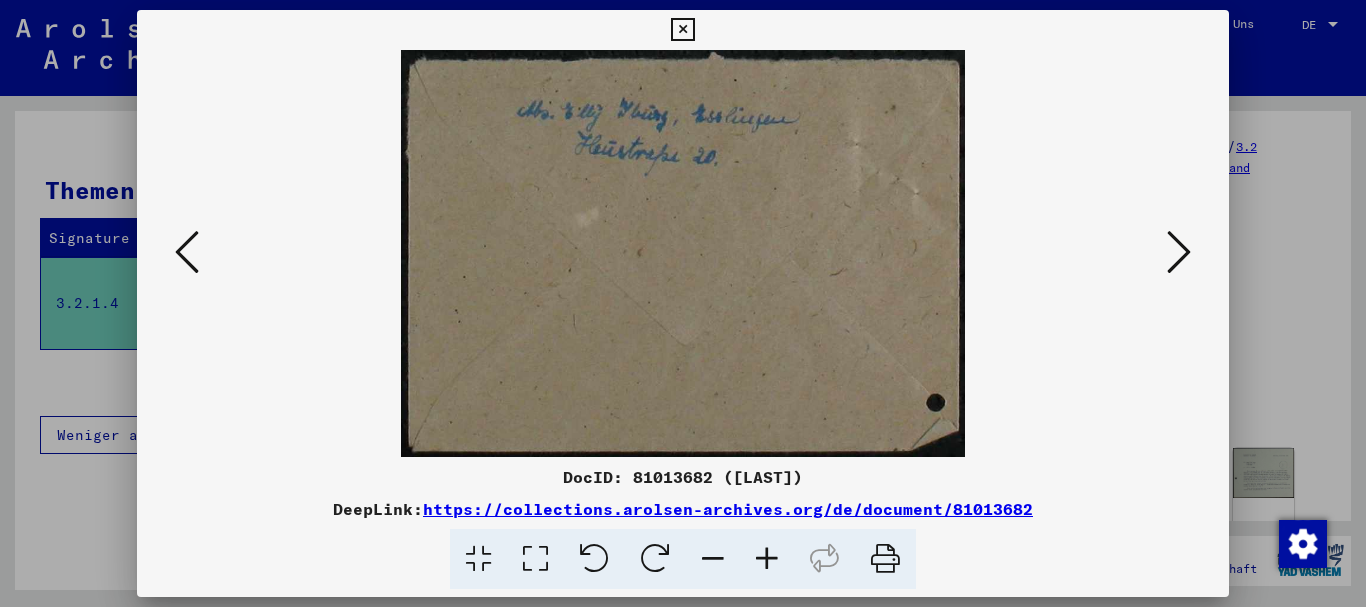 click at bounding box center [187, 252] 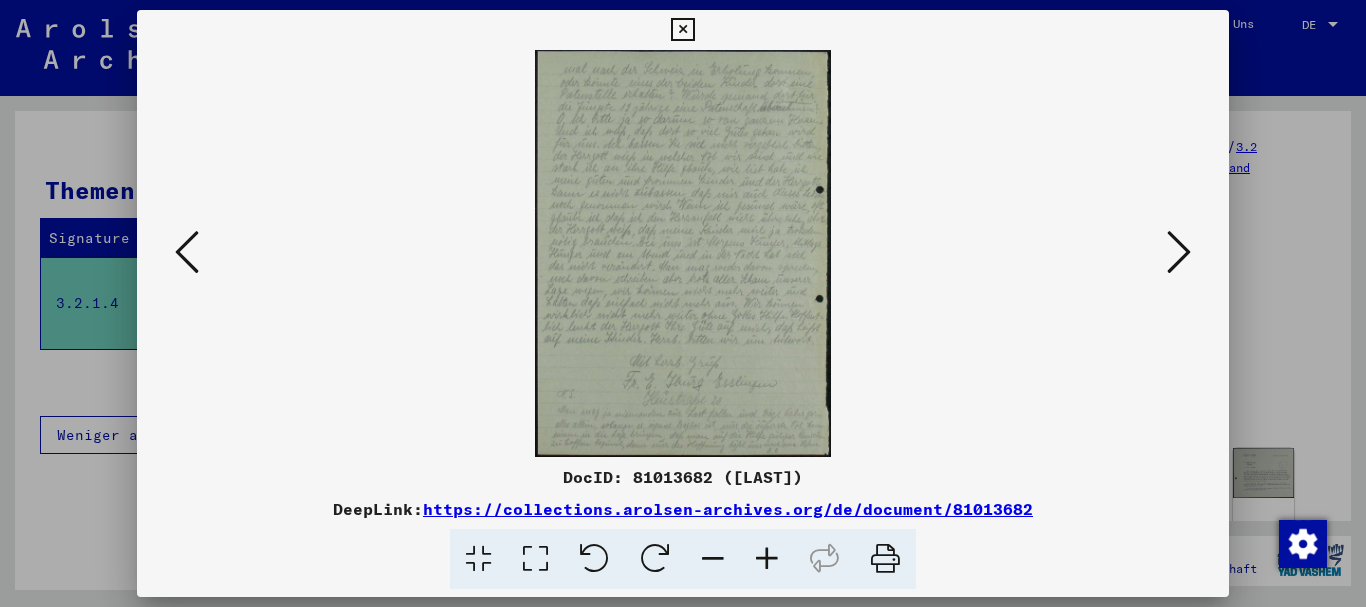 click at bounding box center [187, 252] 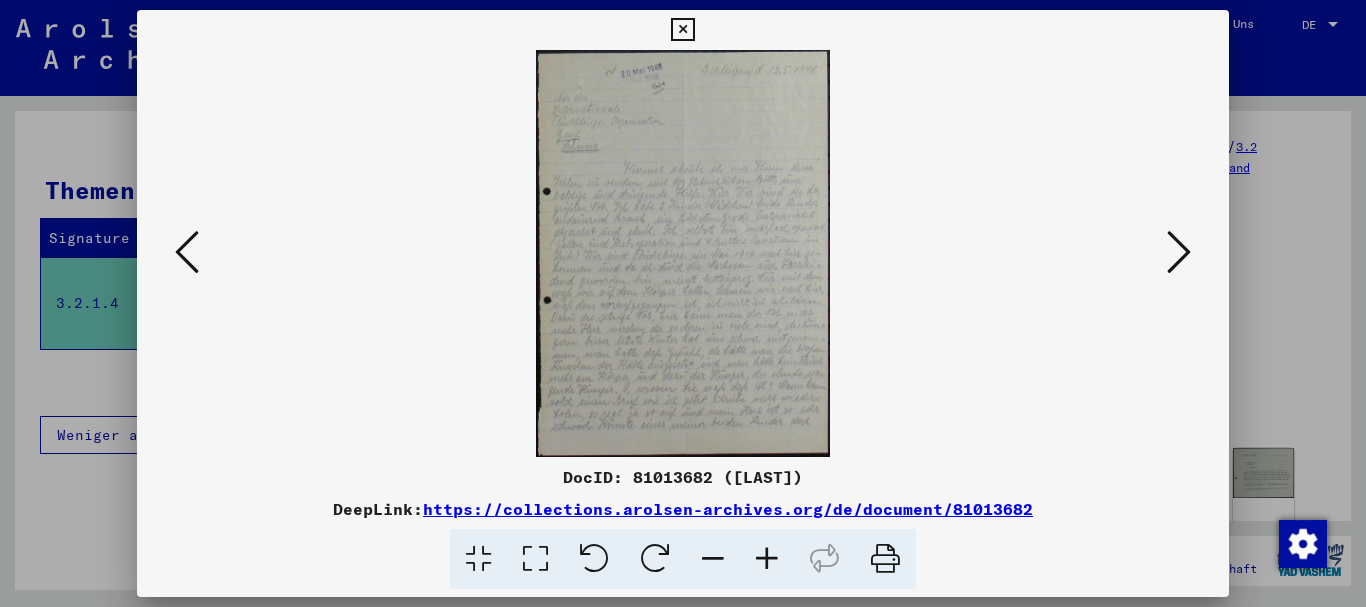click at bounding box center [767, 559] 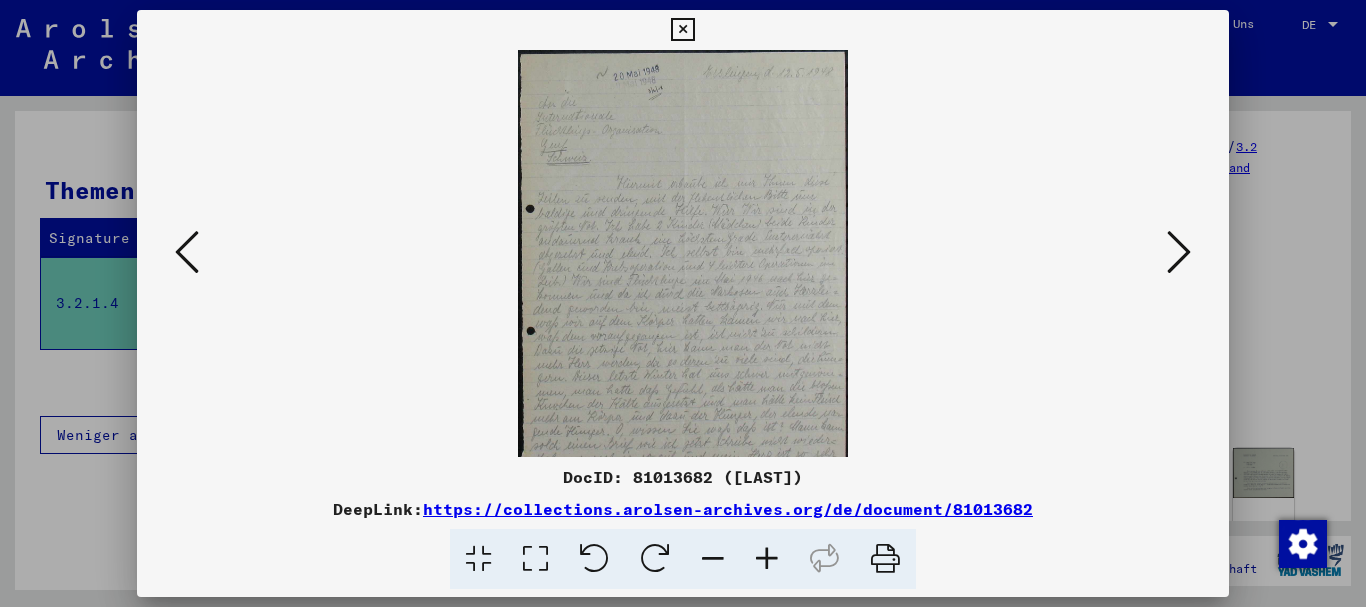 click at bounding box center [767, 559] 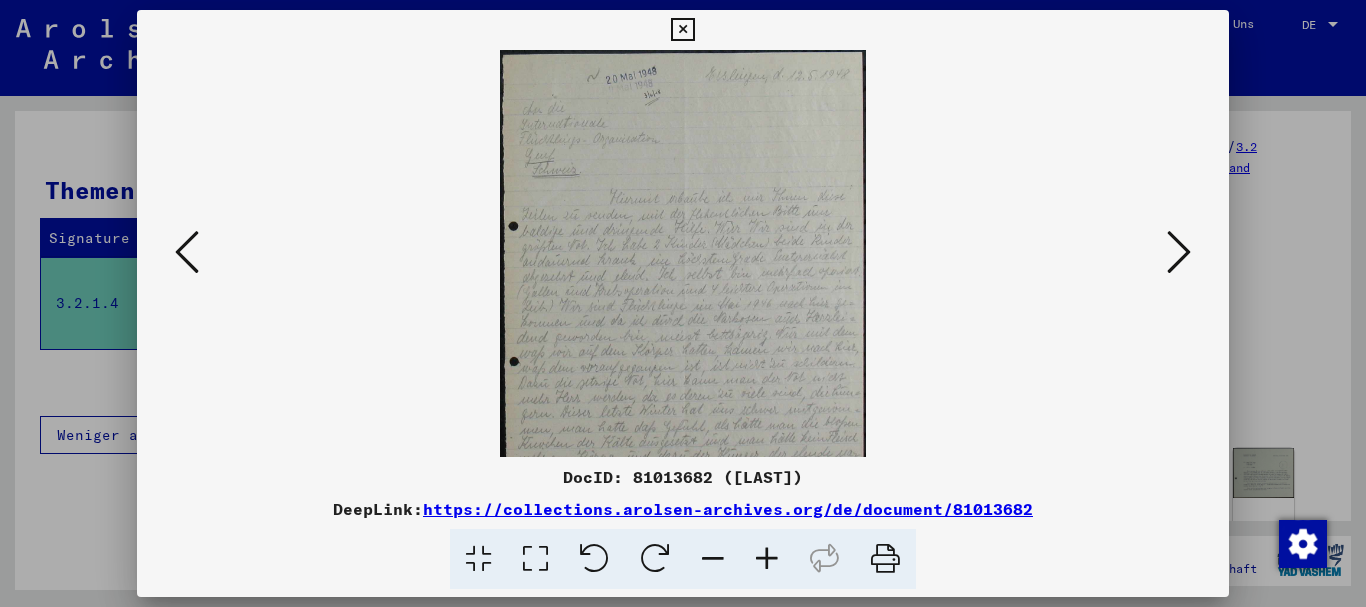 click at bounding box center [767, 559] 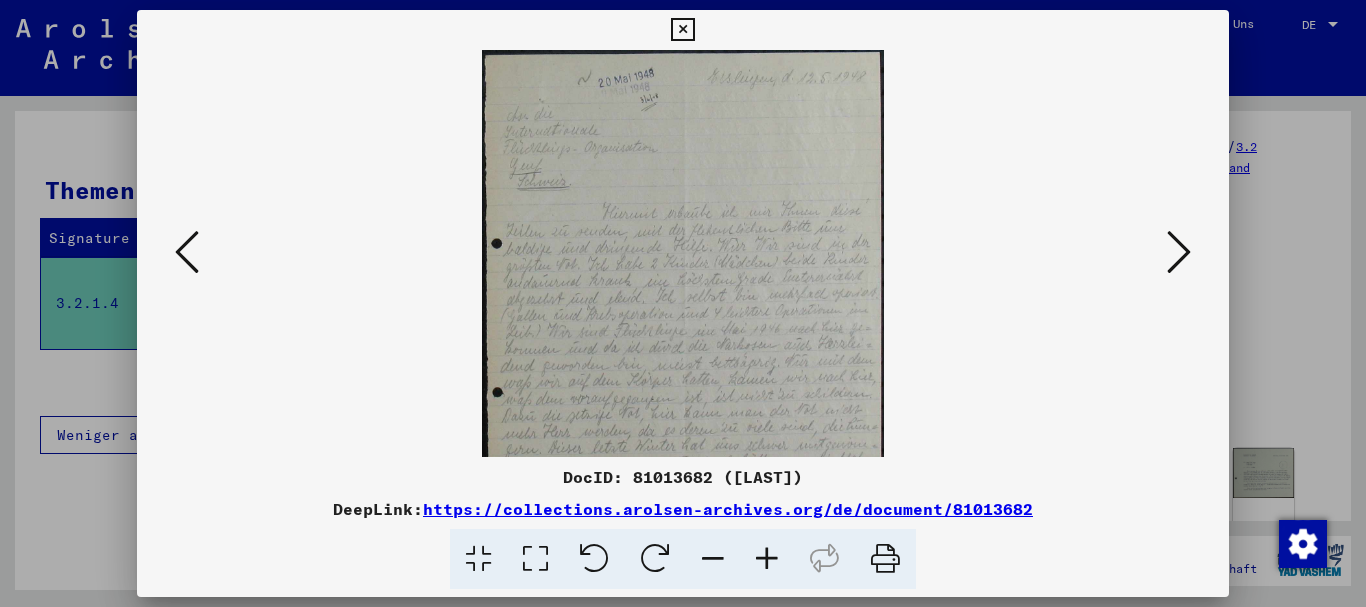 click at bounding box center [767, 559] 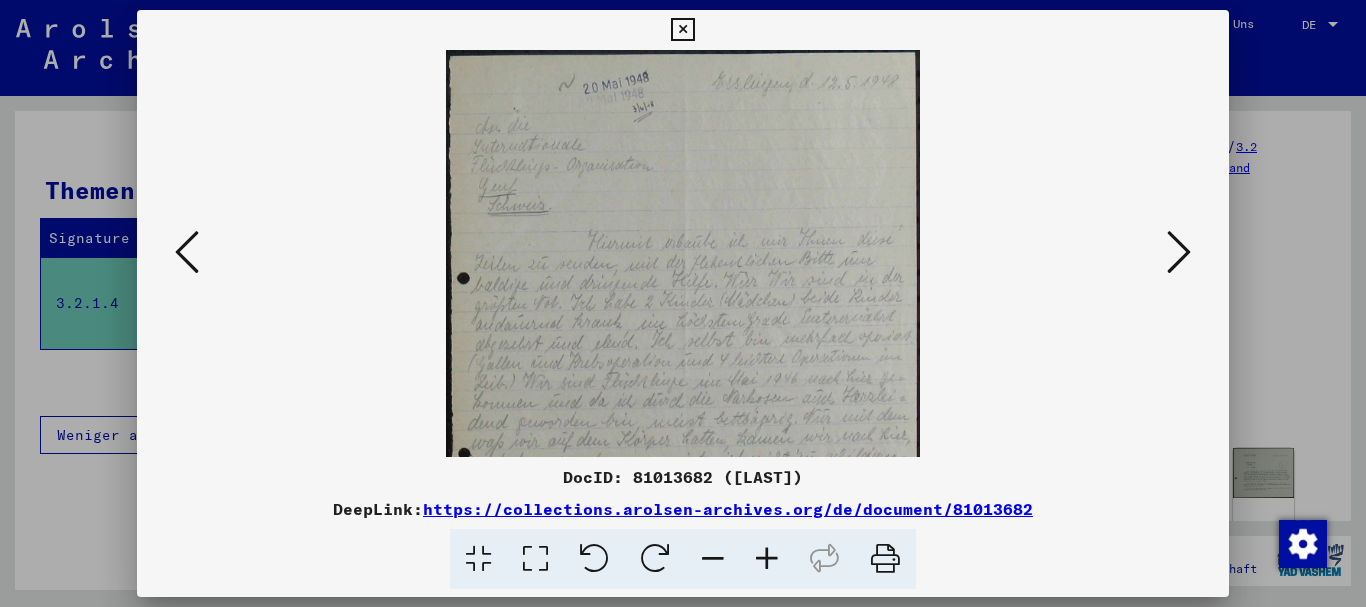 click at bounding box center [767, 559] 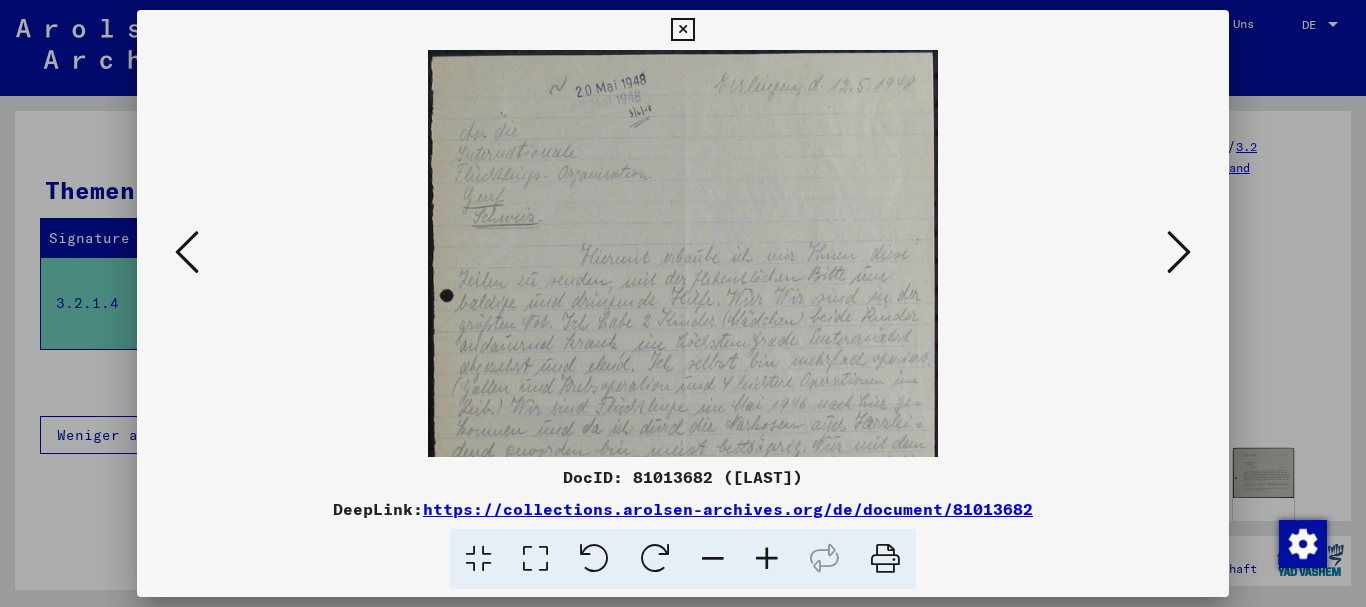 click at bounding box center [767, 559] 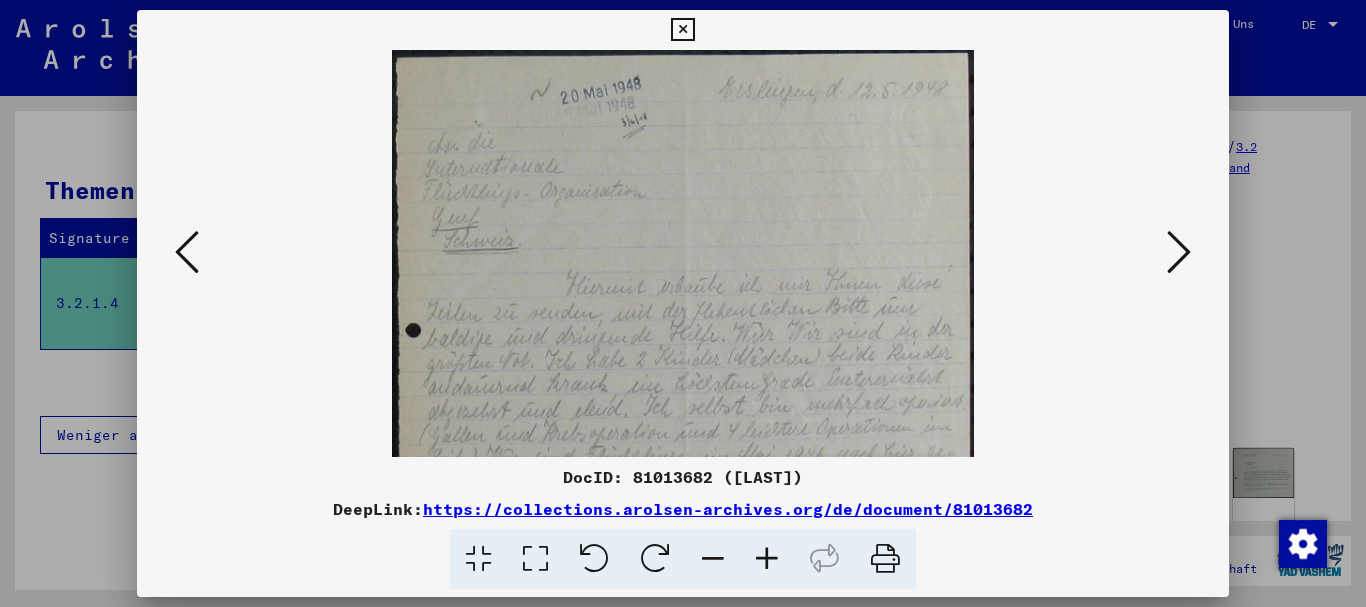 click at bounding box center (767, 559) 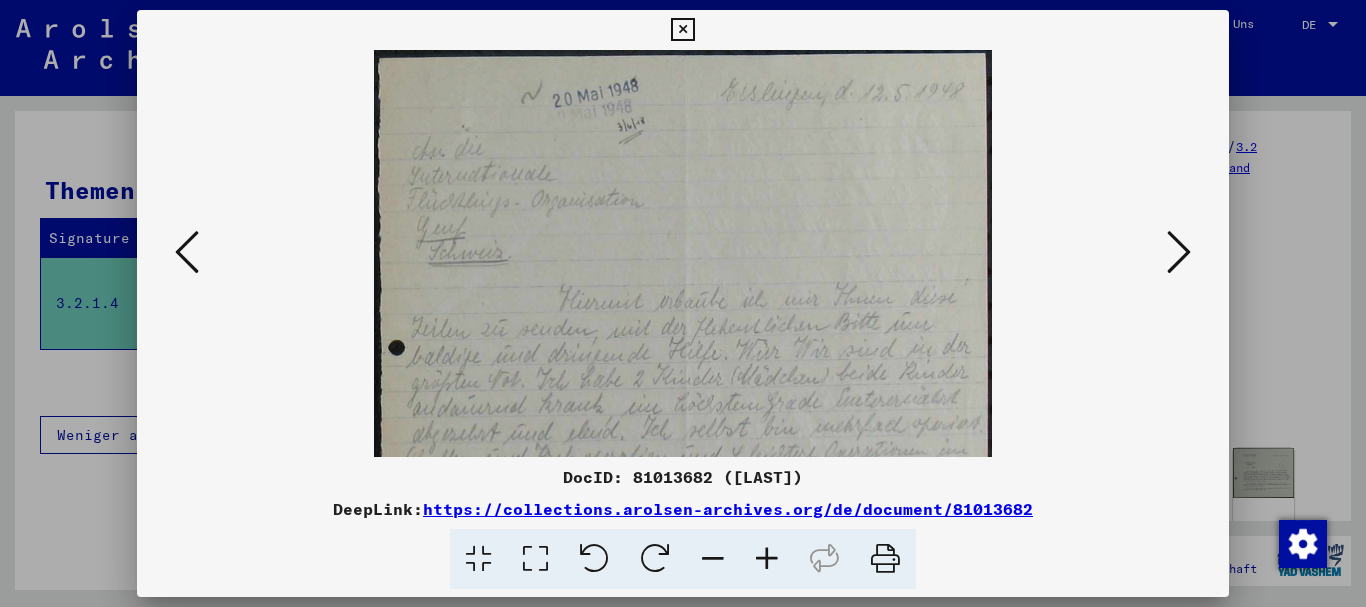 click at bounding box center (767, 559) 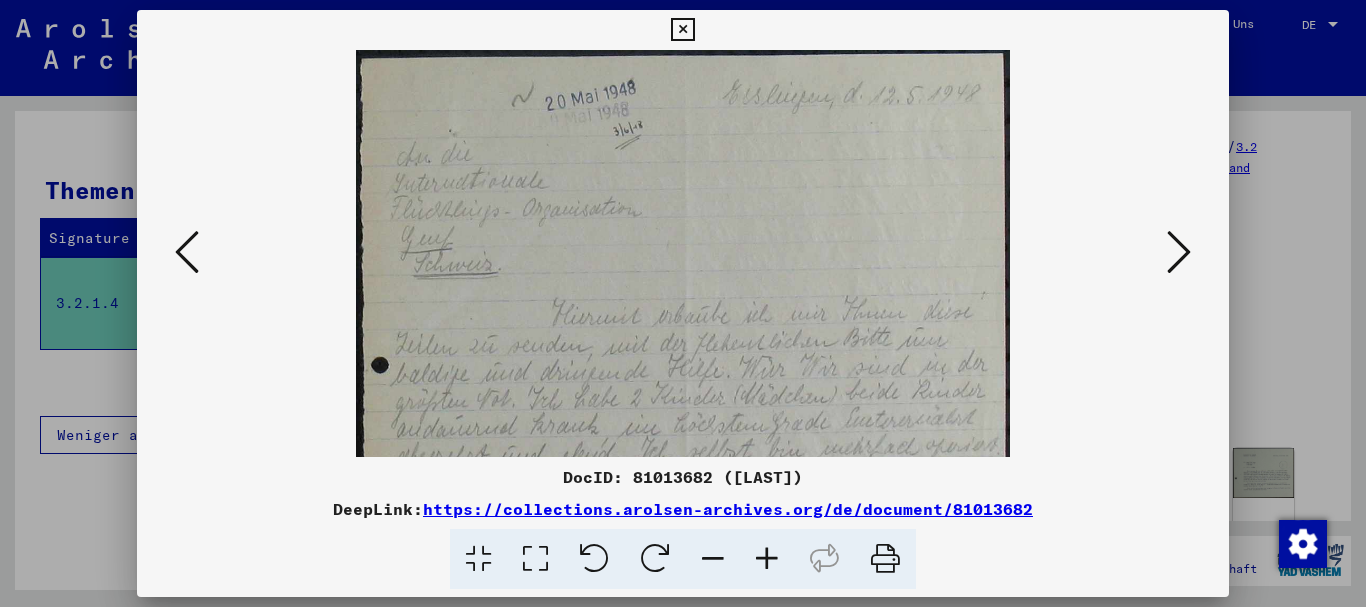 click at bounding box center [767, 559] 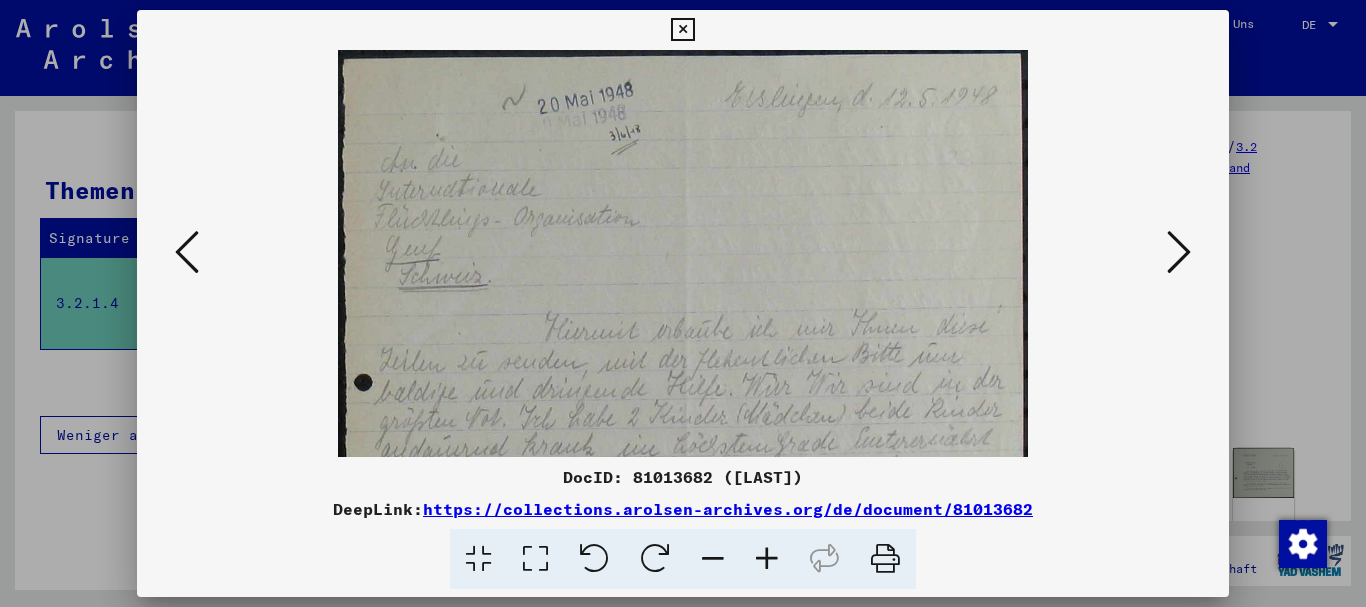 click at bounding box center [767, 559] 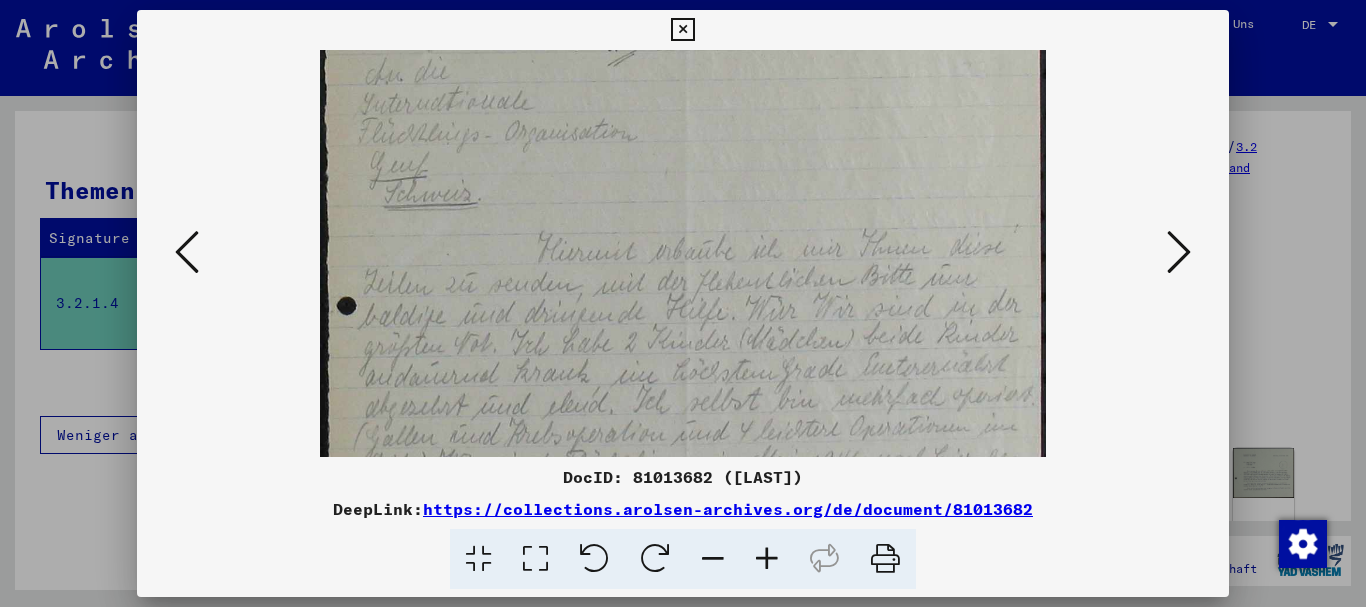 scroll, scrollTop: 116, scrollLeft: 0, axis: vertical 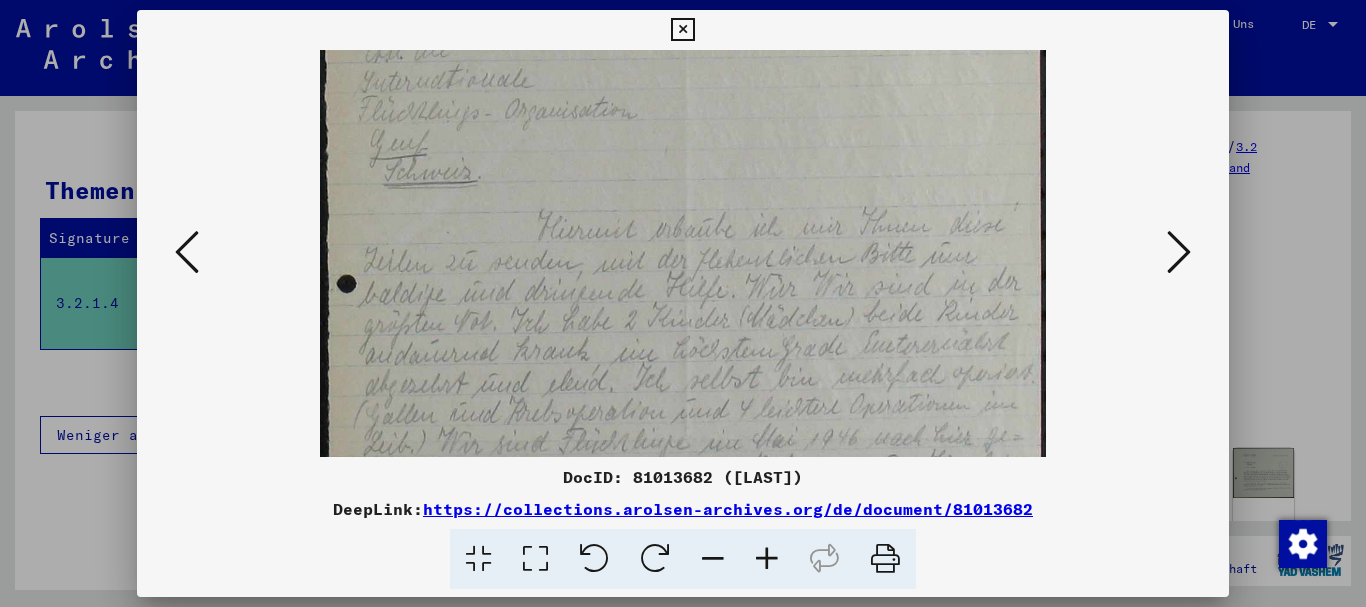 drag, startPoint x: 811, startPoint y: 383, endPoint x: 813, endPoint y: 267, distance: 116.01724 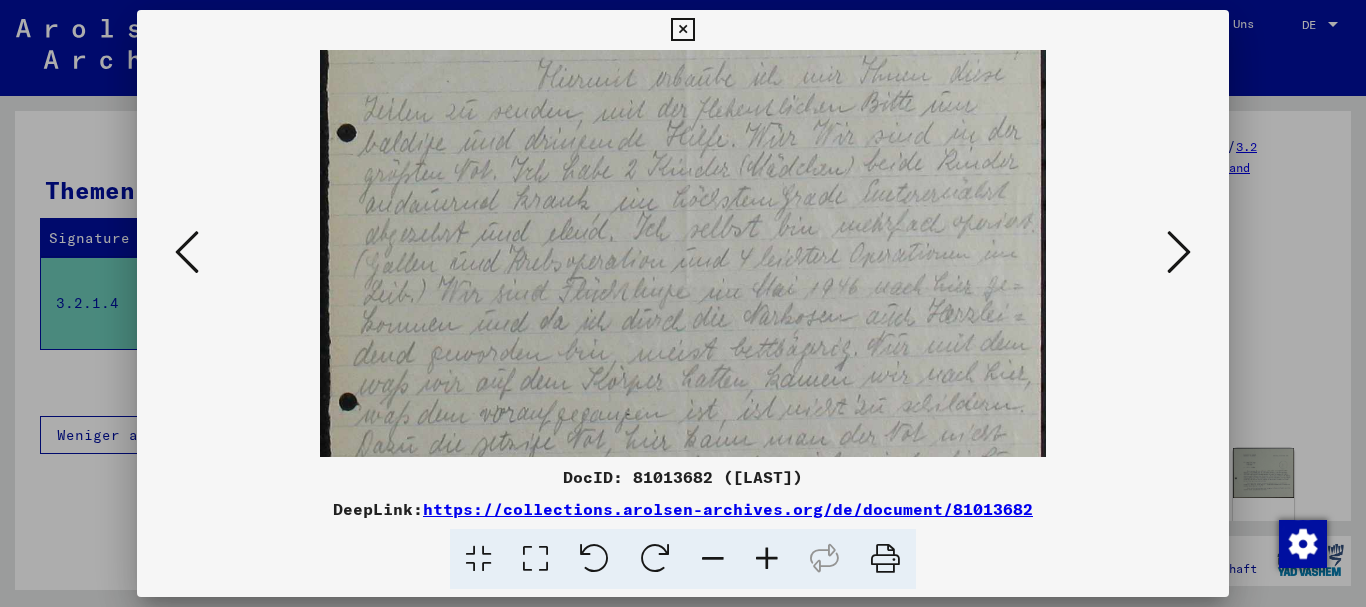scroll, scrollTop: 268, scrollLeft: 0, axis: vertical 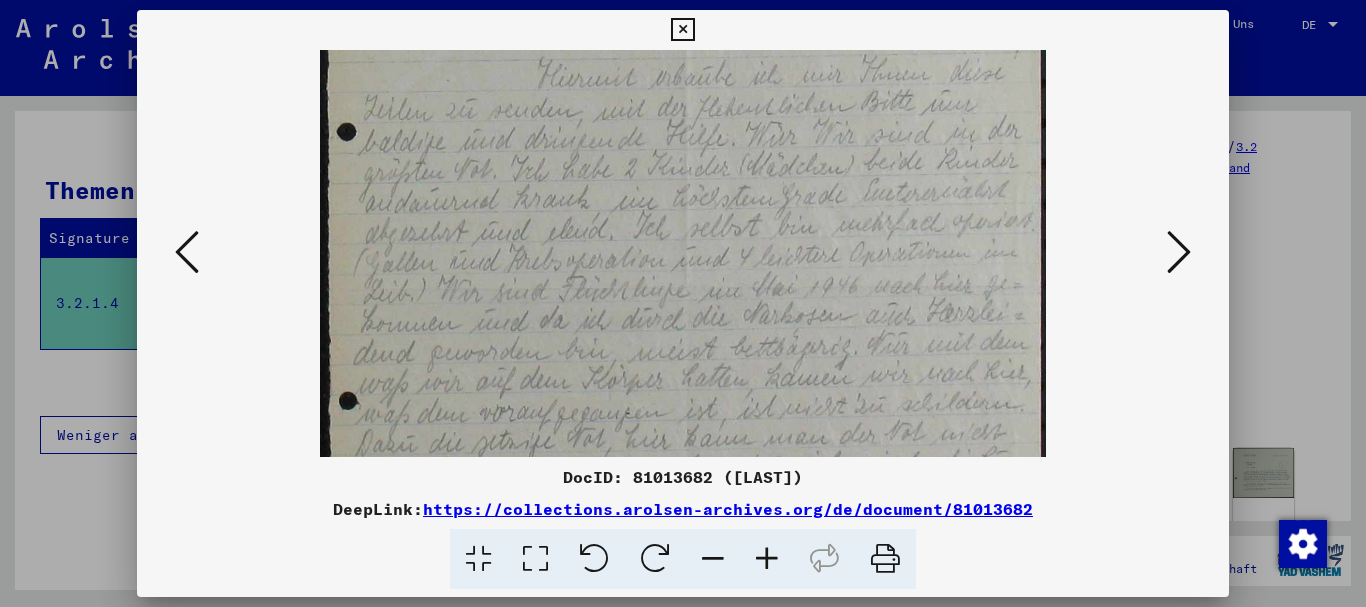 drag, startPoint x: 803, startPoint y: 390, endPoint x: 788, endPoint y: 238, distance: 152.73834 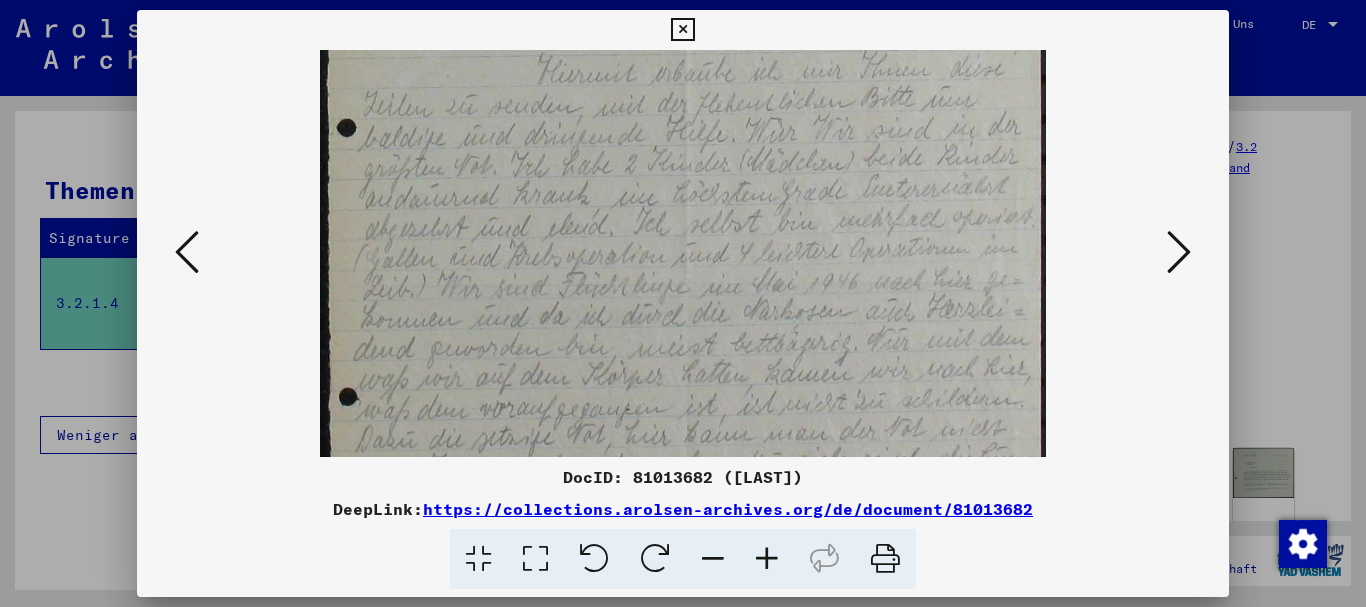 click at bounding box center (683, 281) 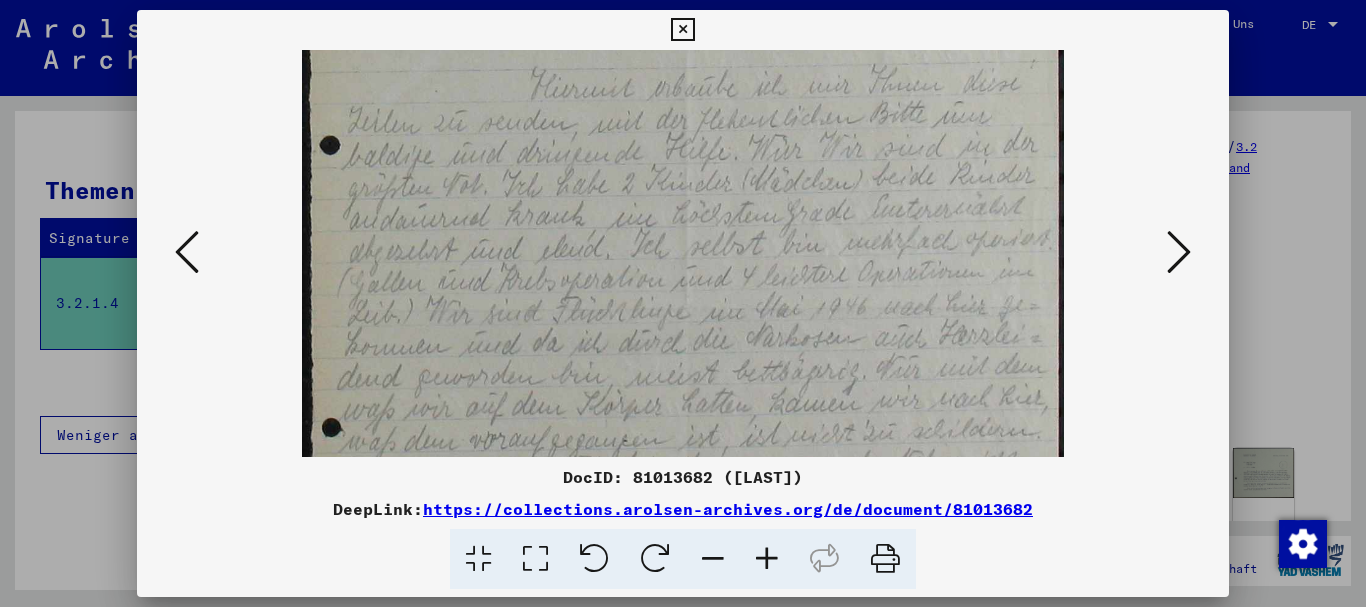 click at bounding box center (767, 559) 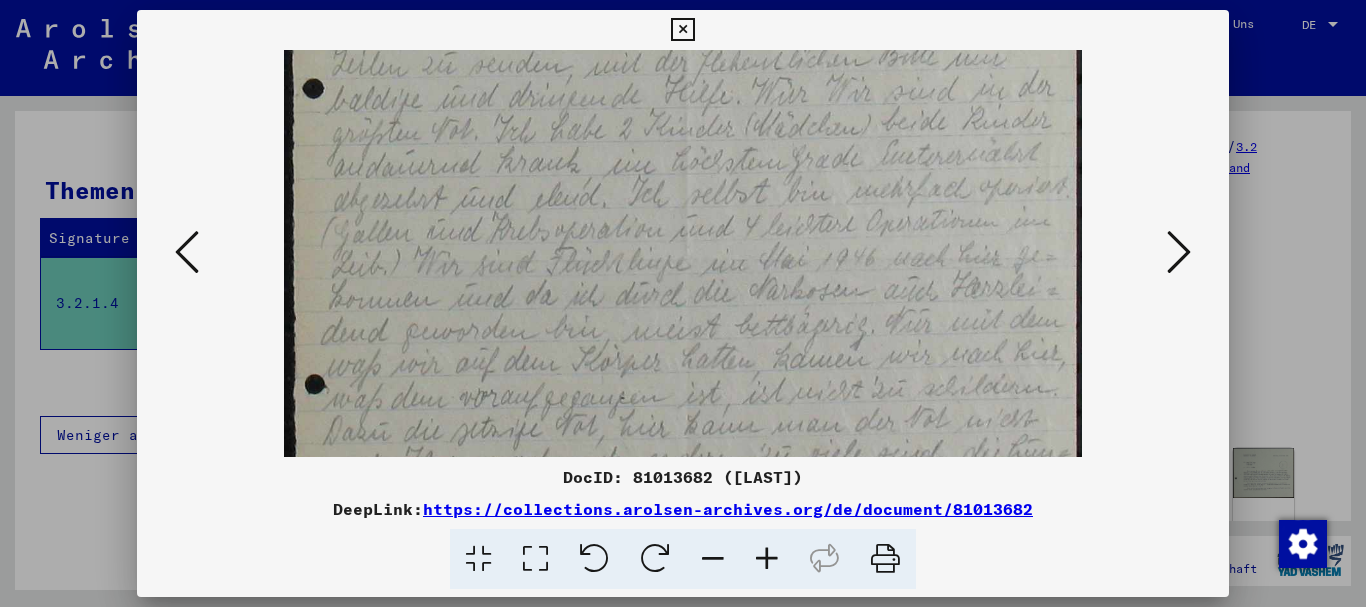 scroll, scrollTop: 347, scrollLeft: 0, axis: vertical 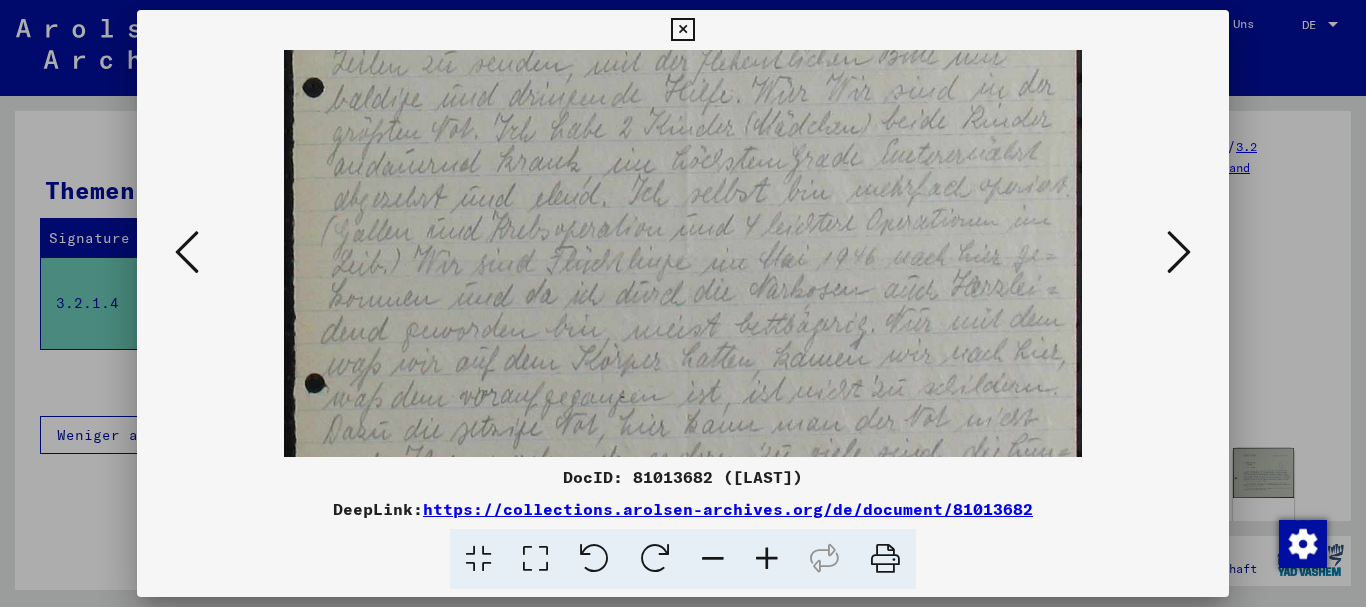 drag, startPoint x: 742, startPoint y: 366, endPoint x: 704, endPoint y: 291, distance: 84.07735 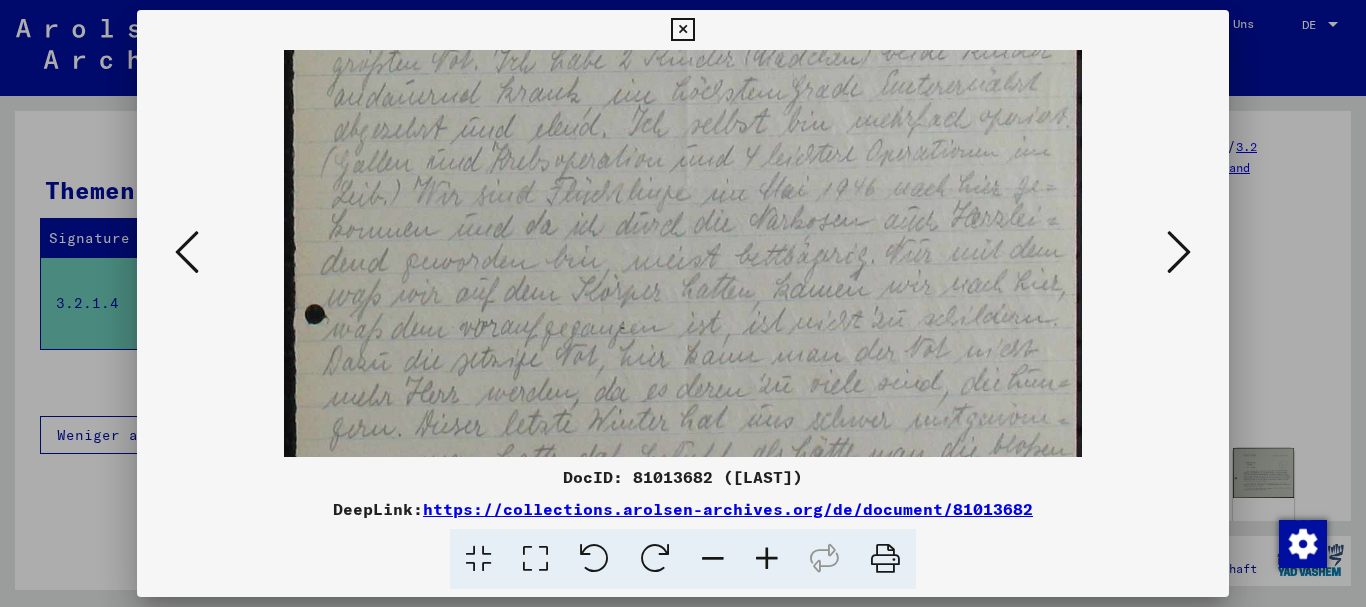 scroll, scrollTop: 417, scrollLeft: 0, axis: vertical 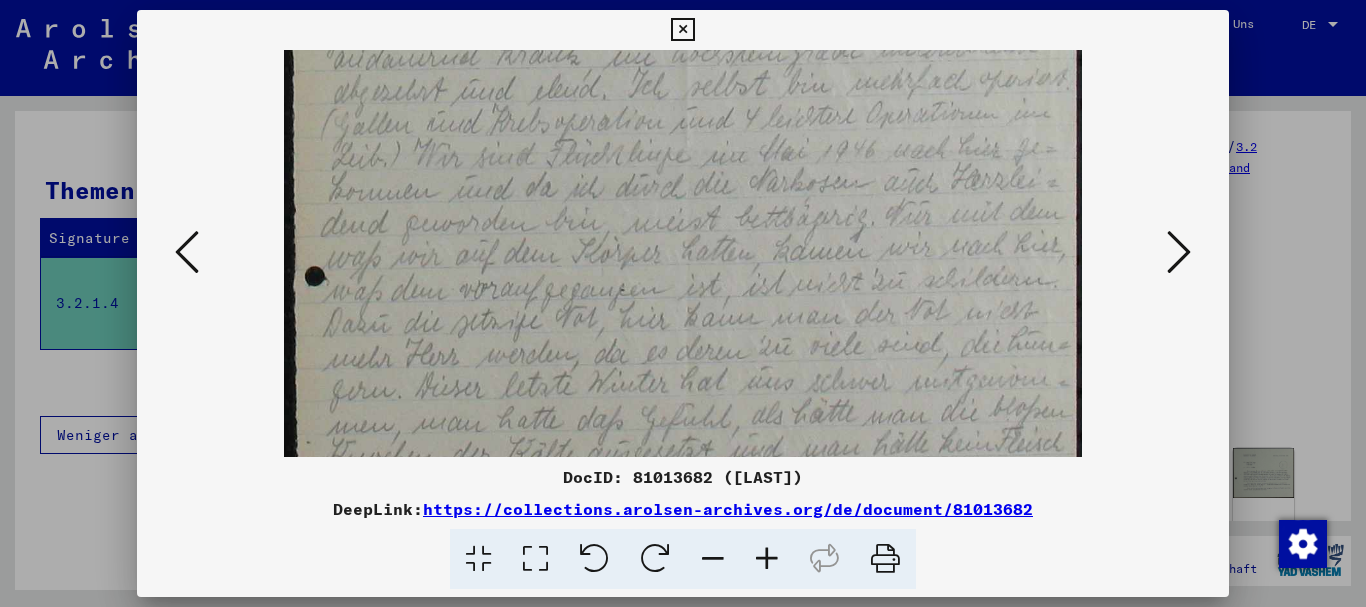 drag, startPoint x: 716, startPoint y: 364, endPoint x: 683, endPoint y: 255, distance: 113.88591 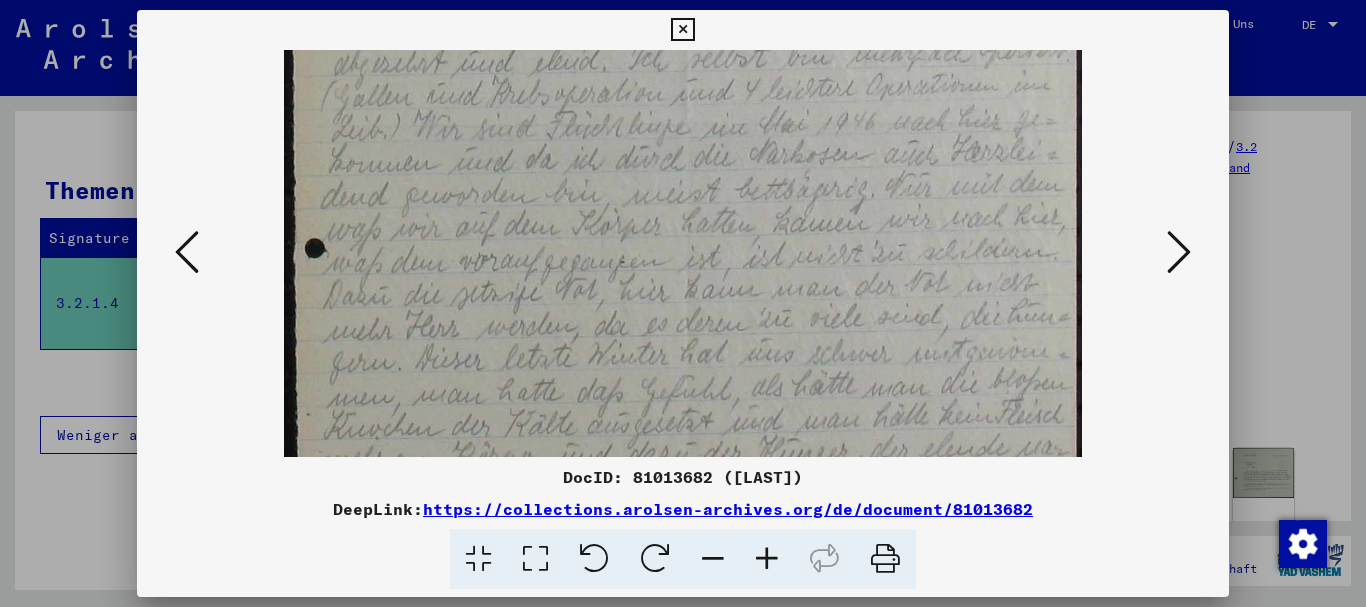 scroll, scrollTop: 511, scrollLeft: 0, axis: vertical 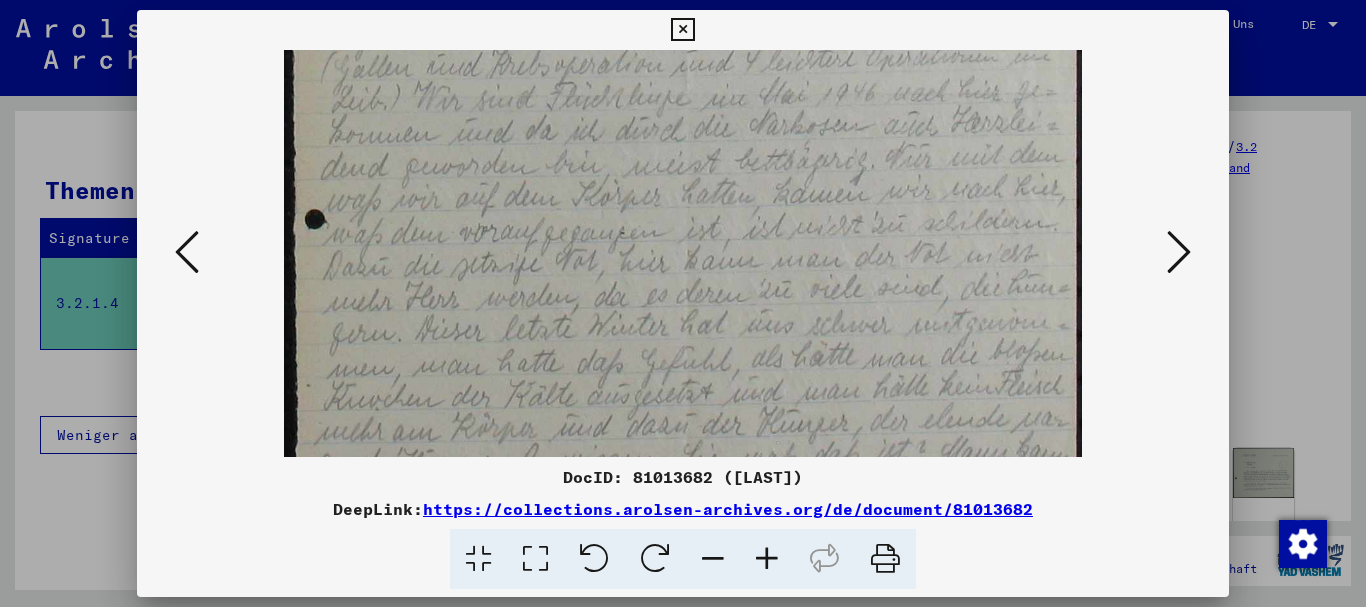 drag, startPoint x: 690, startPoint y: 326, endPoint x: 684, endPoint y: 271, distance: 55.326305 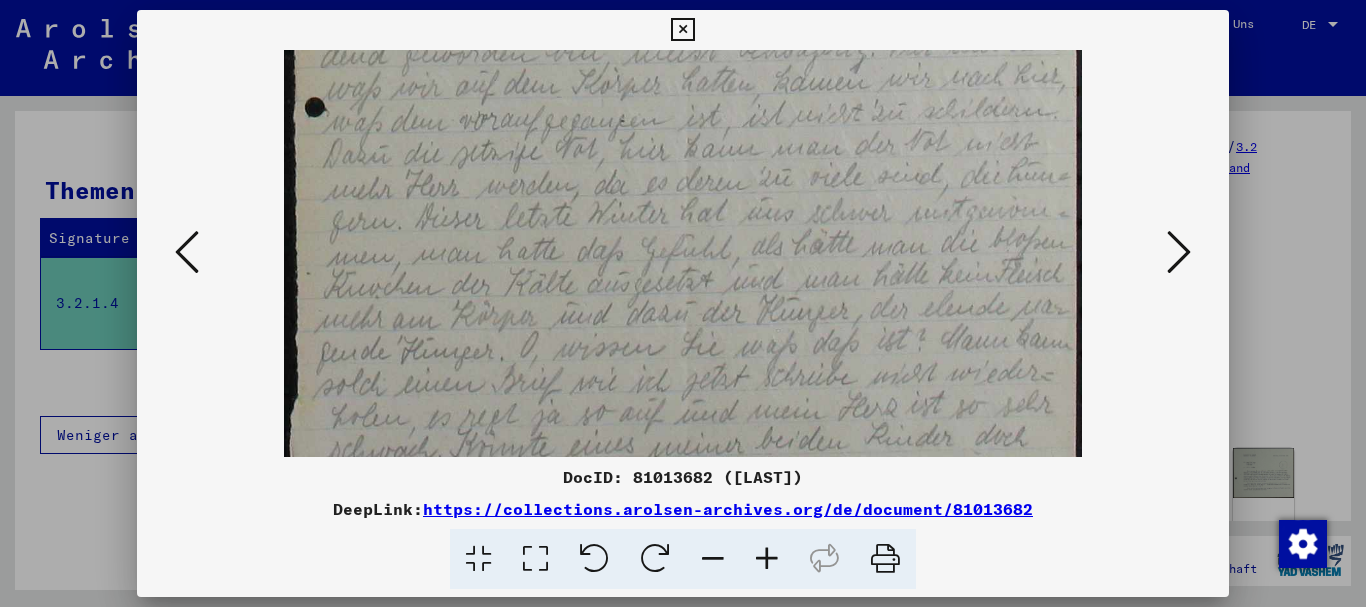 scroll, scrollTop: 624, scrollLeft: 0, axis: vertical 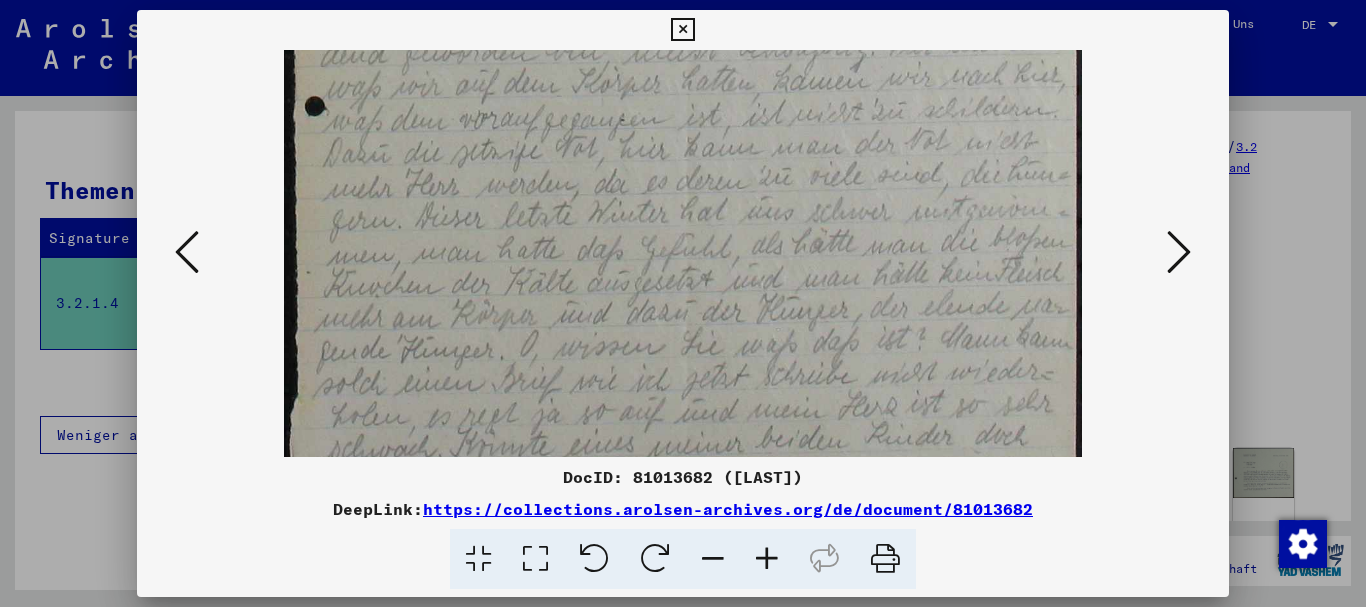 drag, startPoint x: 725, startPoint y: 362, endPoint x: 704, endPoint y: 249, distance: 114.93476 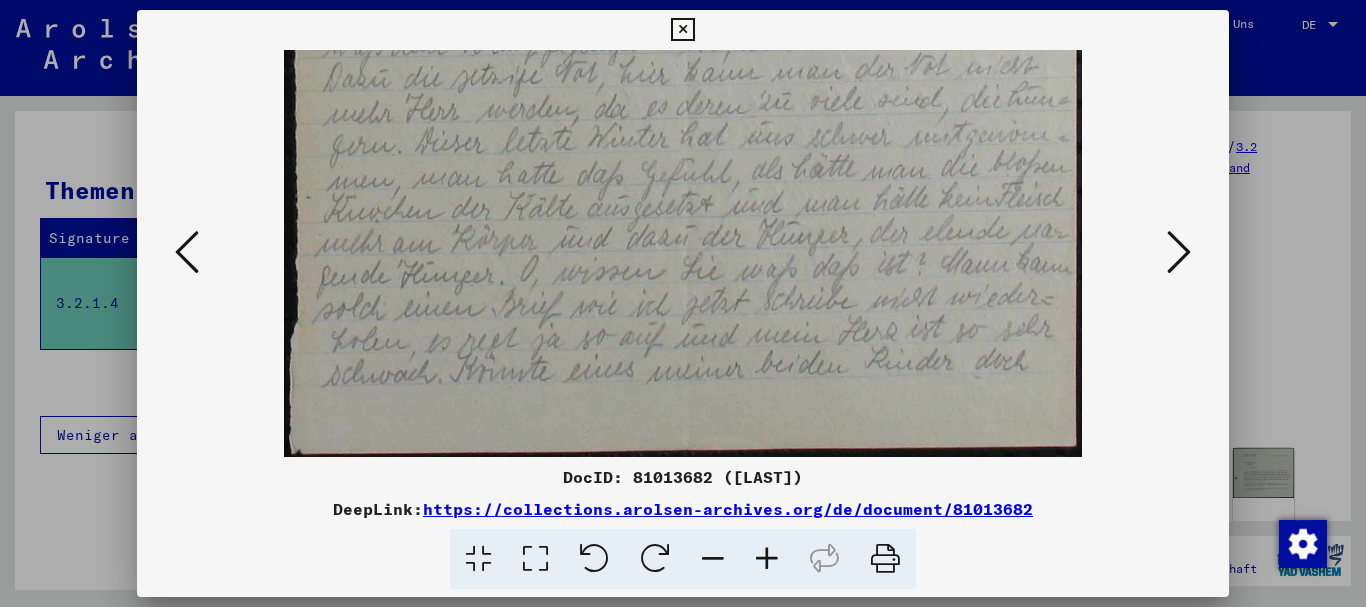 scroll, scrollTop: 700, scrollLeft: 0, axis: vertical 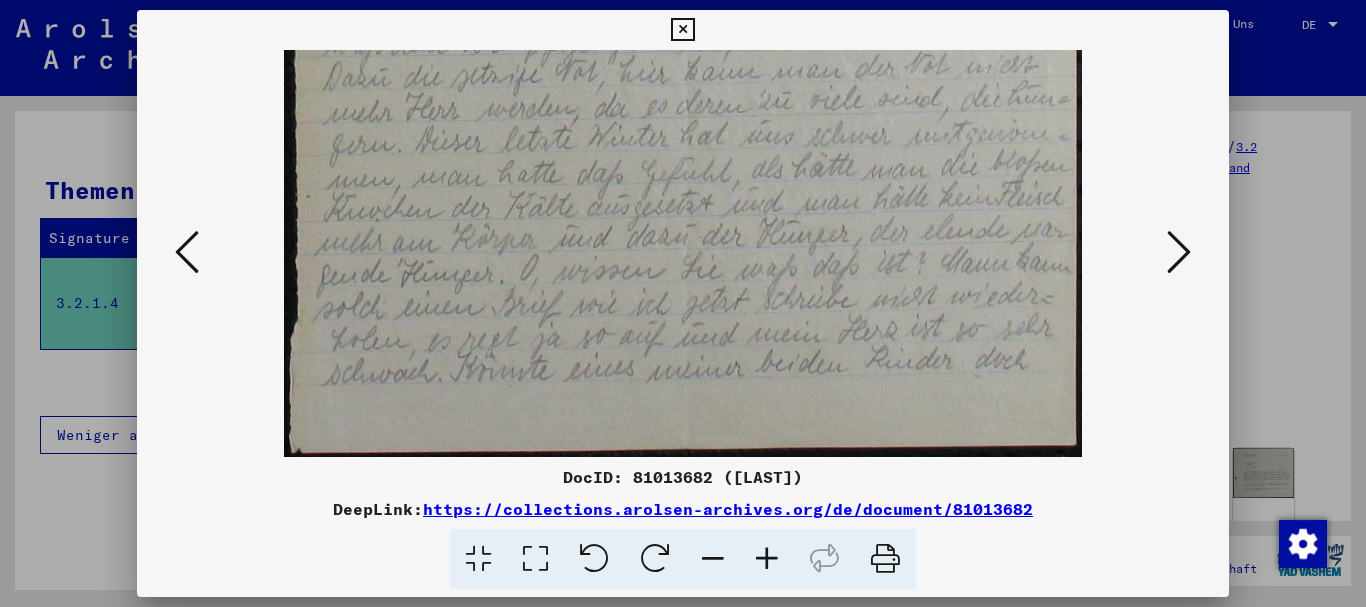 drag, startPoint x: 723, startPoint y: 322, endPoint x: 706, endPoint y: 223, distance: 100.44899 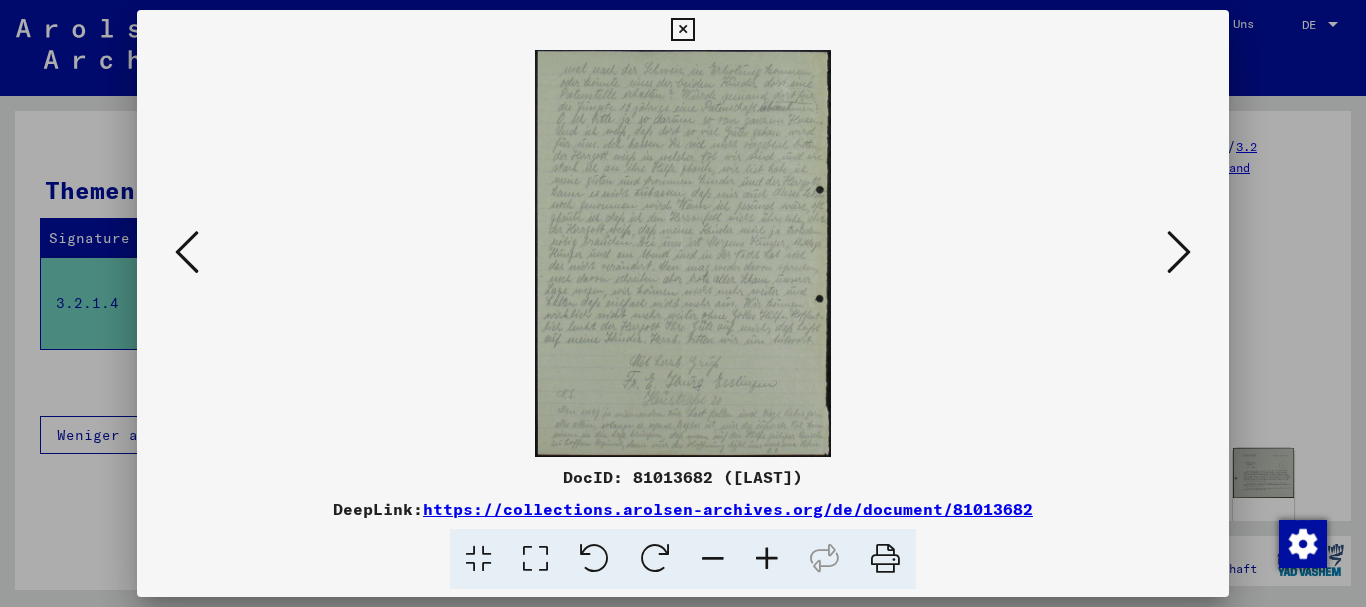 click at bounding box center [767, 559] 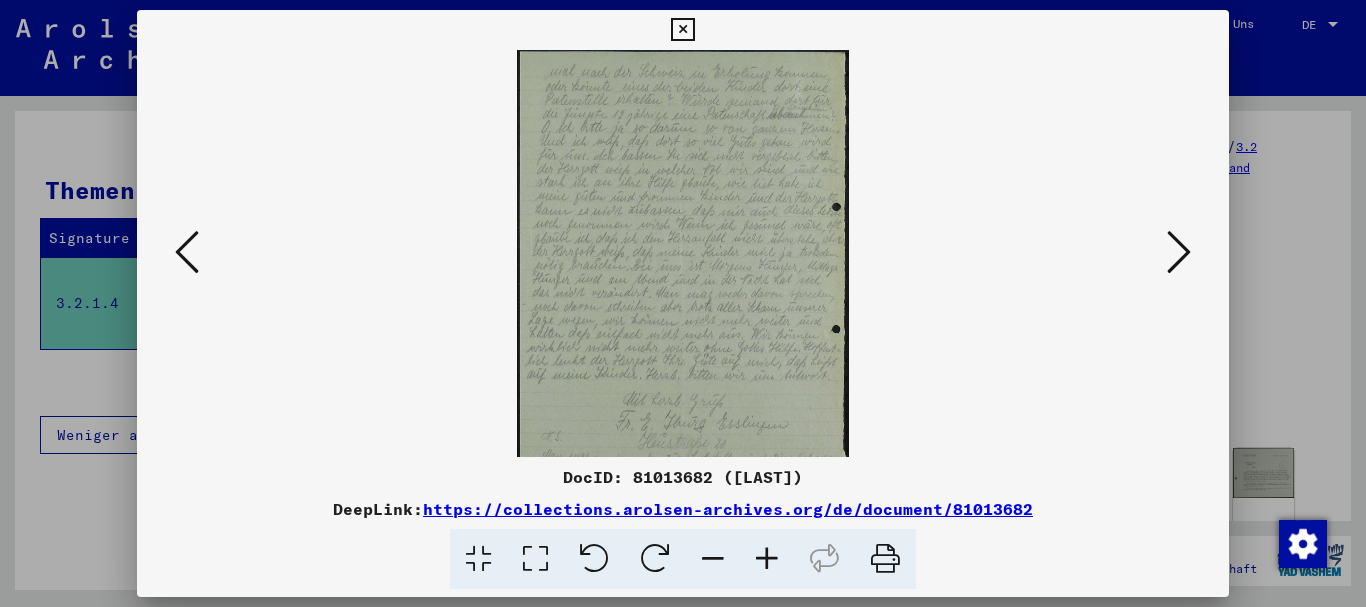 click at bounding box center (767, 559) 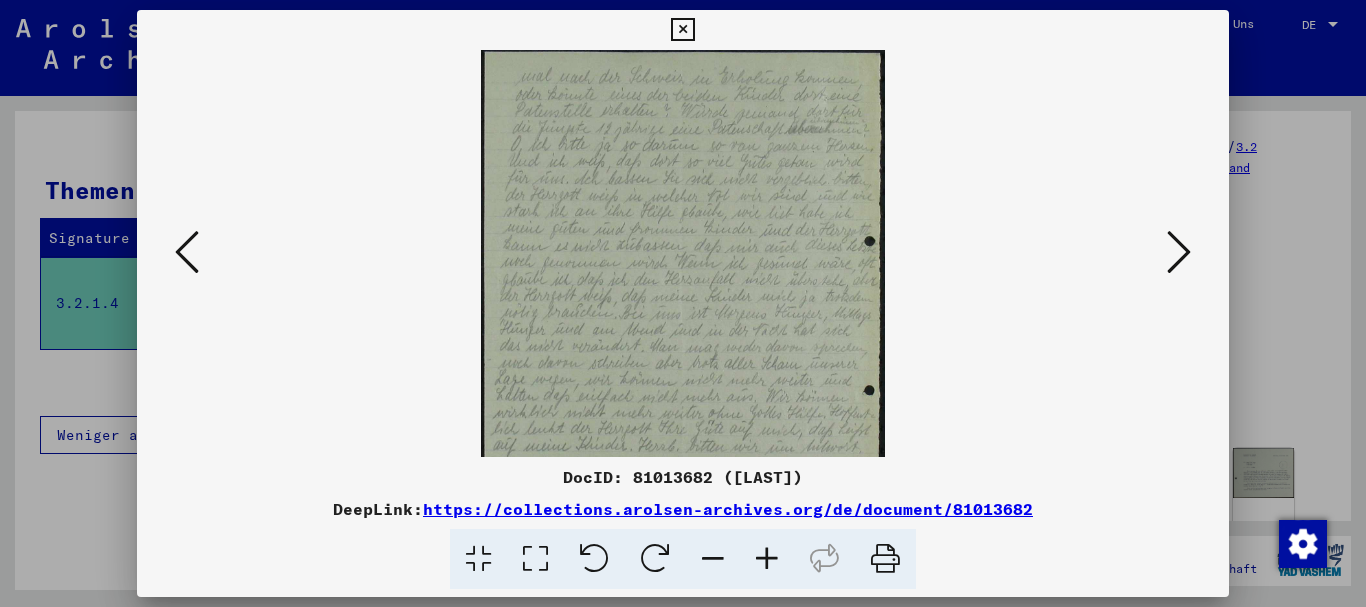 click at bounding box center (767, 559) 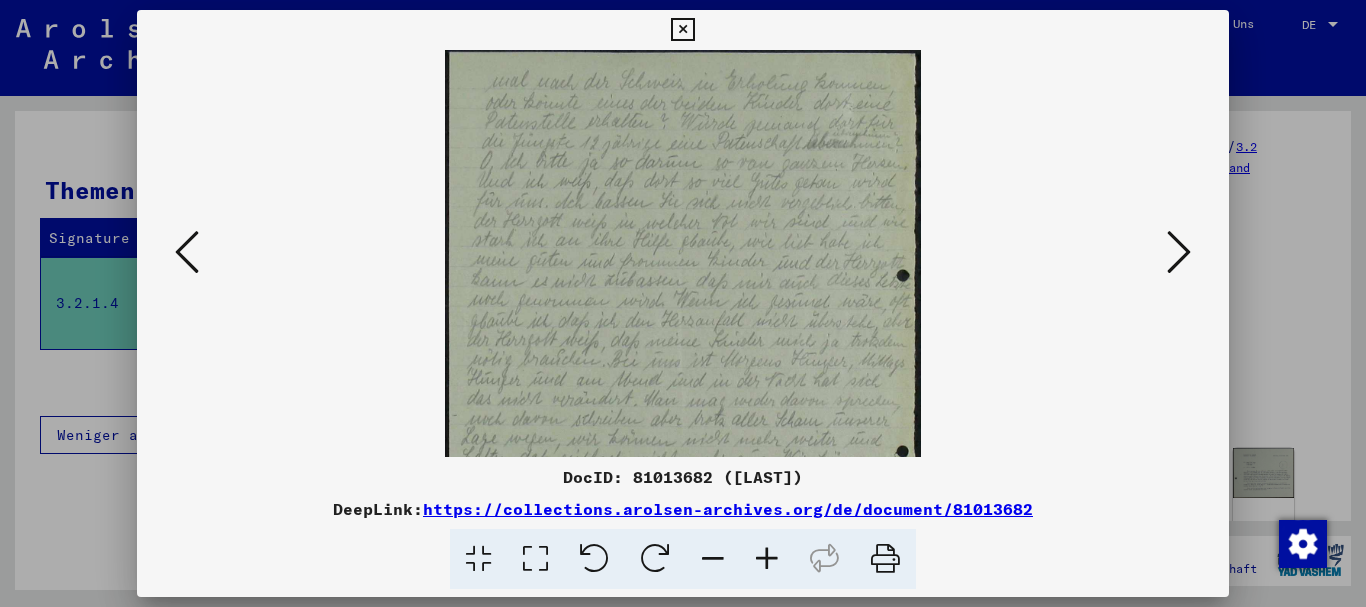 click at bounding box center (767, 559) 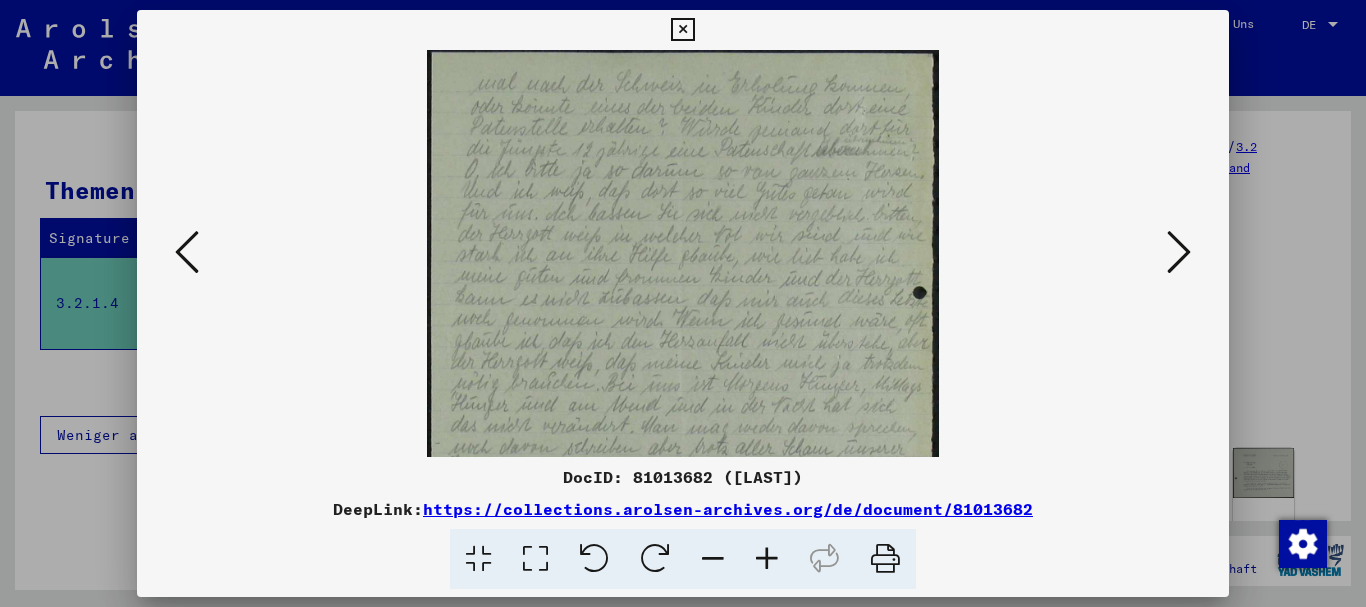 click at bounding box center (767, 559) 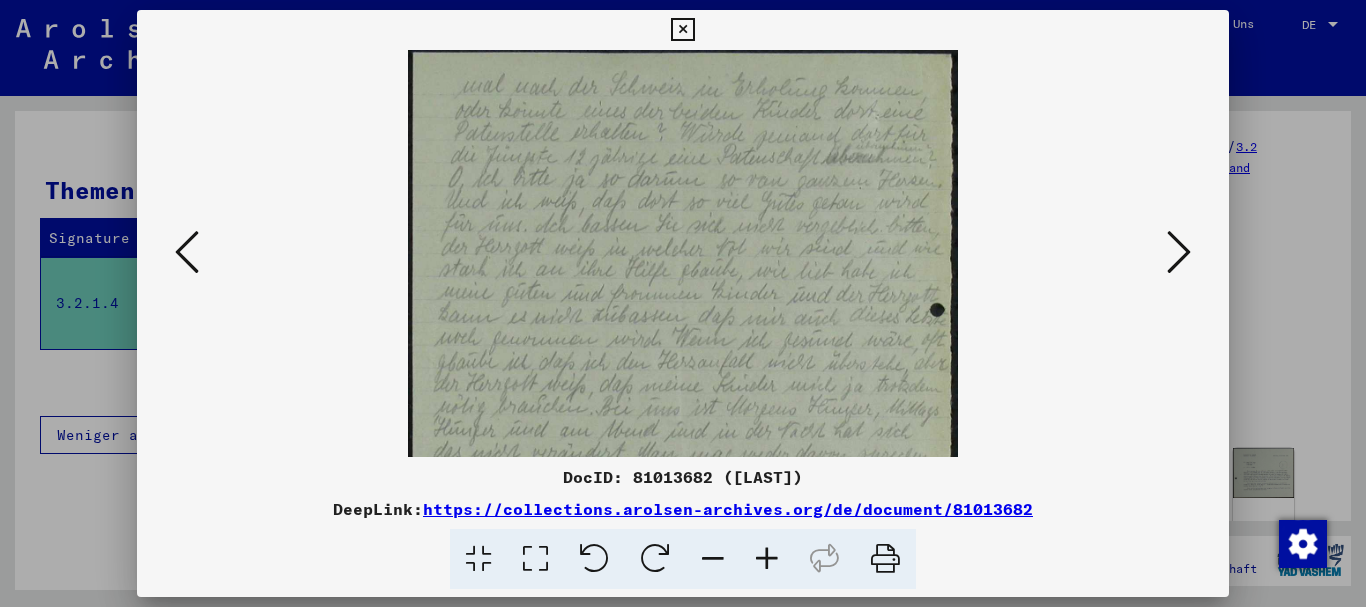 click at bounding box center [767, 559] 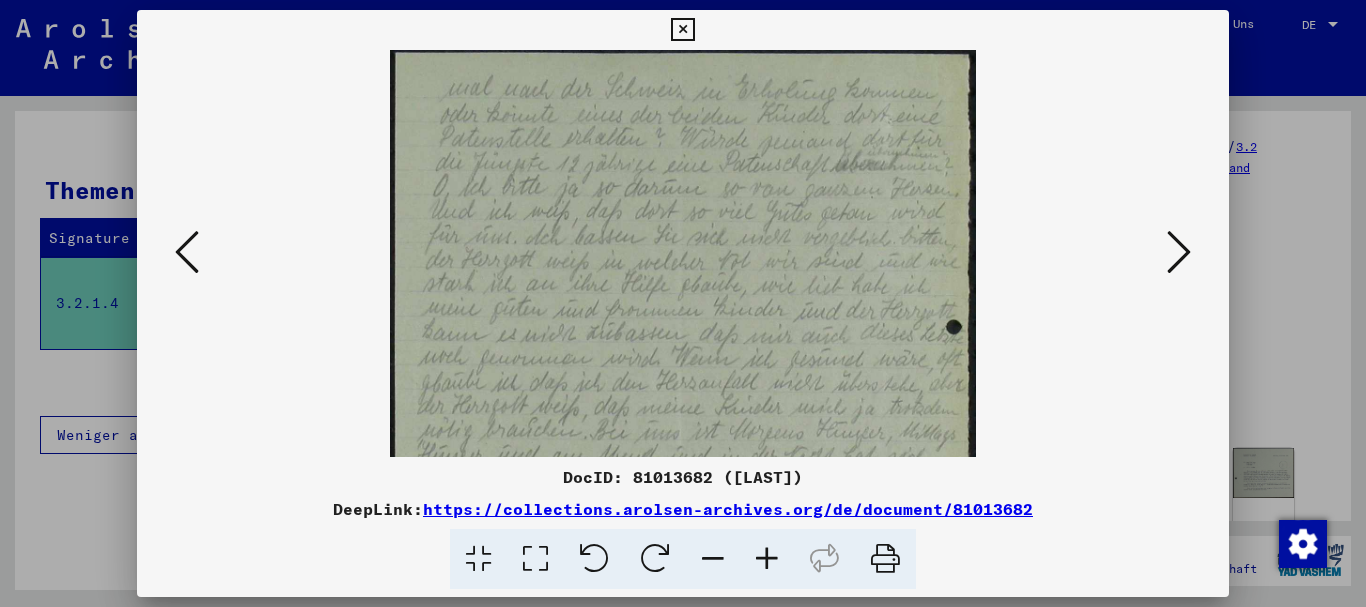 click at bounding box center [767, 559] 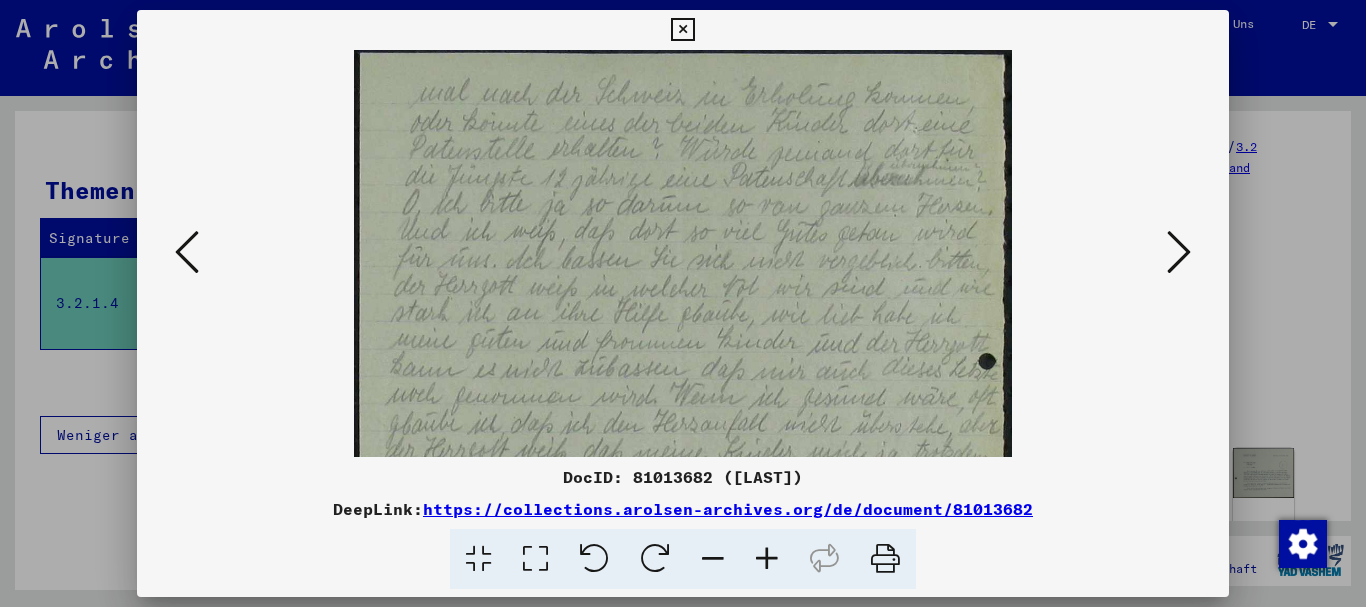 click at bounding box center (767, 559) 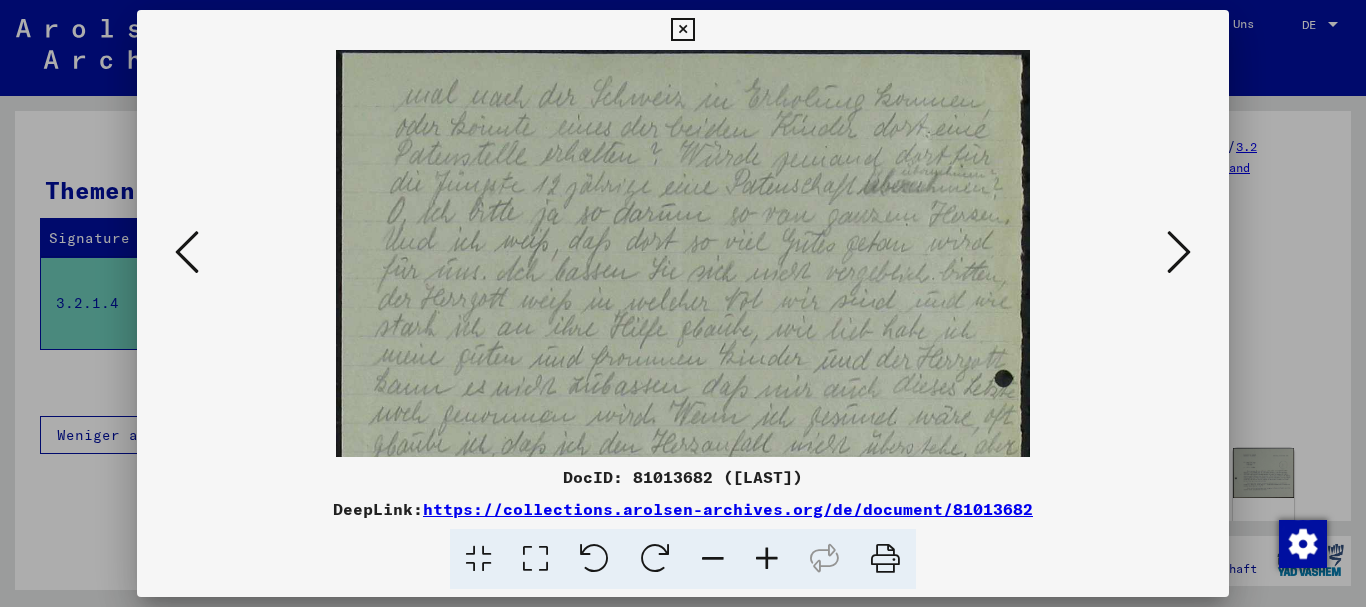 click at bounding box center (767, 559) 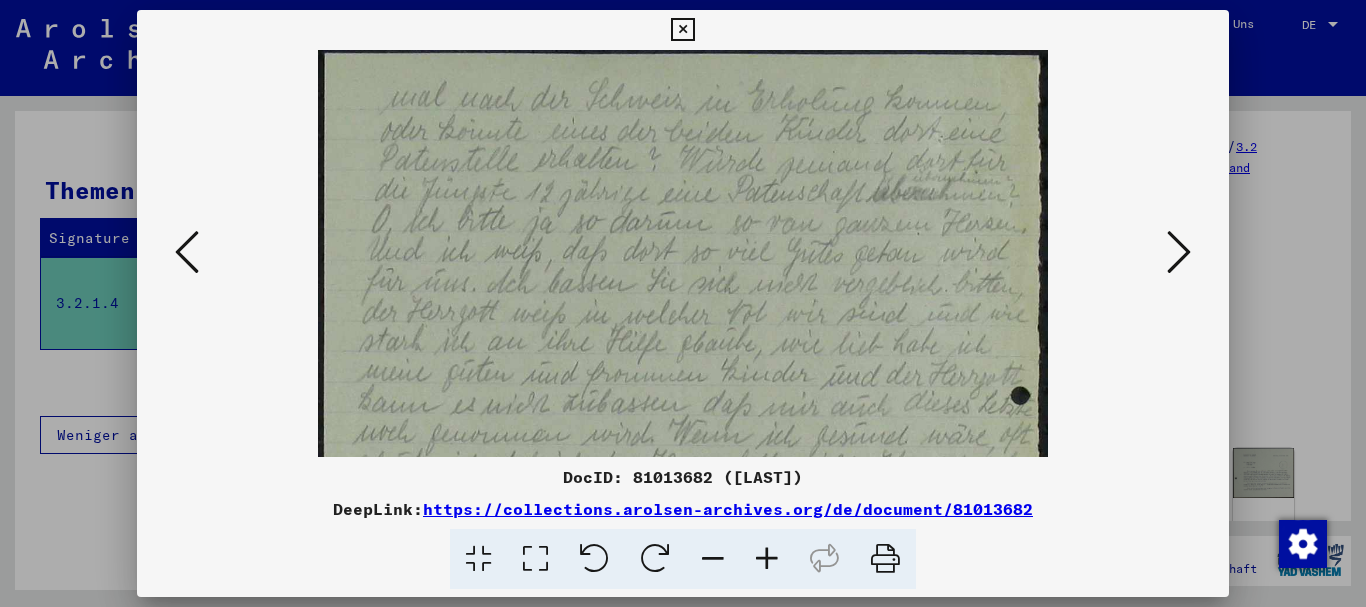 click at bounding box center (767, 559) 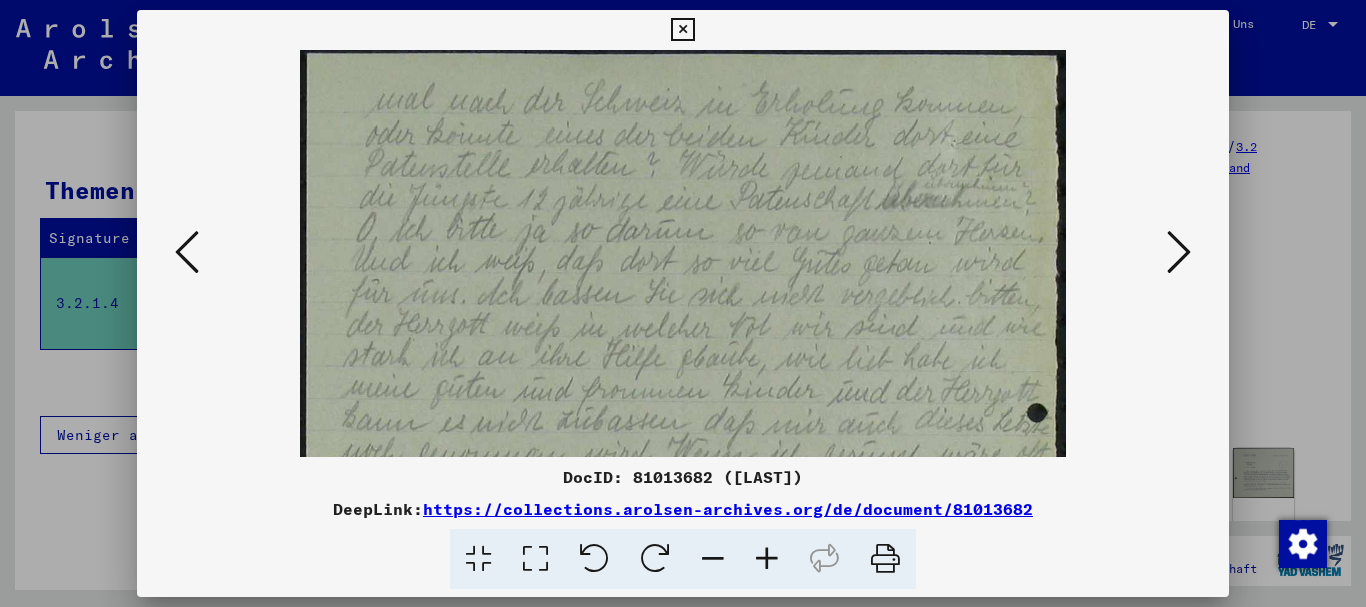 click at bounding box center [767, 559] 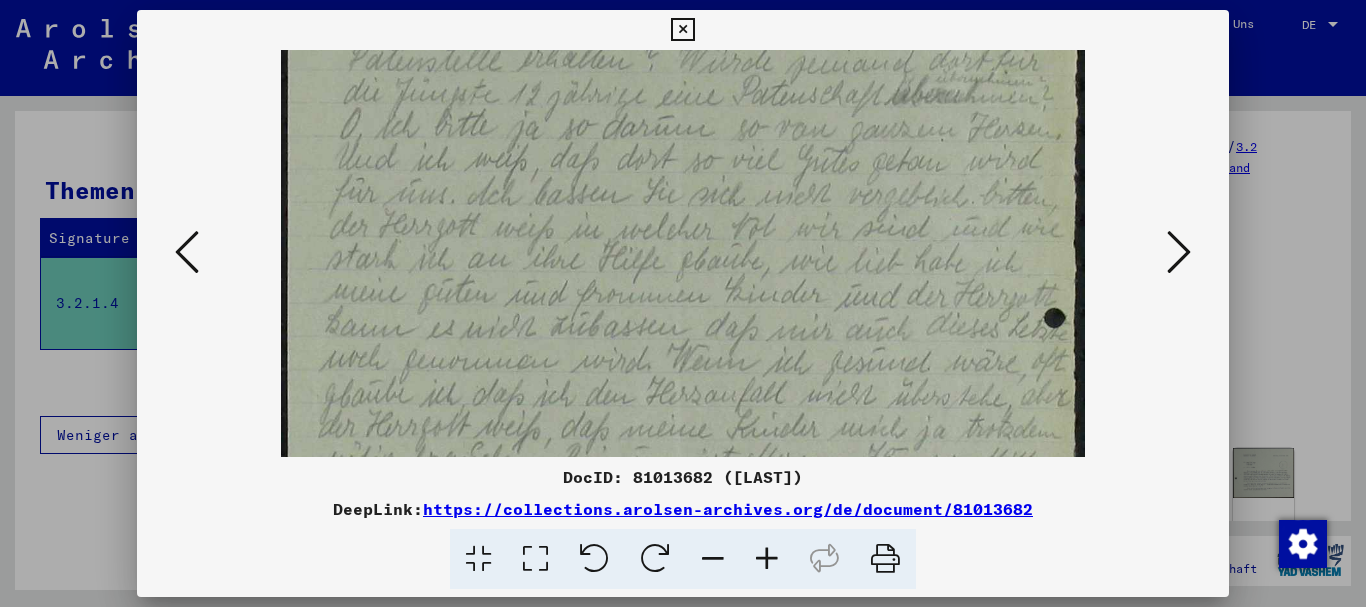 scroll, scrollTop: 113, scrollLeft: 0, axis: vertical 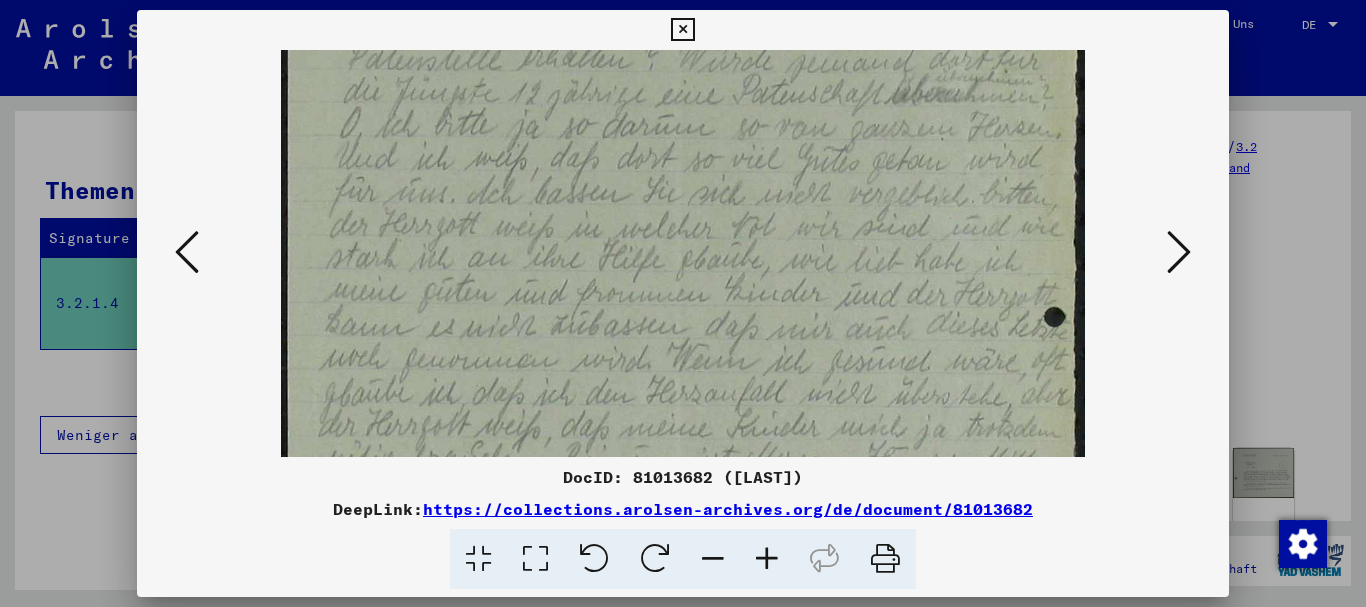 drag, startPoint x: 606, startPoint y: 321, endPoint x: 552, endPoint y: 208, distance: 125.23977 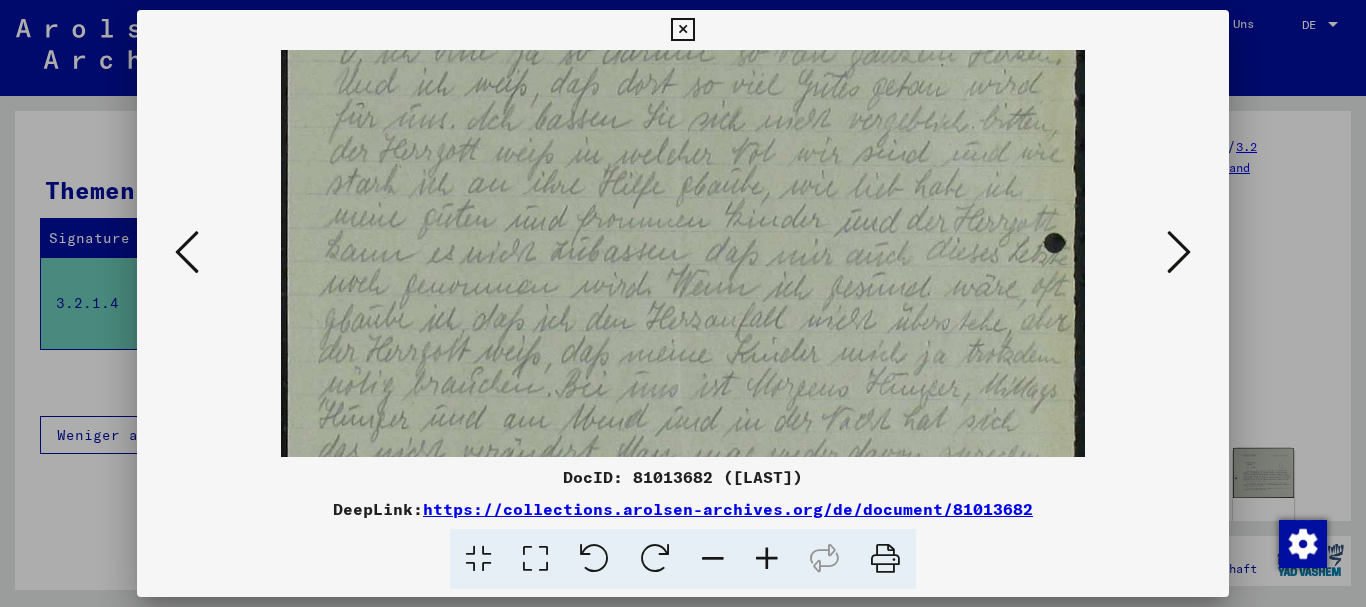 scroll, scrollTop: 188, scrollLeft: 0, axis: vertical 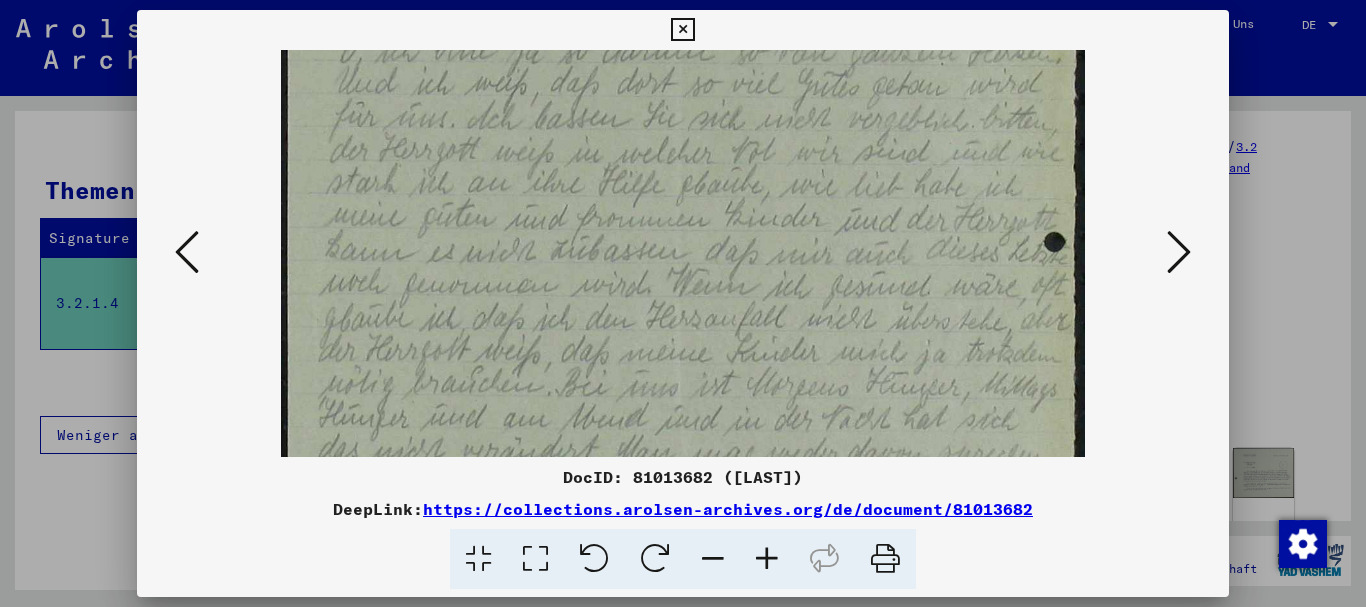 drag, startPoint x: 598, startPoint y: 312, endPoint x: 594, endPoint y: 237, distance: 75.10659 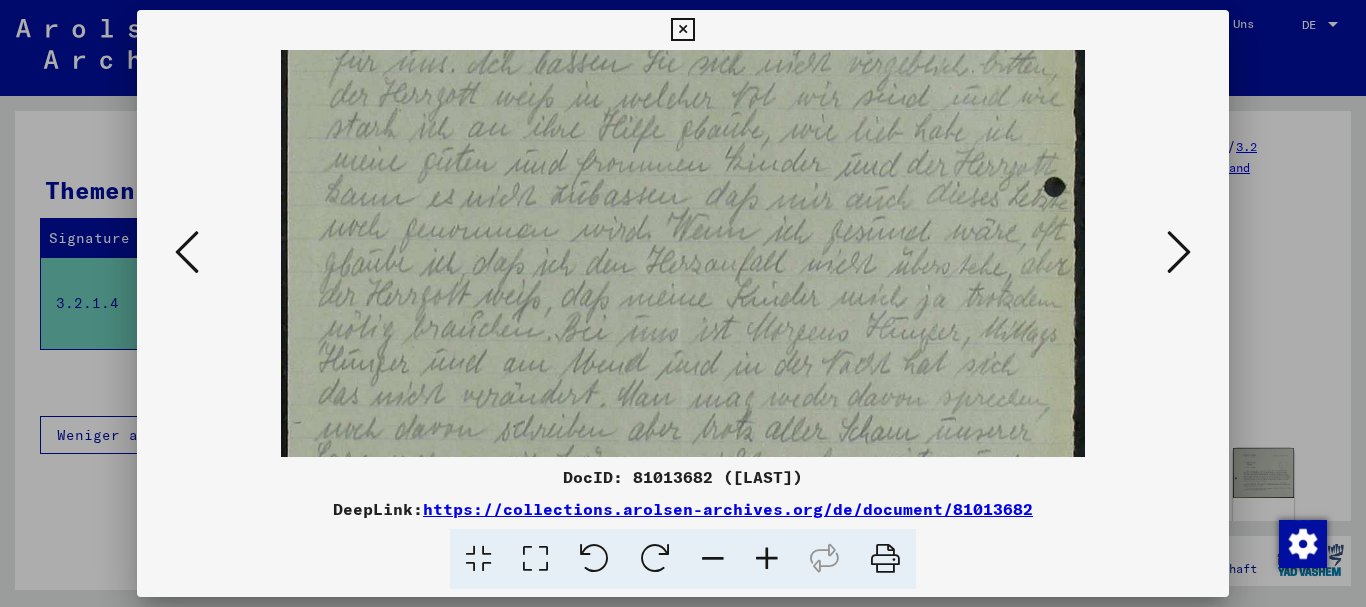 scroll, scrollTop: 245, scrollLeft: 0, axis: vertical 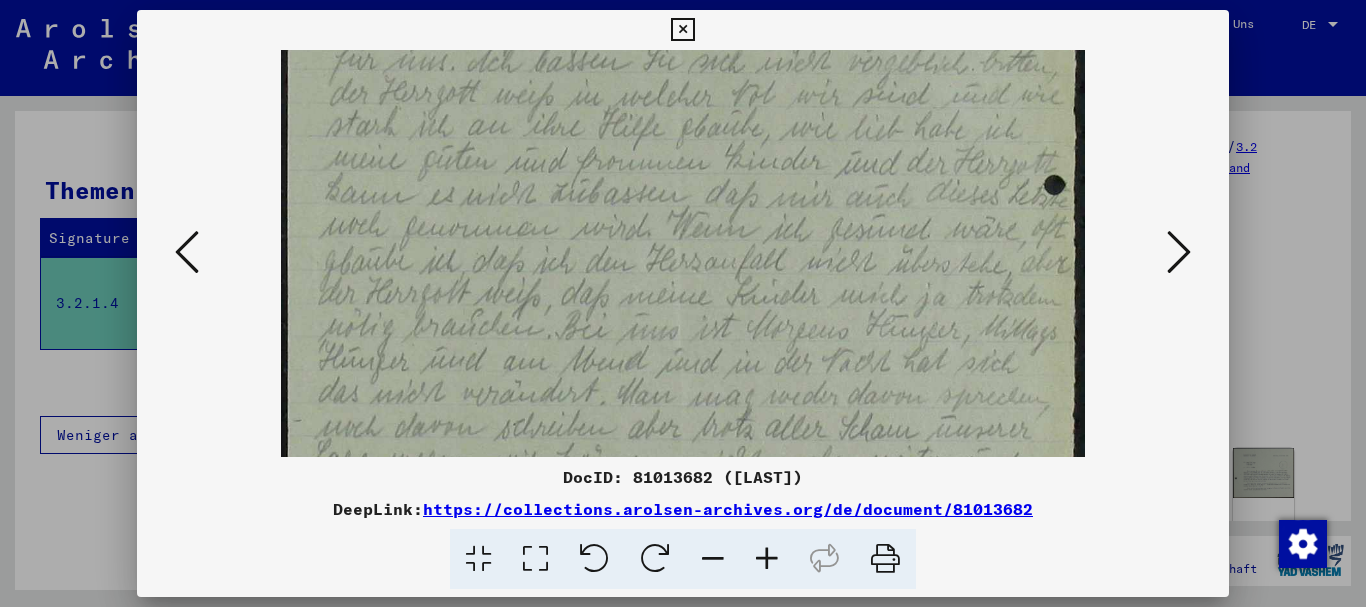 drag, startPoint x: 598, startPoint y: 318, endPoint x: 598, endPoint y: 261, distance: 57 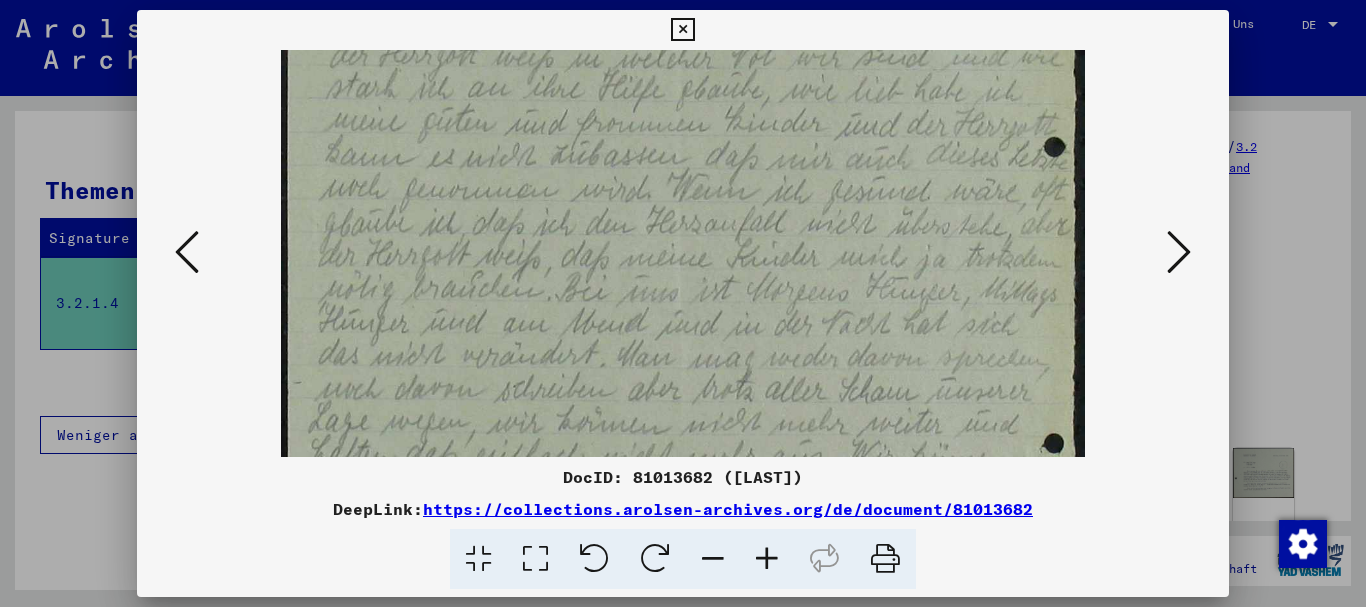 scroll, scrollTop: 284, scrollLeft: 0, axis: vertical 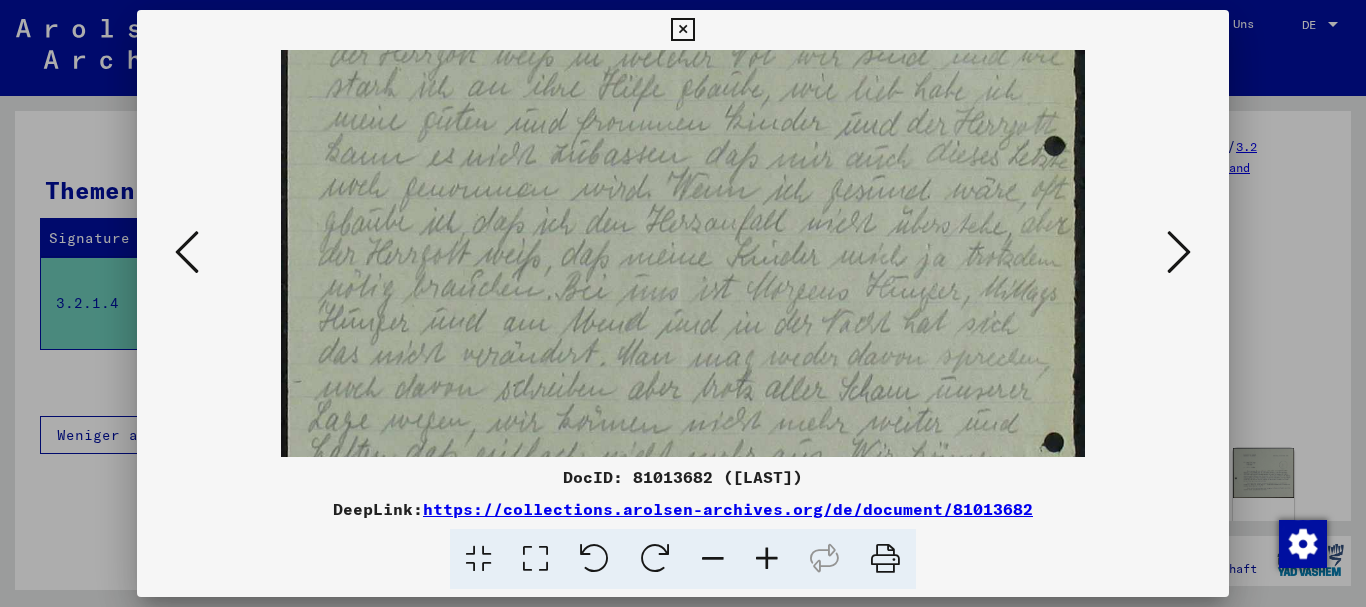 drag, startPoint x: 612, startPoint y: 321, endPoint x: 612, endPoint y: 282, distance: 39 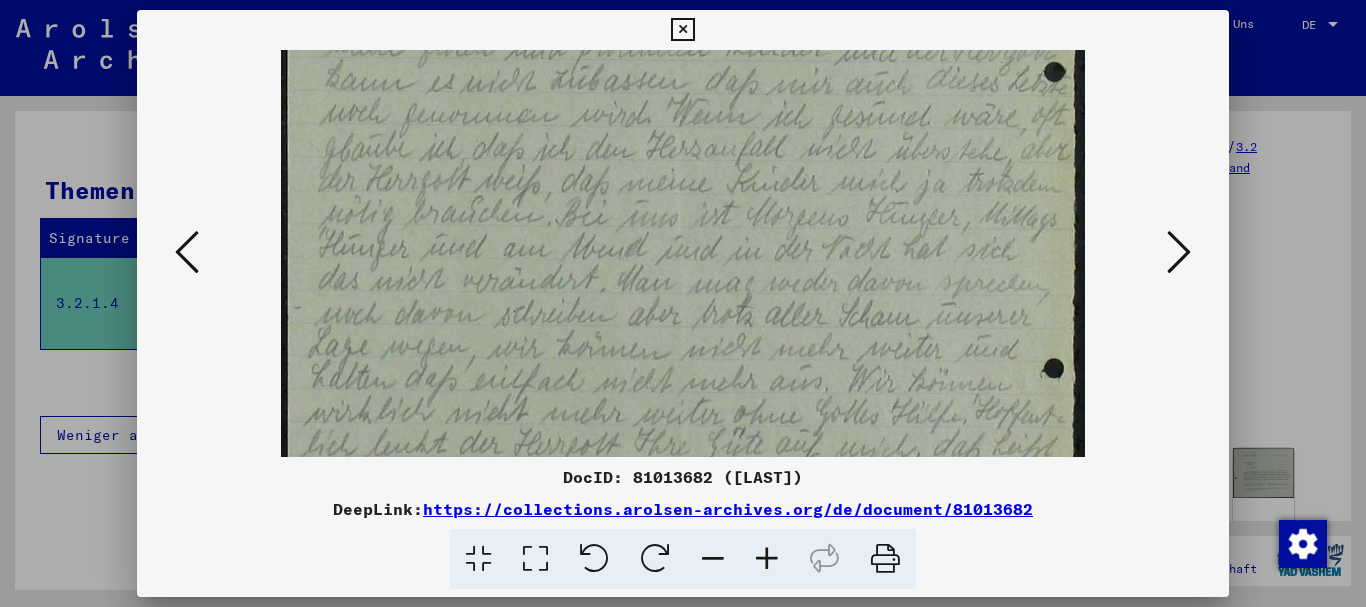 scroll, scrollTop: 364, scrollLeft: 0, axis: vertical 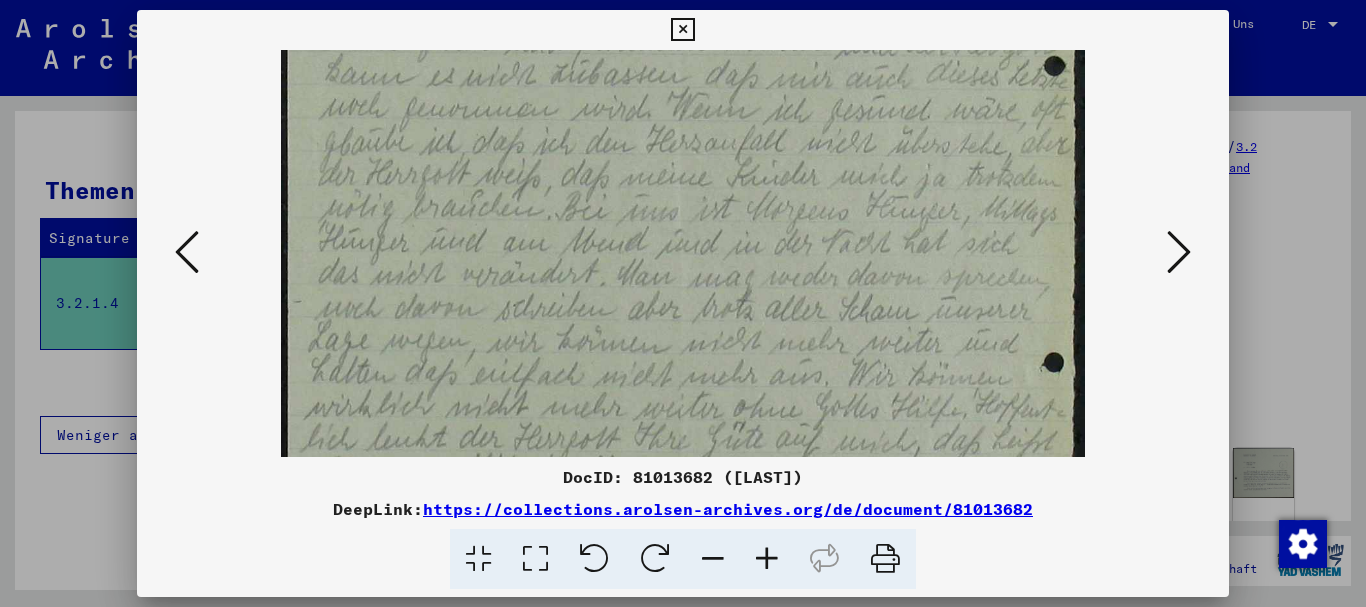 drag, startPoint x: 618, startPoint y: 321, endPoint x: 609, endPoint y: 241, distance: 80.50466 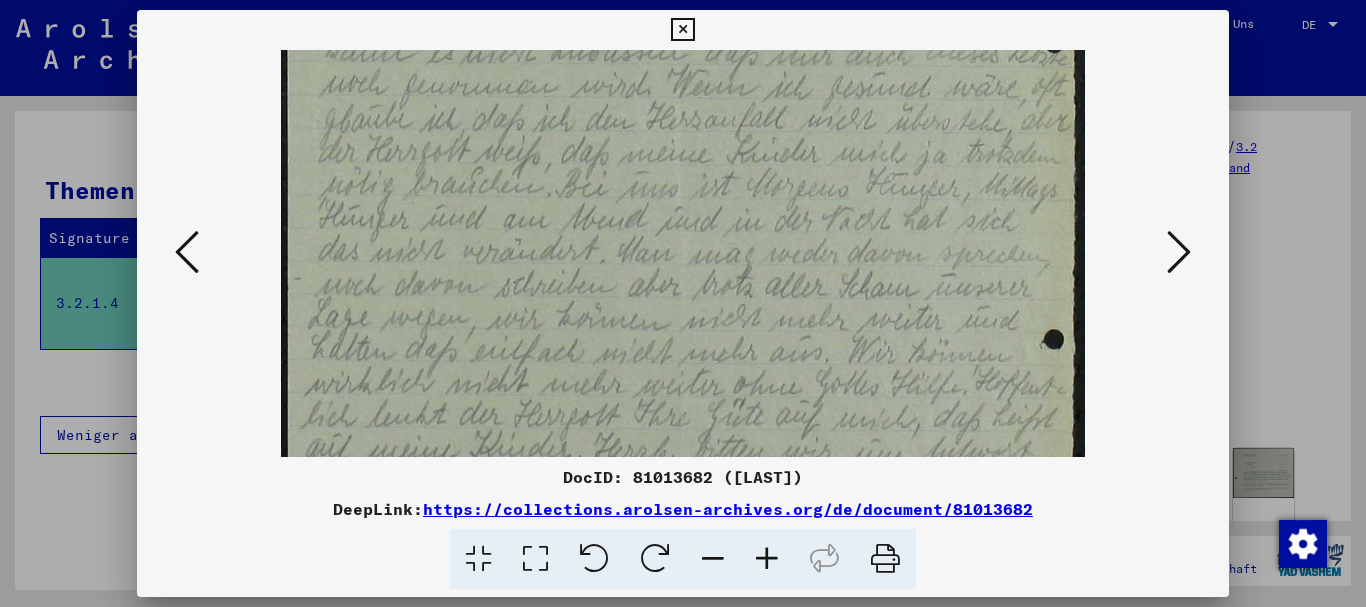 scroll, scrollTop: 388, scrollLeft: 0, axis: vertical 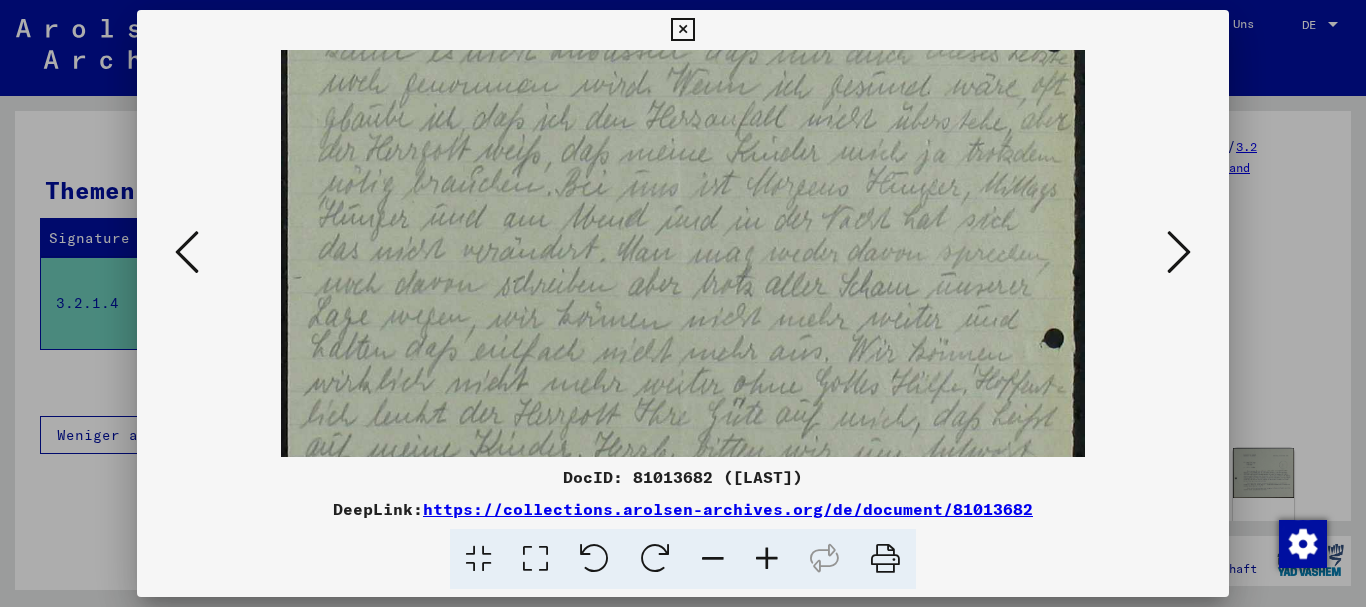 drag, startPoint x: 603, startPoint y: 314, endPoint x: 601, endPoint y: 290, distance: 24.083189 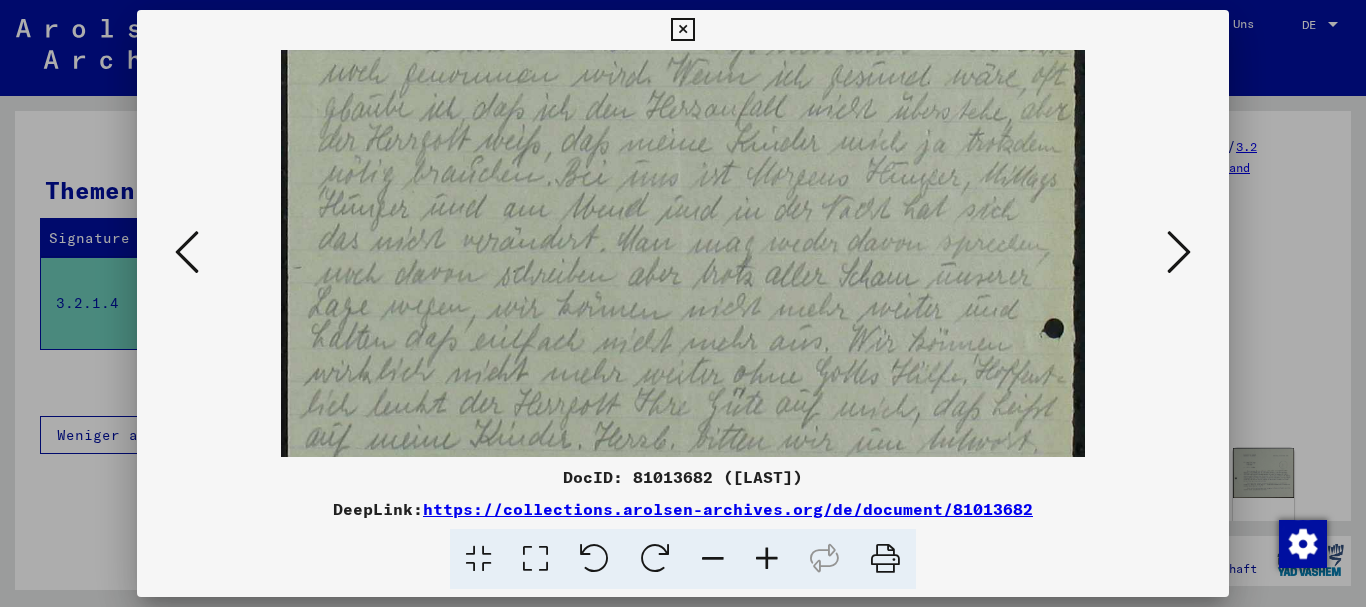scroll, scrollTop: 400, scrollLeft: 0, axis: vertical 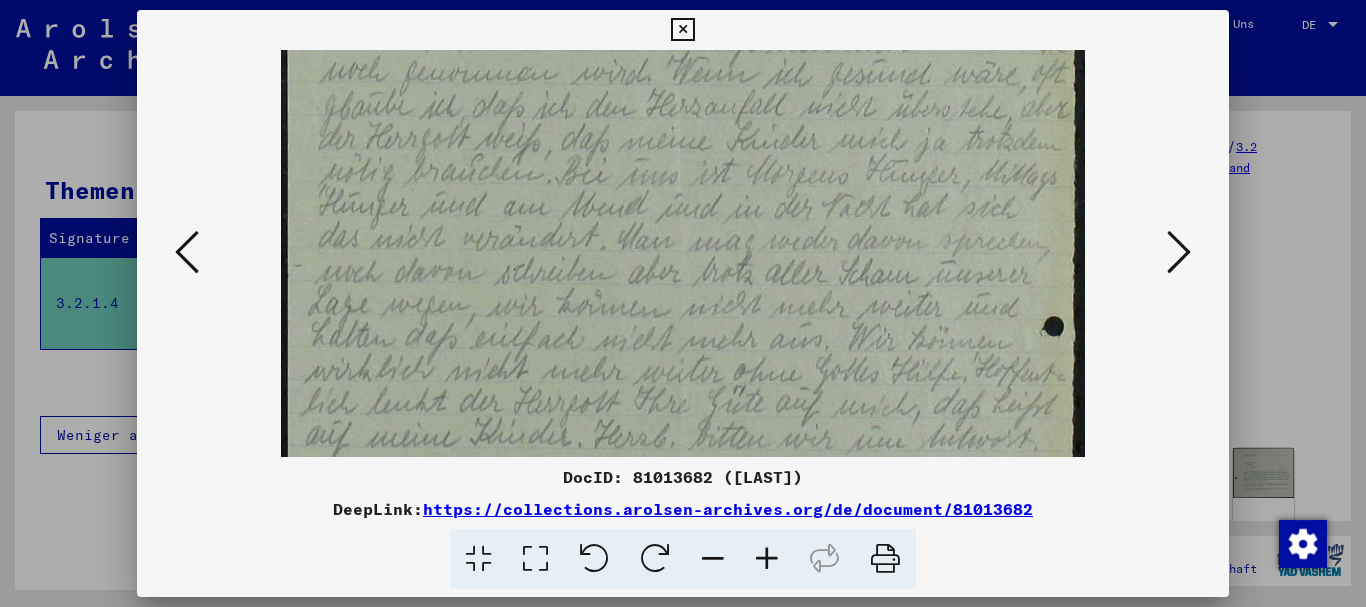 drag, startPoint x: 601, startPoint y: 290, endPoint x: 598, endPoint y: 278, distance: 12.369317 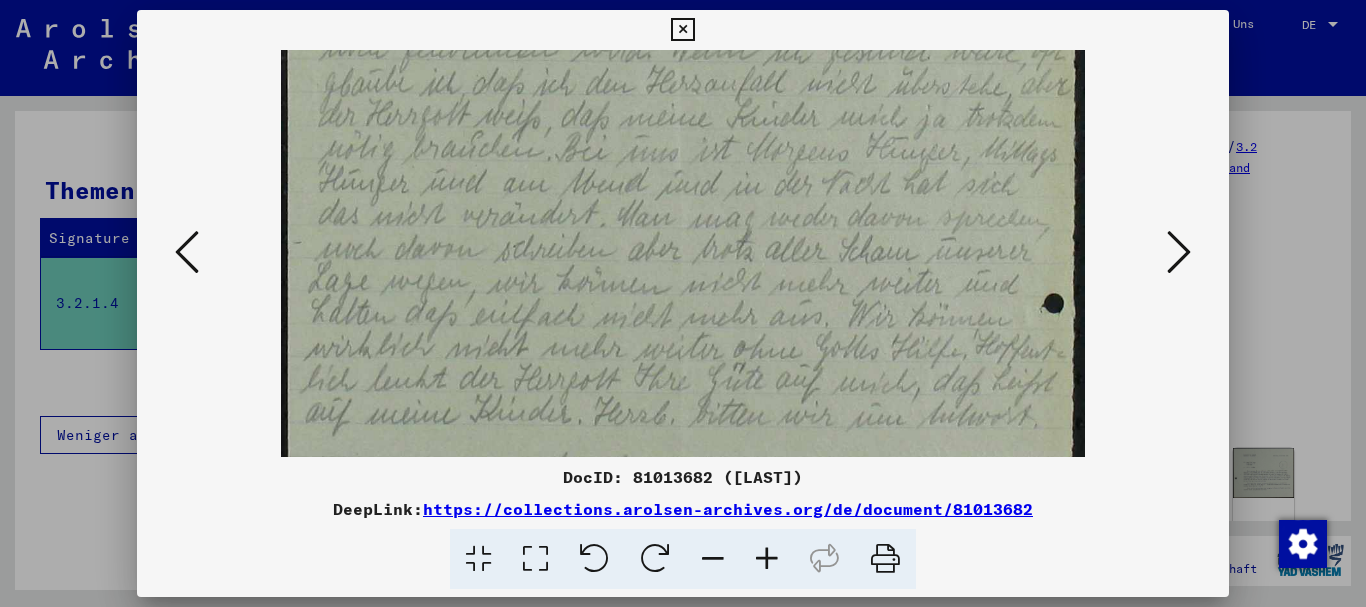 drag, startPoint x: 608, startPoint y: 326, endPoint x: 608, endPoint y: 302, distance: 24 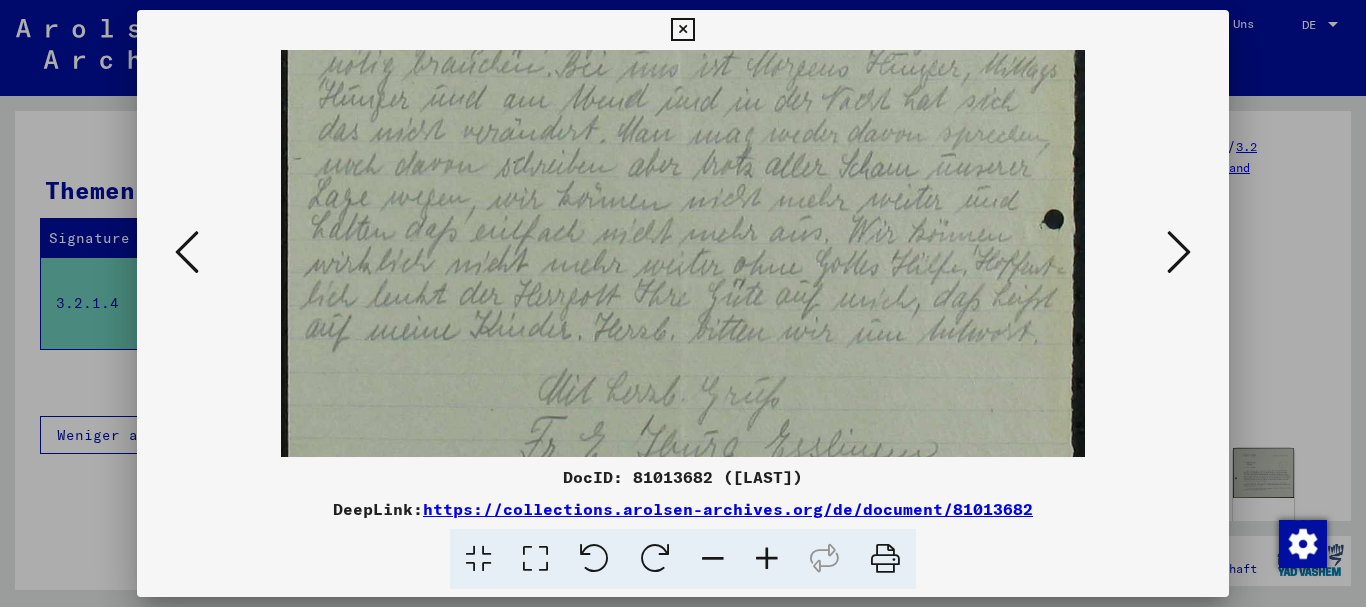 scroll, scrollTop: 508, scrollLeft: 0, axis: vertical 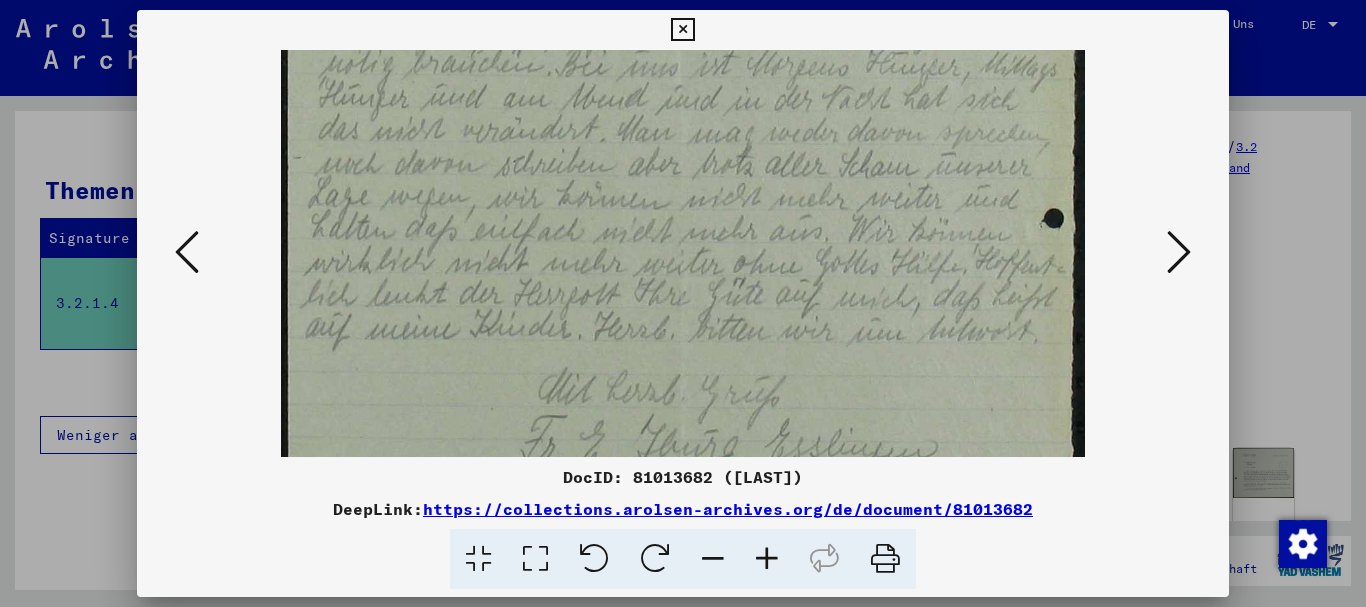 drag, startPoint x: 604, startPoint y: 343, endPoint x: 589, endPoint y: 259, distance: 85.32877 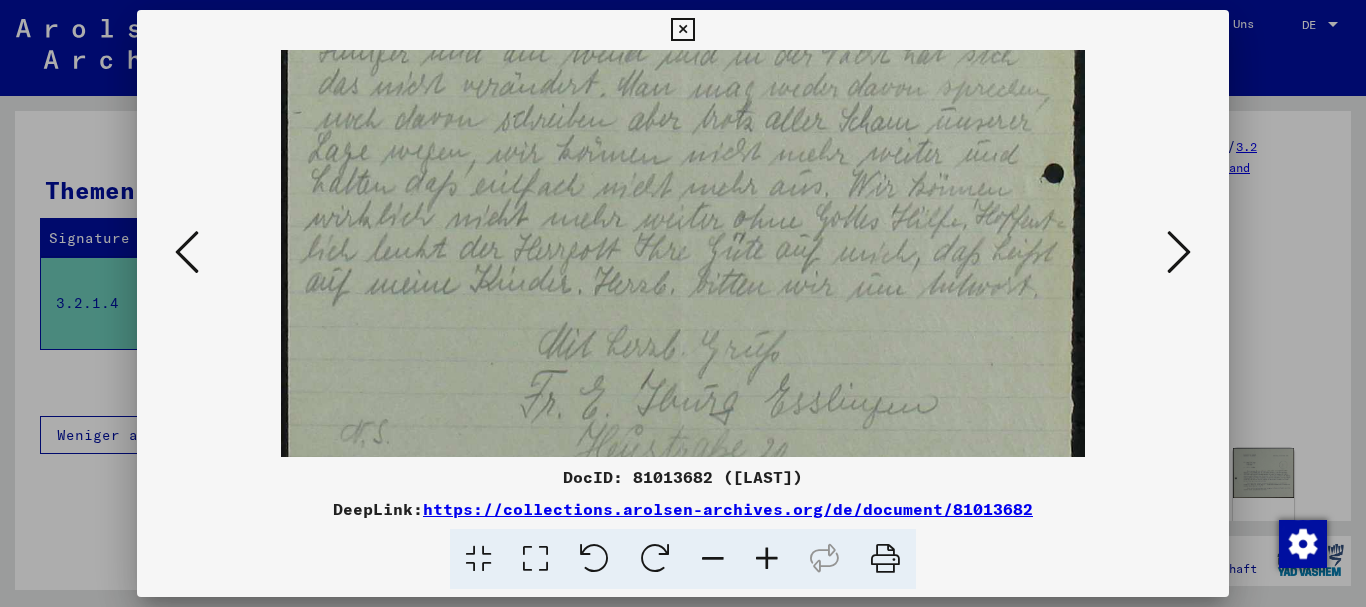 scroll, scrollTop: 564, scrollLeft: 0, axis: vertical 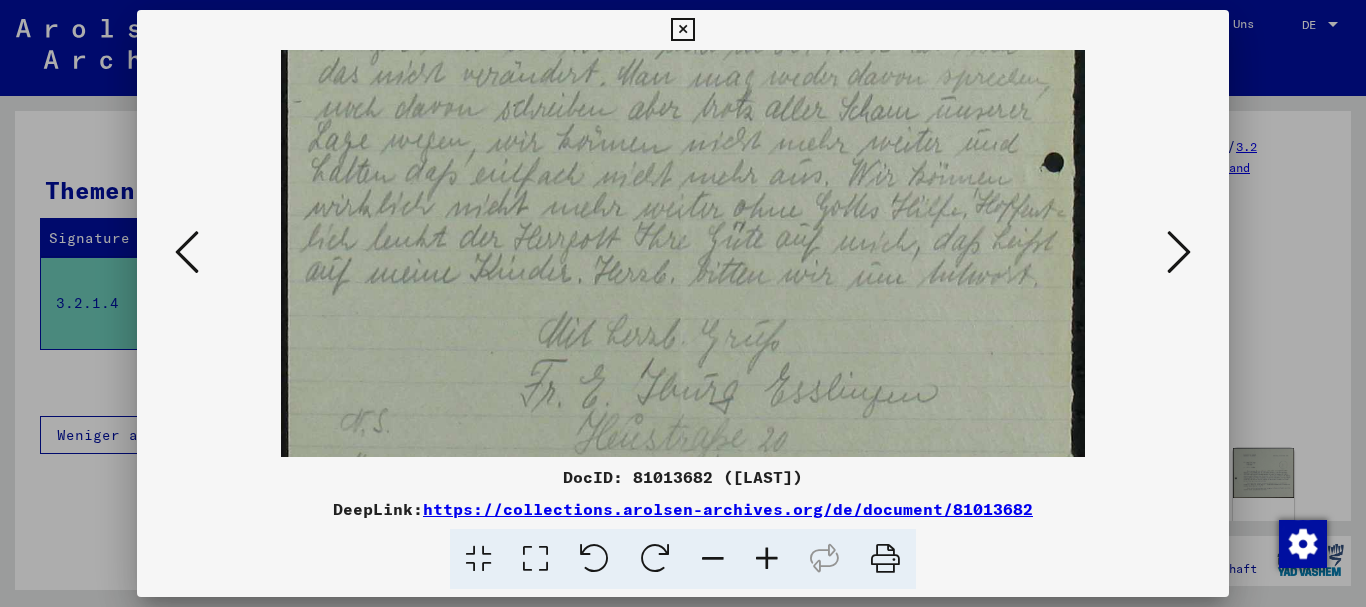 drag, startPoint x: 589, startPoint y: 333, endPoint x: 589, endPoint y: 277, distance: 56 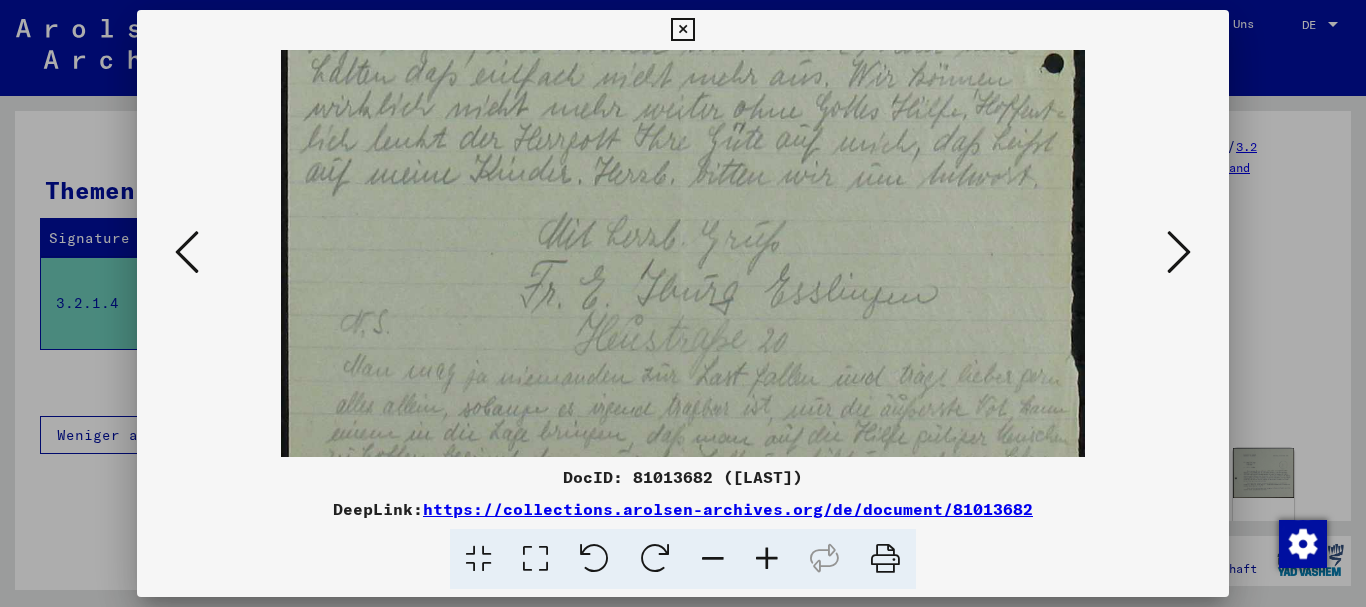 drag, startPoint x: 586, startPoint y: 354, endPoint x: 574, endPoint y: 254, distance: 100.71743 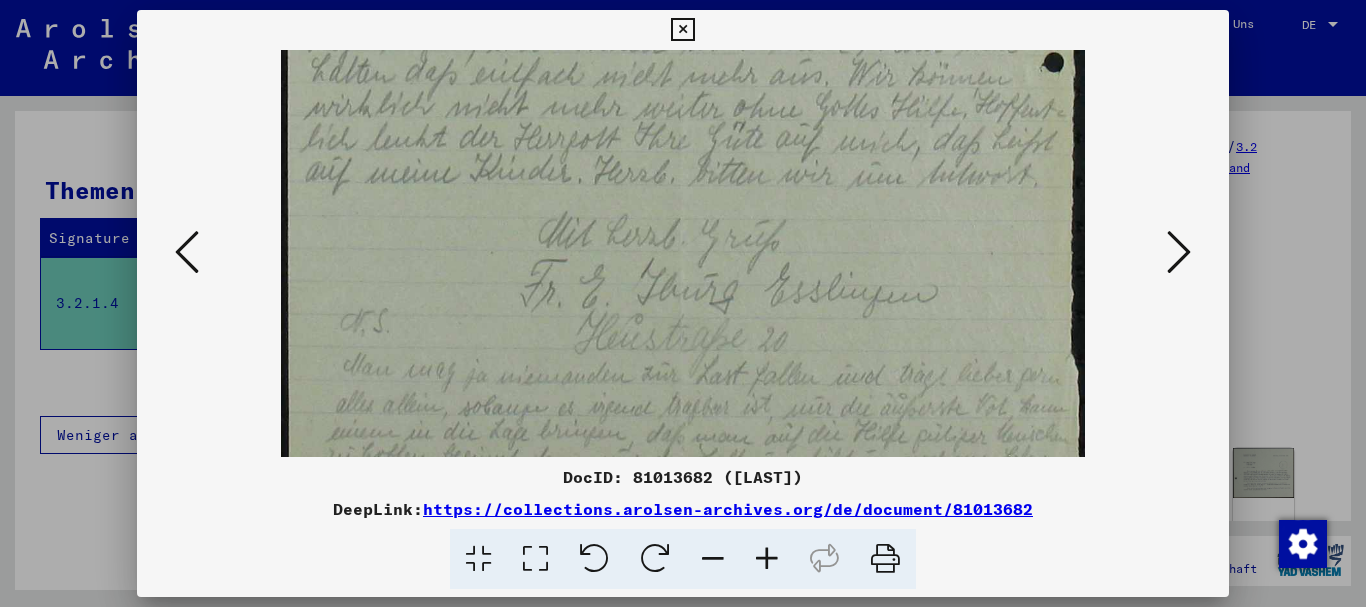 scroll, scrollTop: 700, scrollLeft: 0, axis: vertical 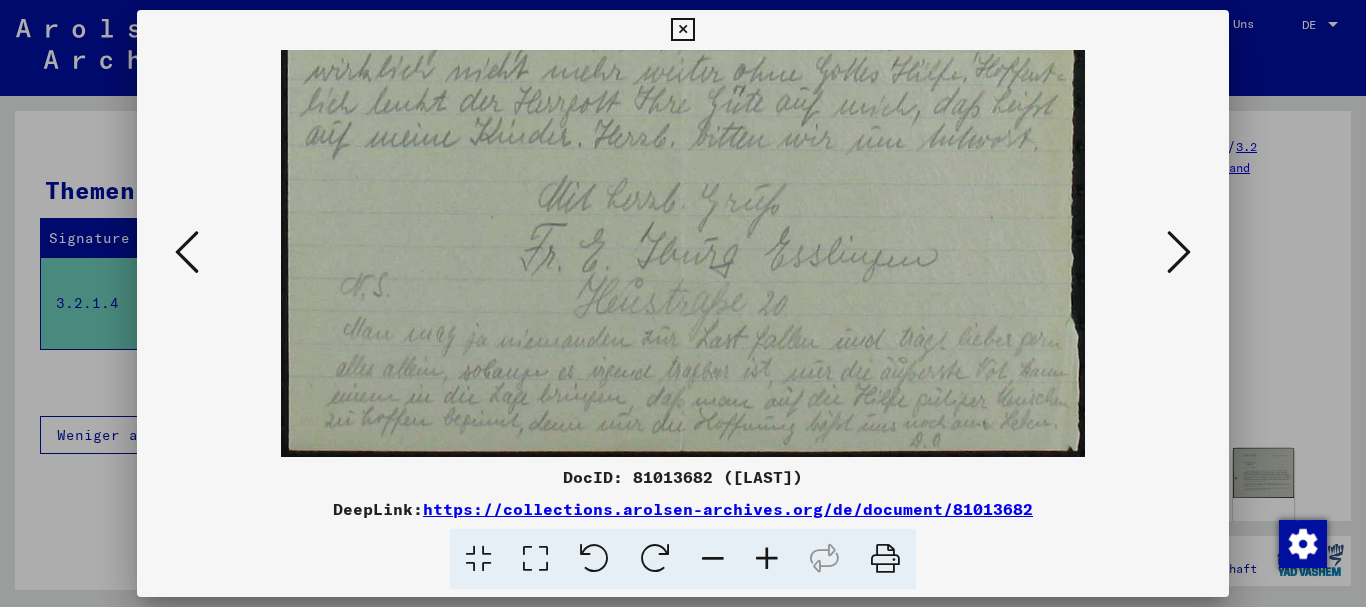 drag, startPoint x: 585, startPoint y: 353, endPoint x: 584, endPoint y: 237, distance: 116.00431 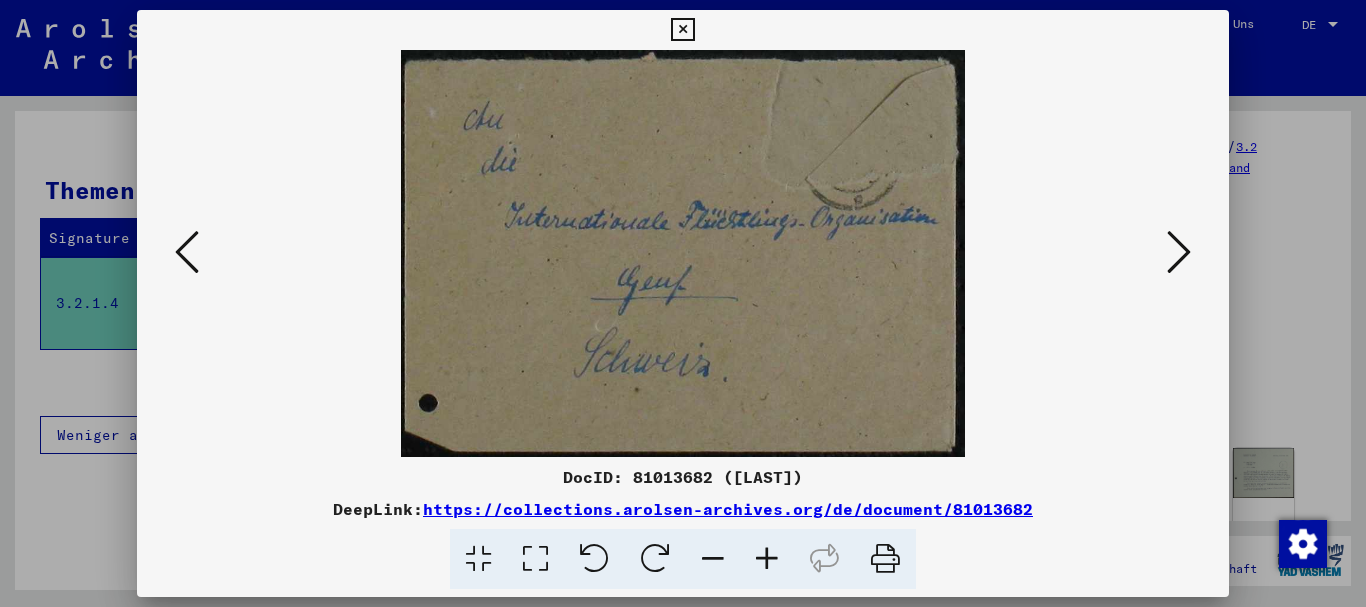 click at bounding box center (1179, 252) 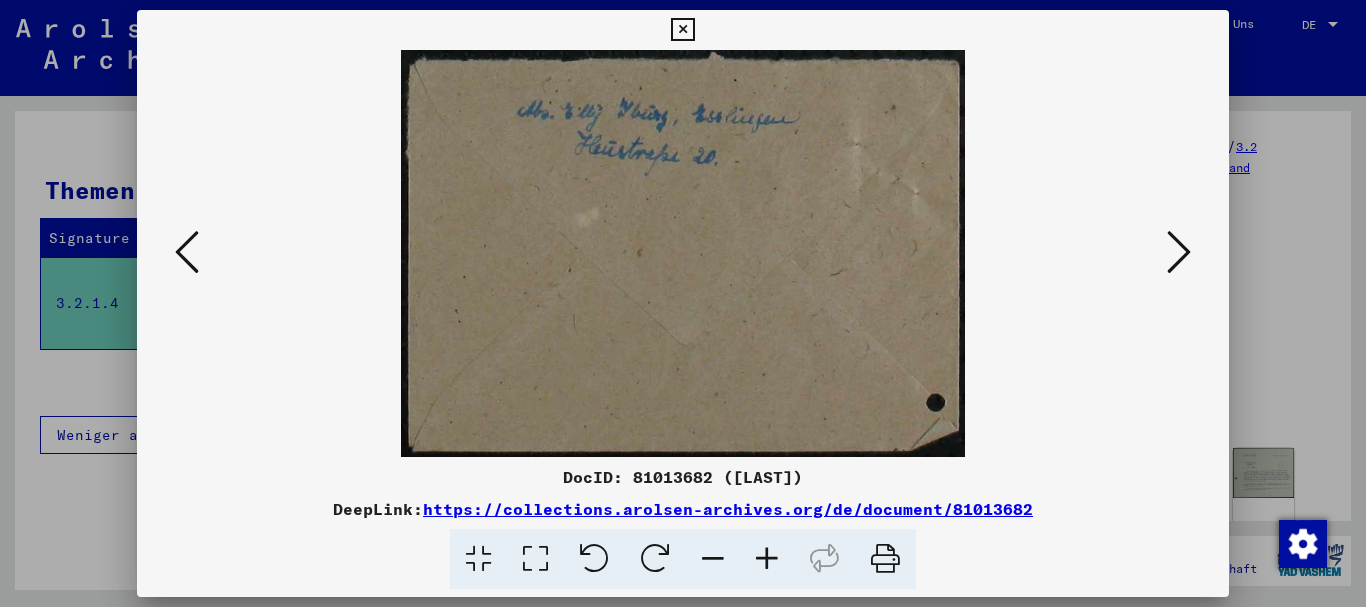 click at bounding box center [1179, 252] 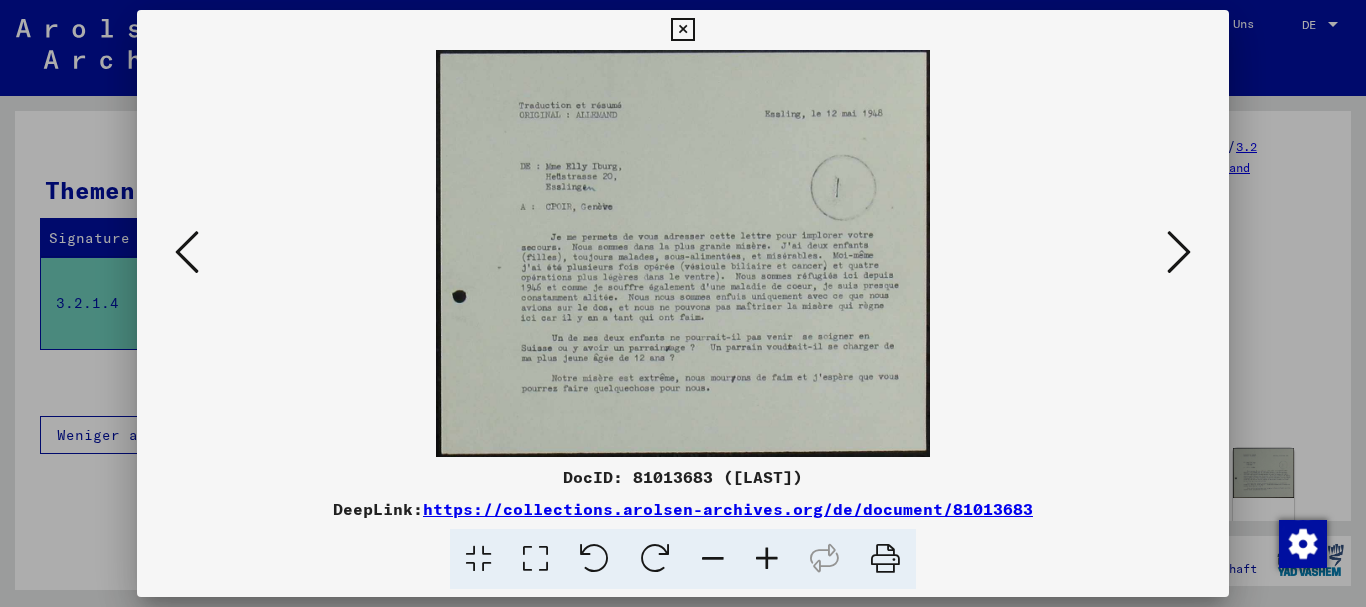 click at bounding box center [187, 252] 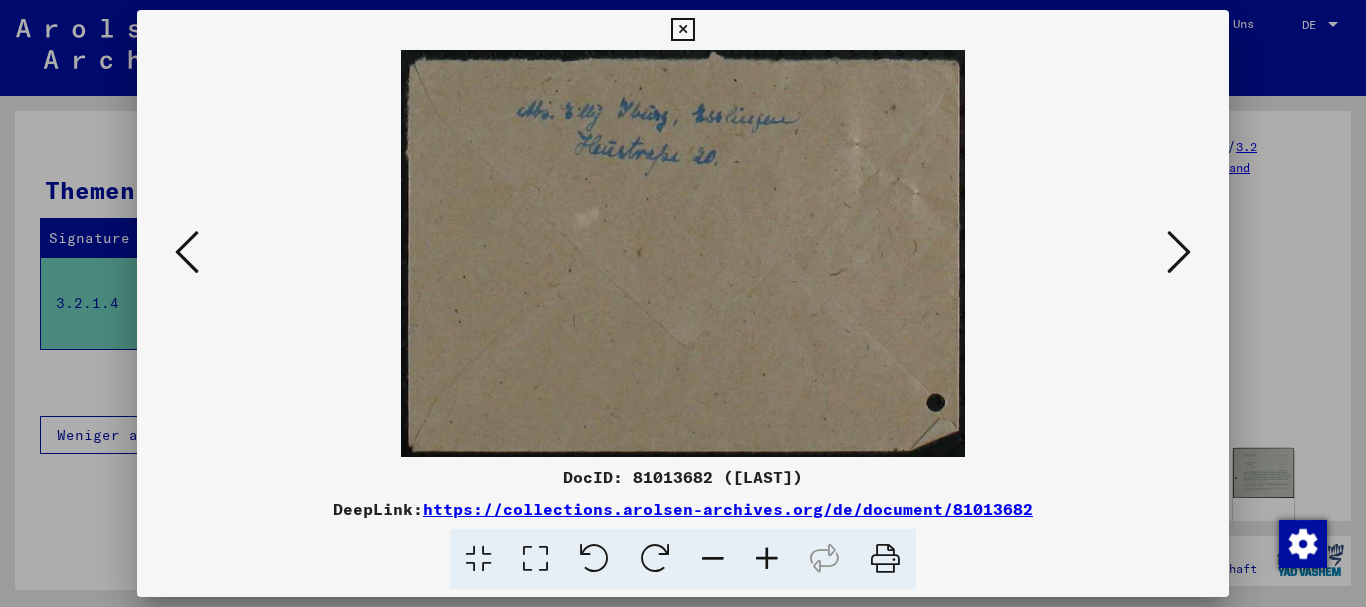 click at bounding box center [187, 252] 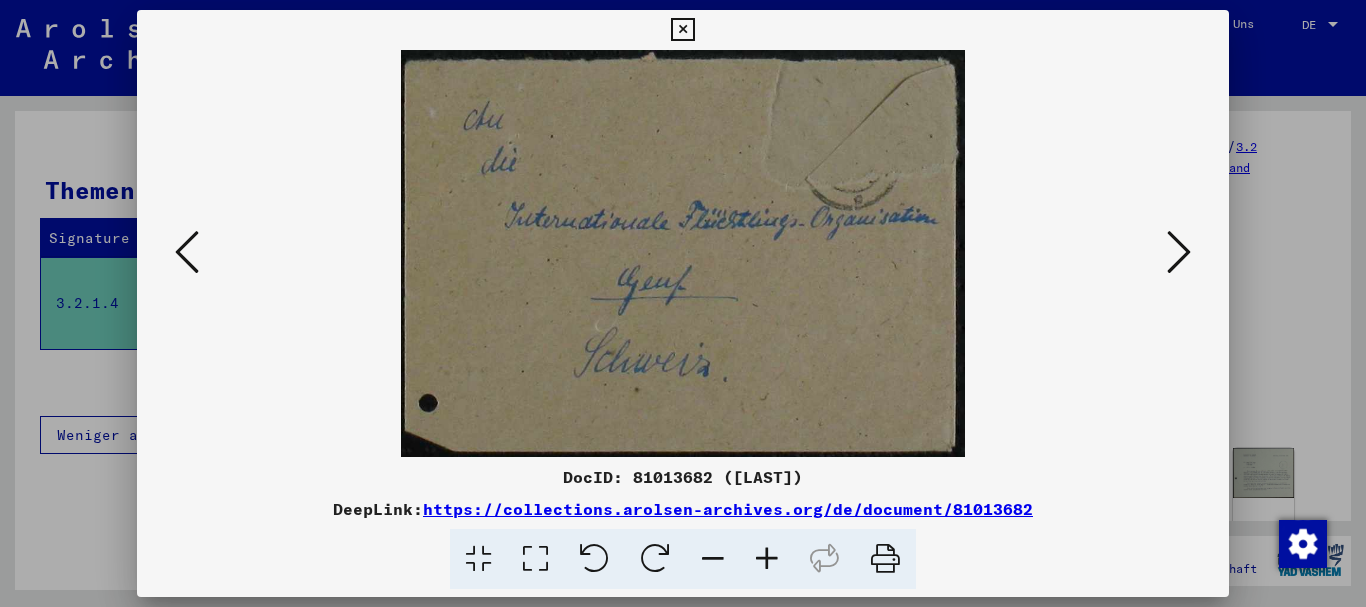 click at bounding box center [187, 252] 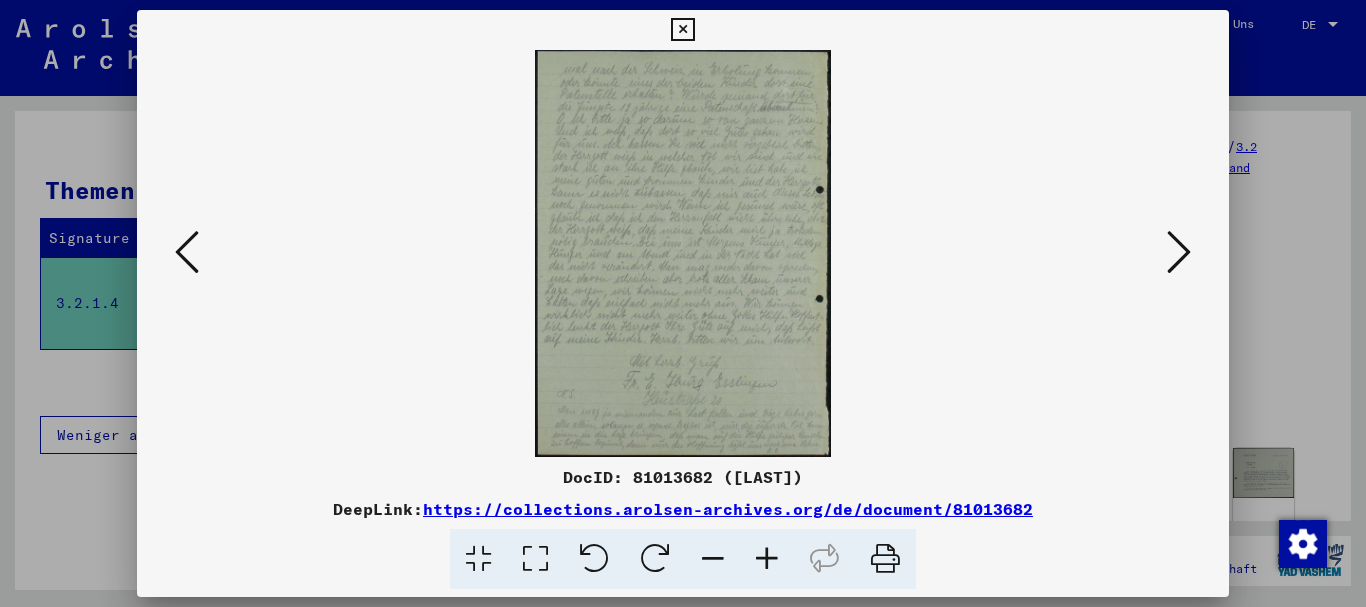 click at bounding box center [187, 252] 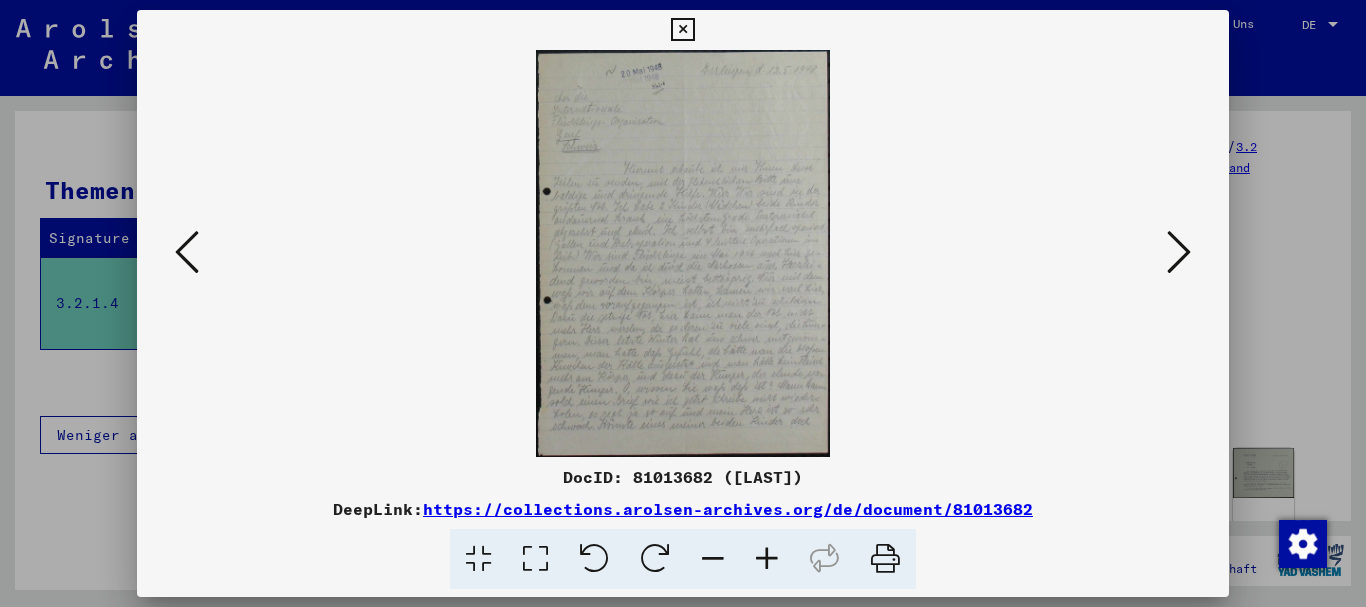 click at bounding box center [187, 252] 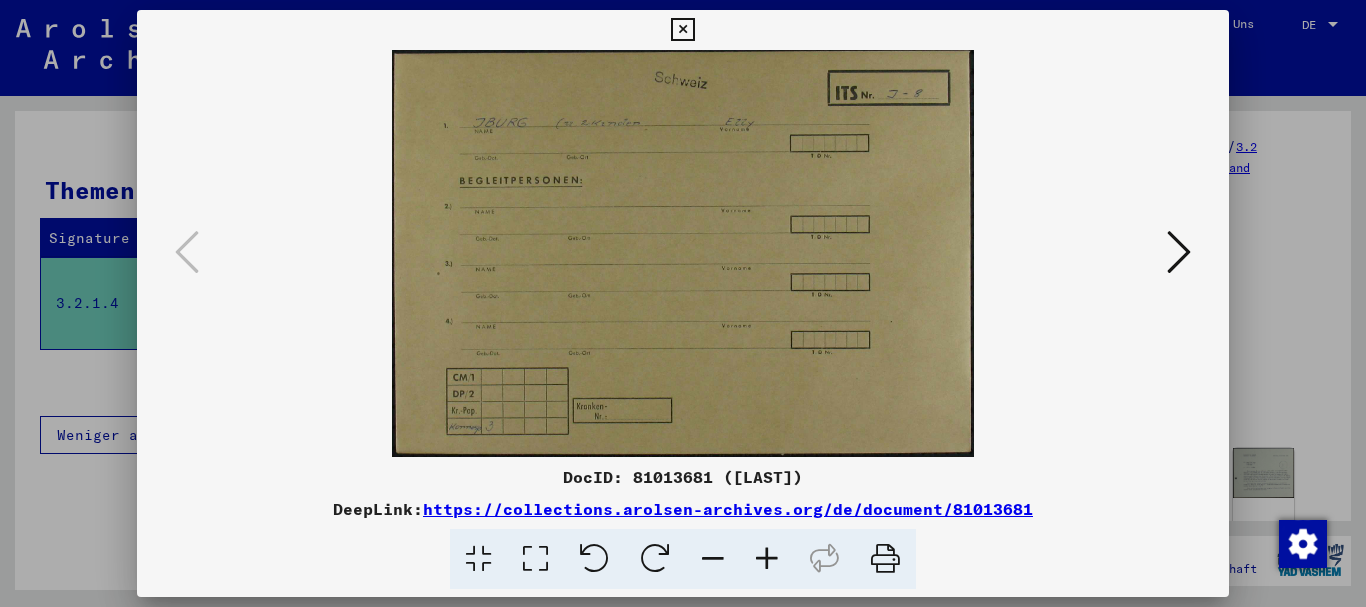 click at bounding box center (1179, 252) 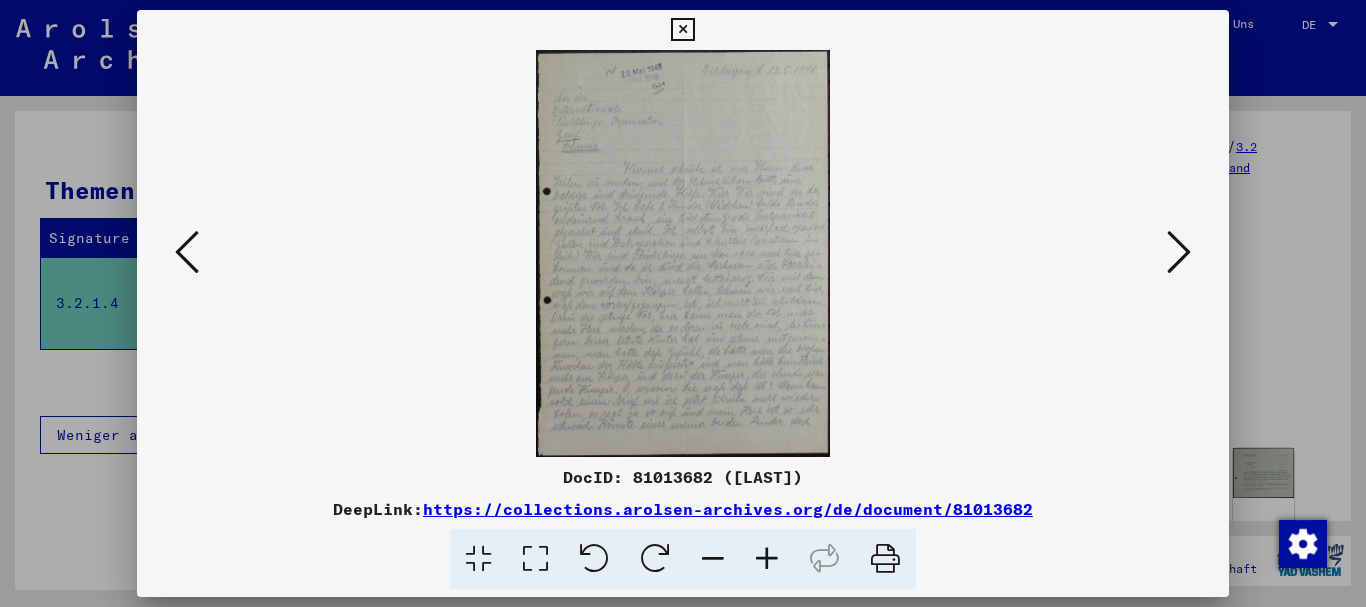 click at bounding box center [1179, 252] 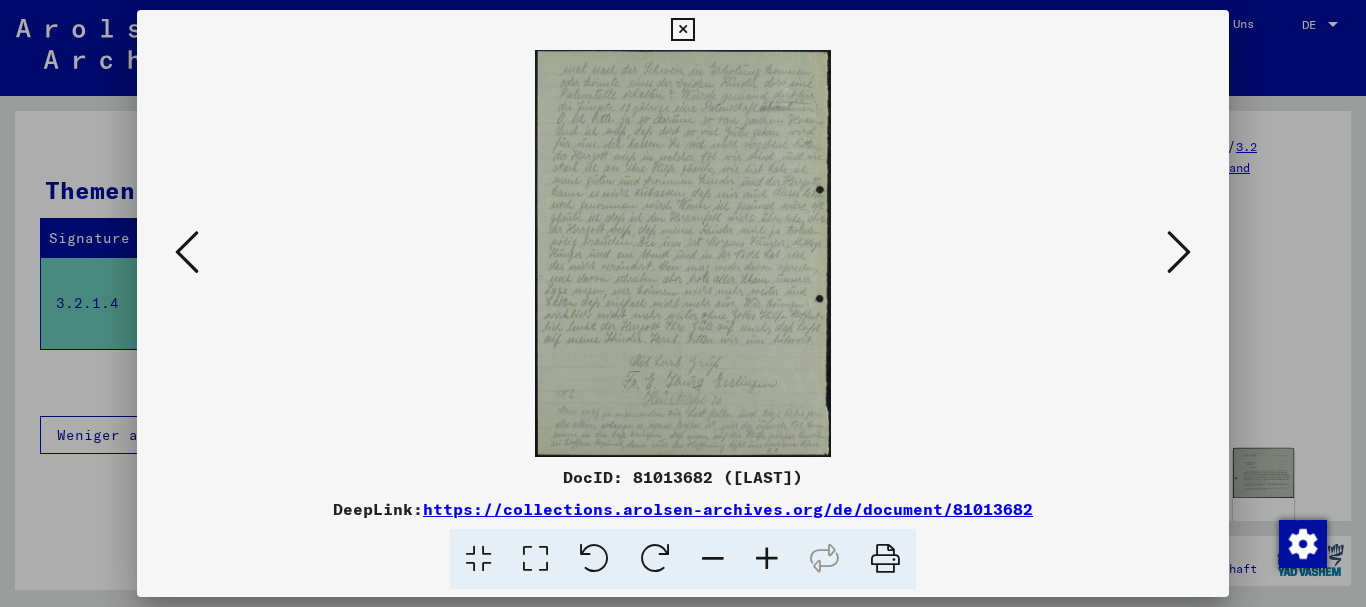 click at bounding box center [1179, 252] 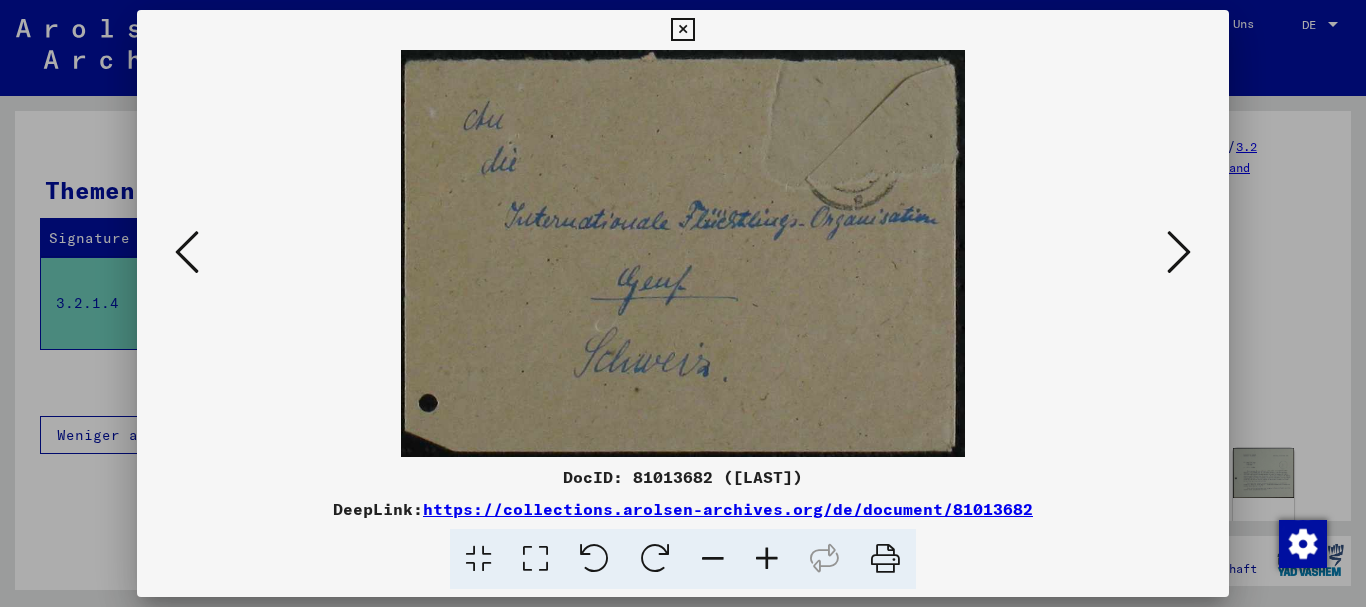 click at bounding box center (1179, 253) 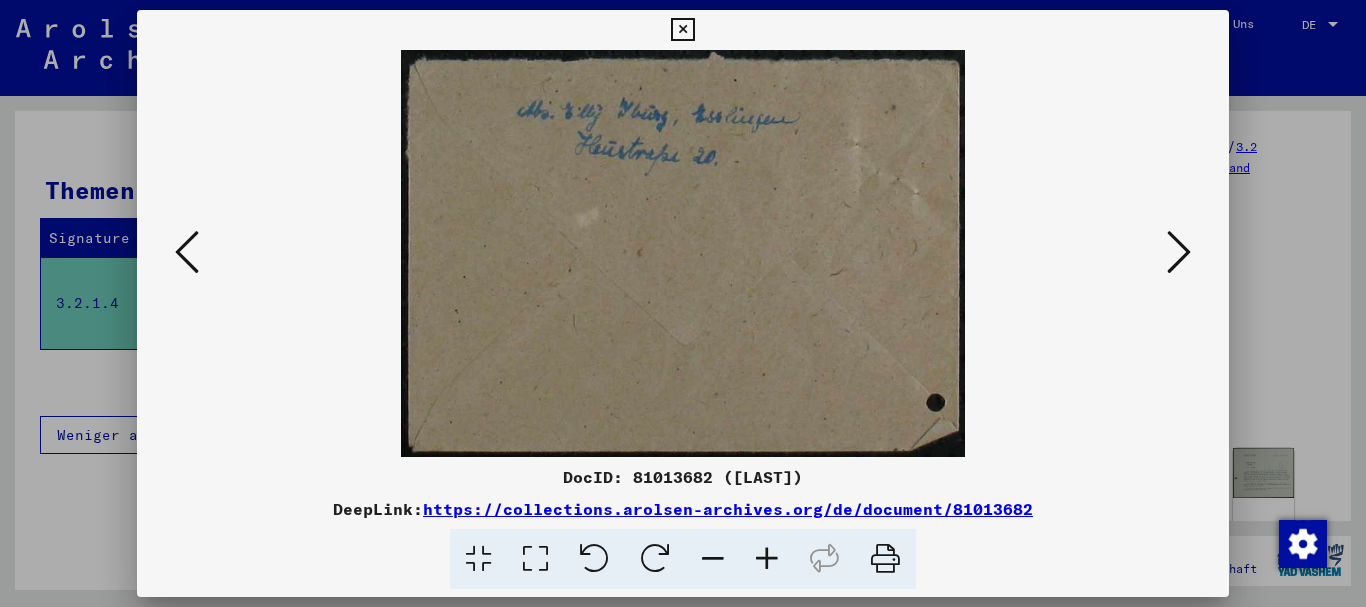 click at bounding box center (683, 253) 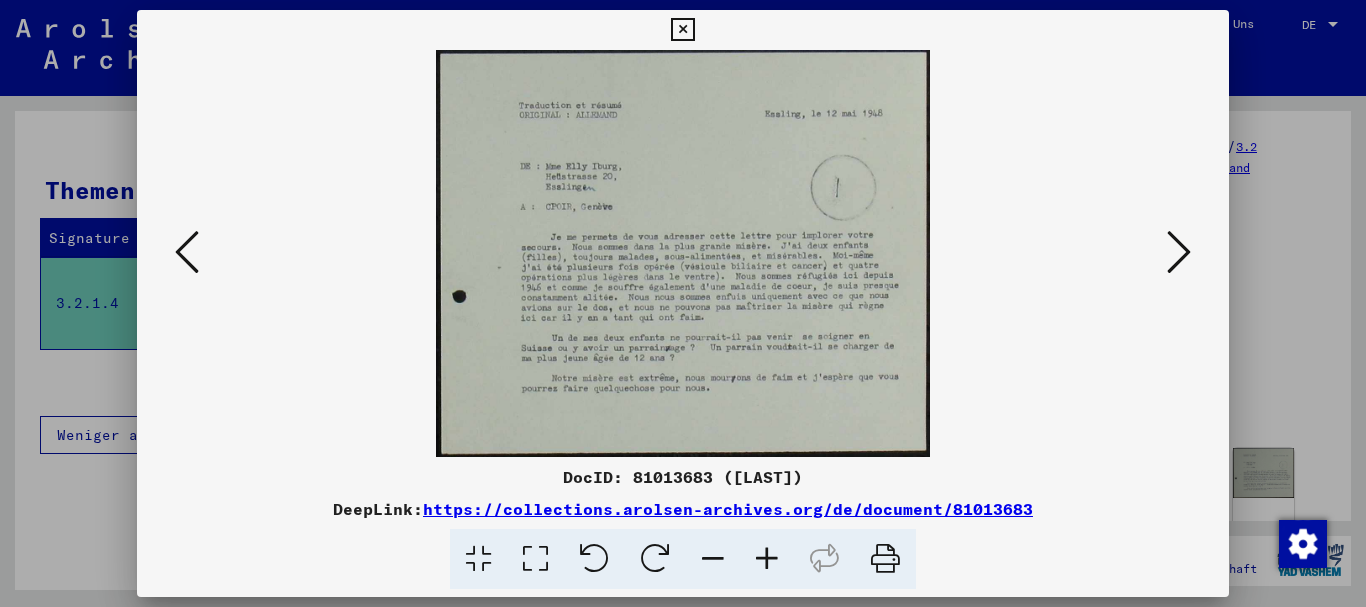 click at bounding box center [1179, 252] 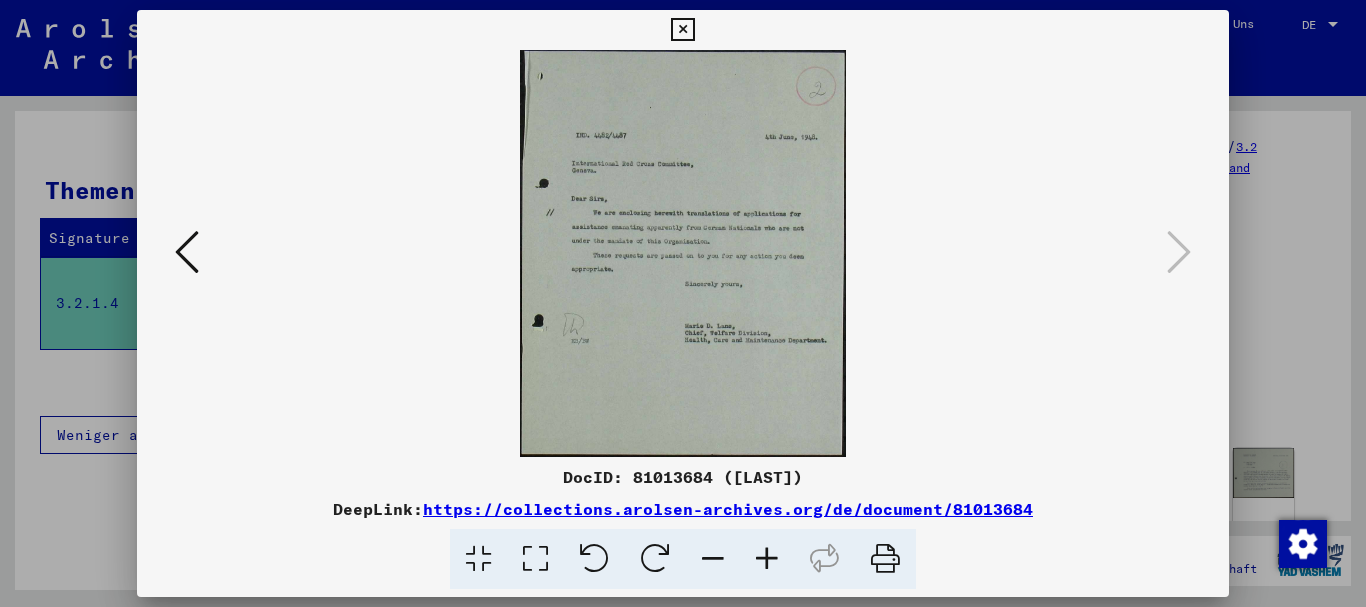 click at bounding box center [767, 559] 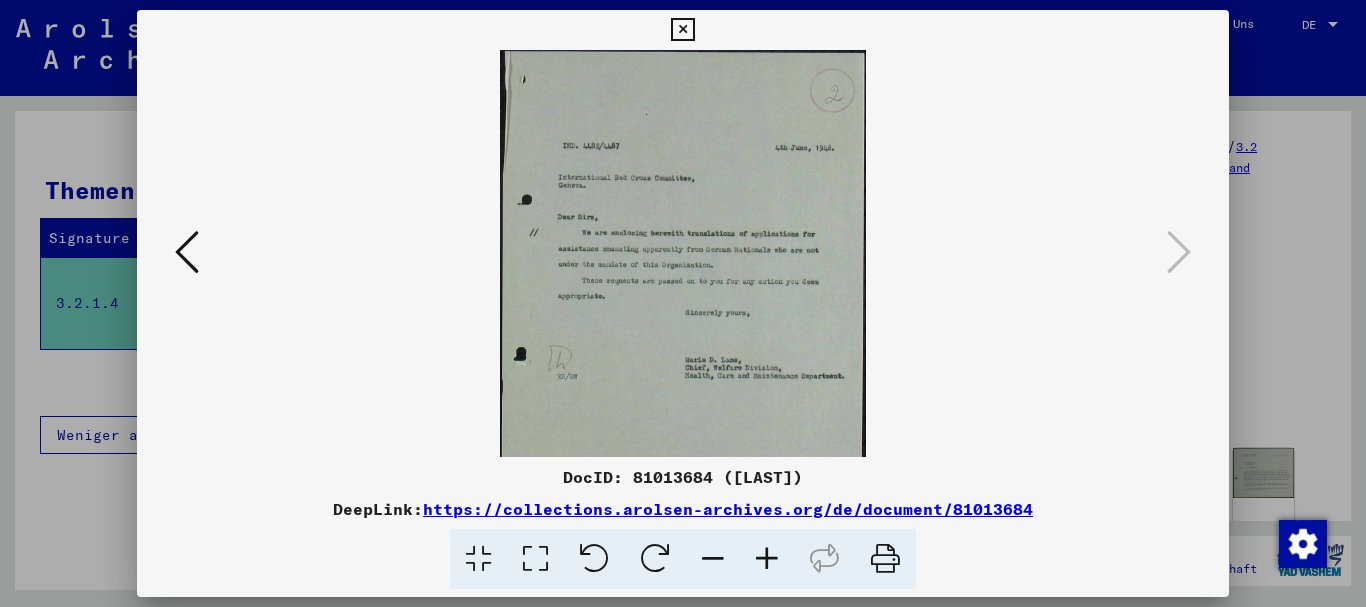 click at bounding box center (767, 559) 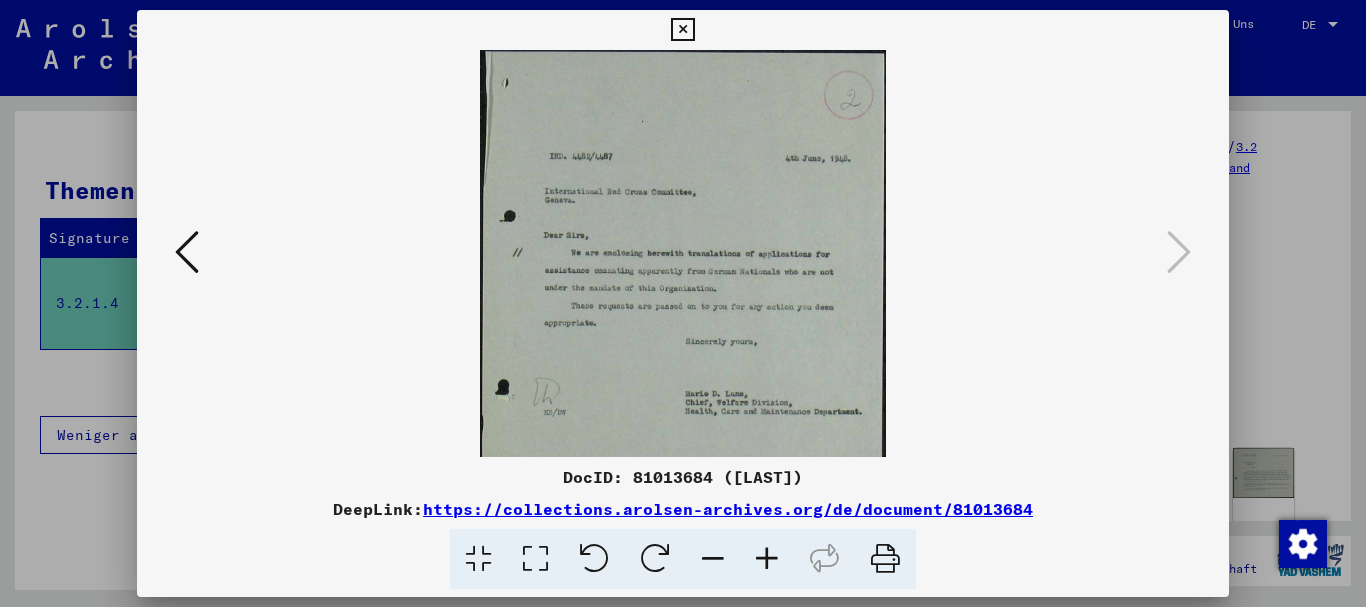 click at bounding box center [767, 559] 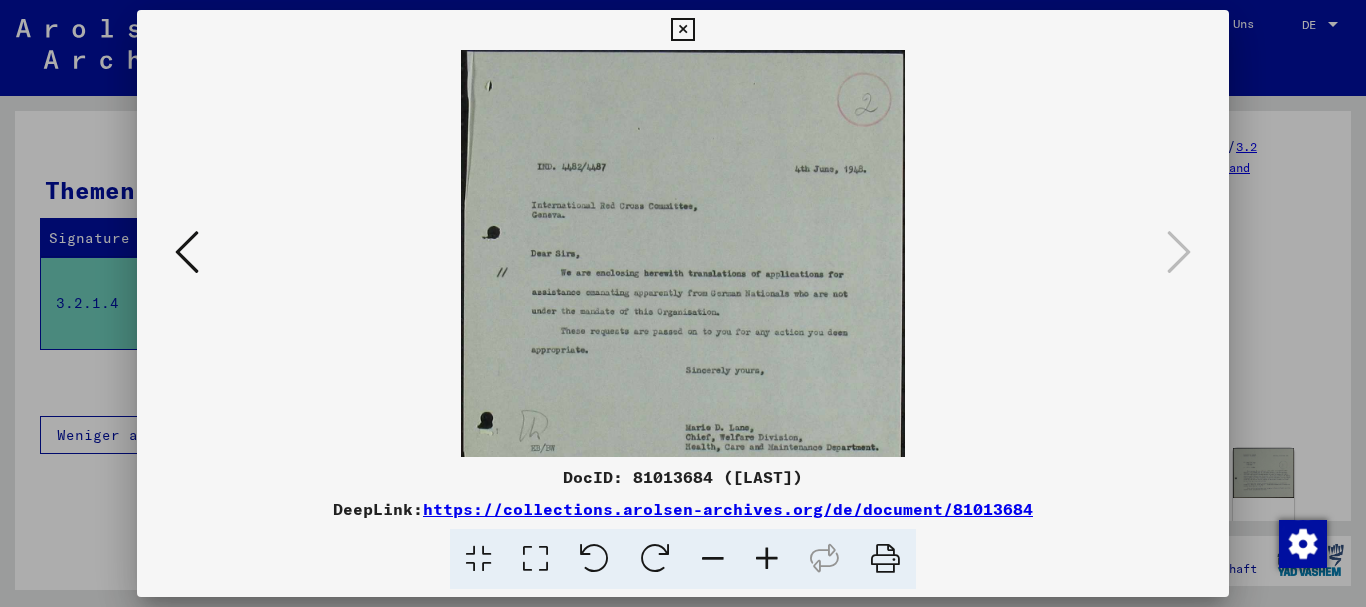 click at bounding box center [767, 559] 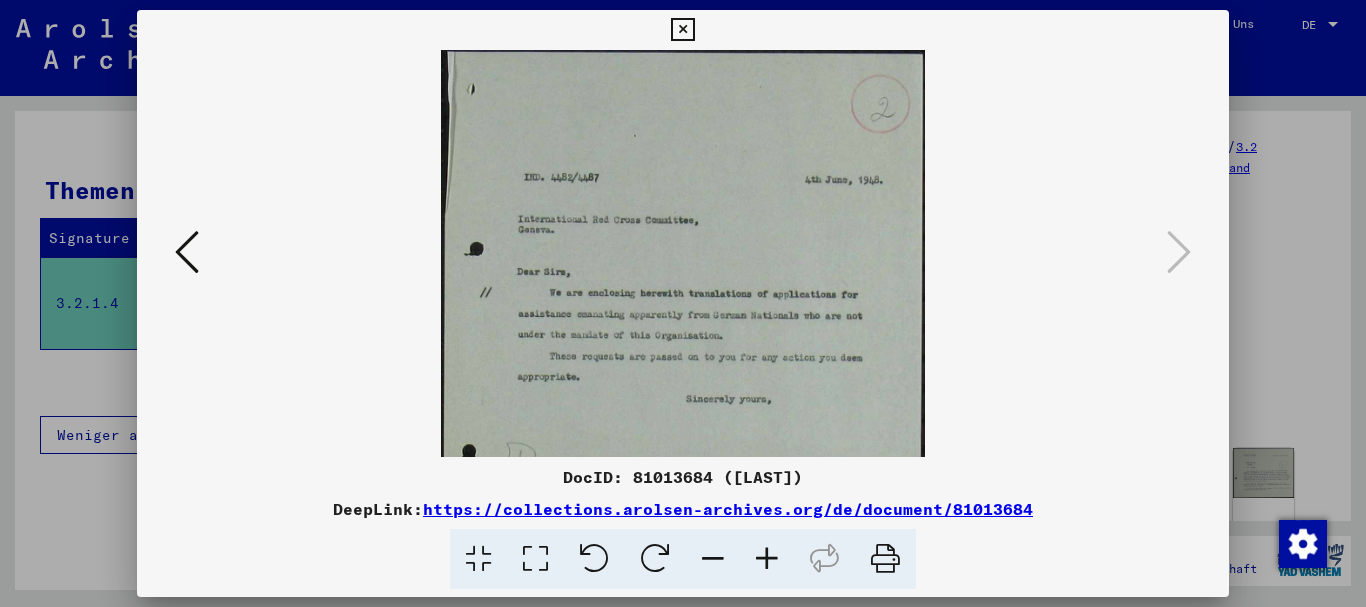 click at bounding box center (767, 559) 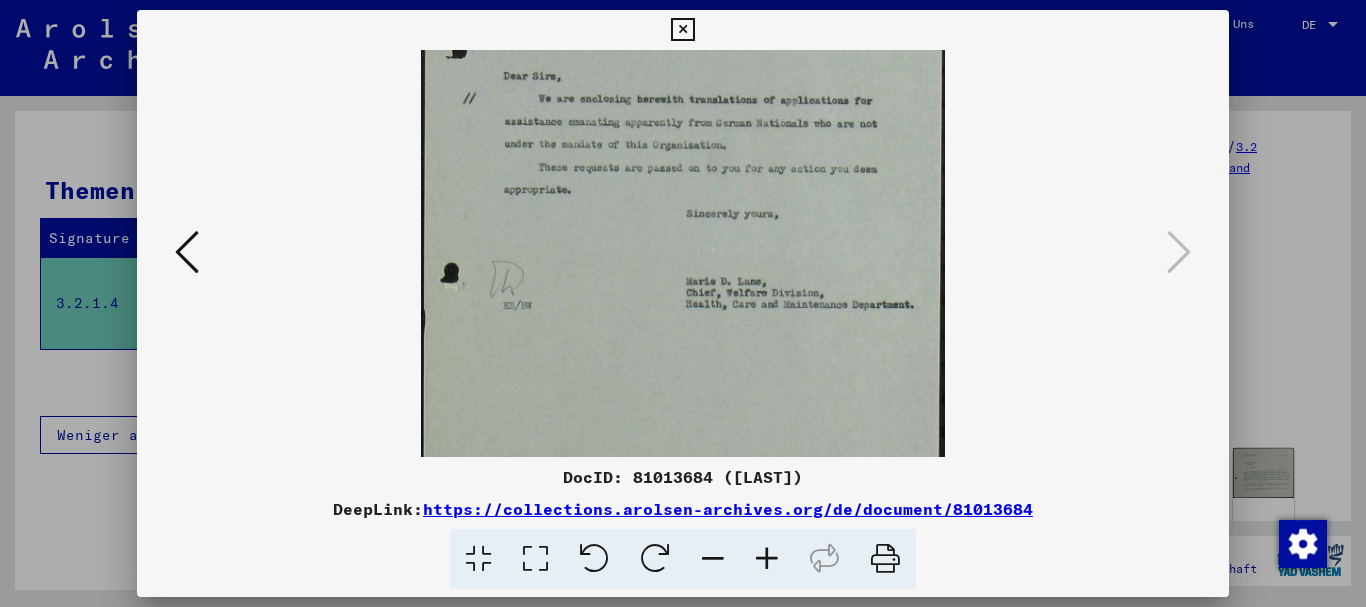scroll, scrollTop: 218, scrollLeft: 0, axis: vertical 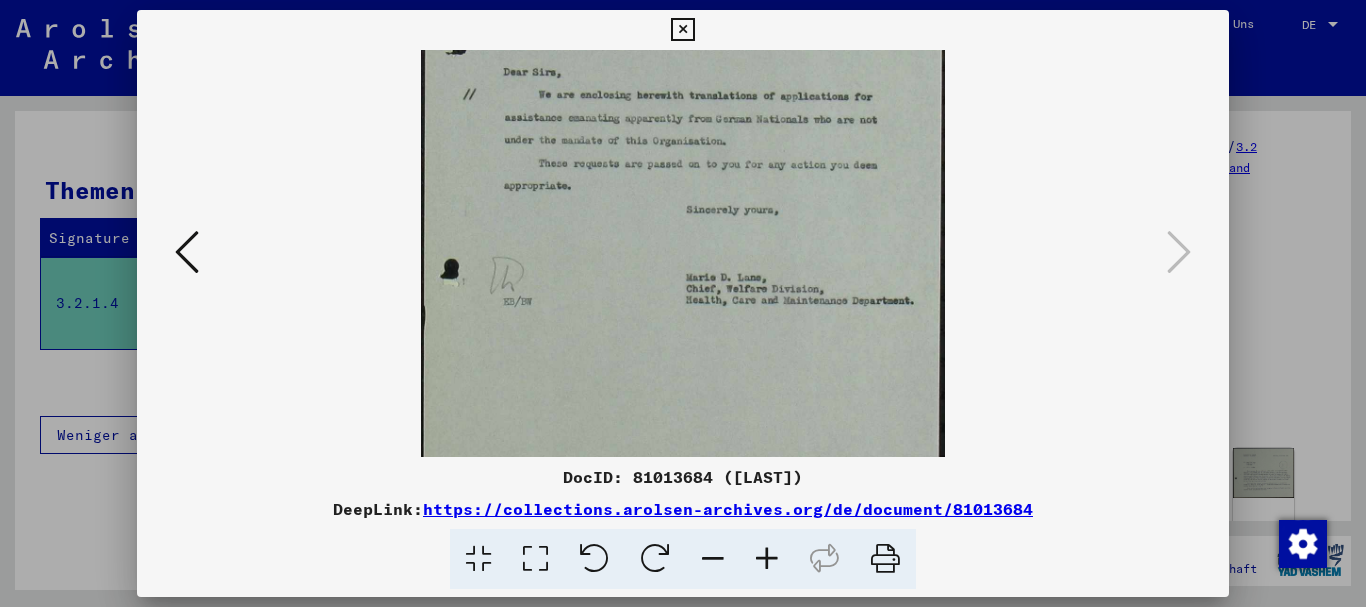 drag, startPoint x: 782, startPoint y: 400, endPoint x: 733, endPoint y: 182, distance: 223.43903 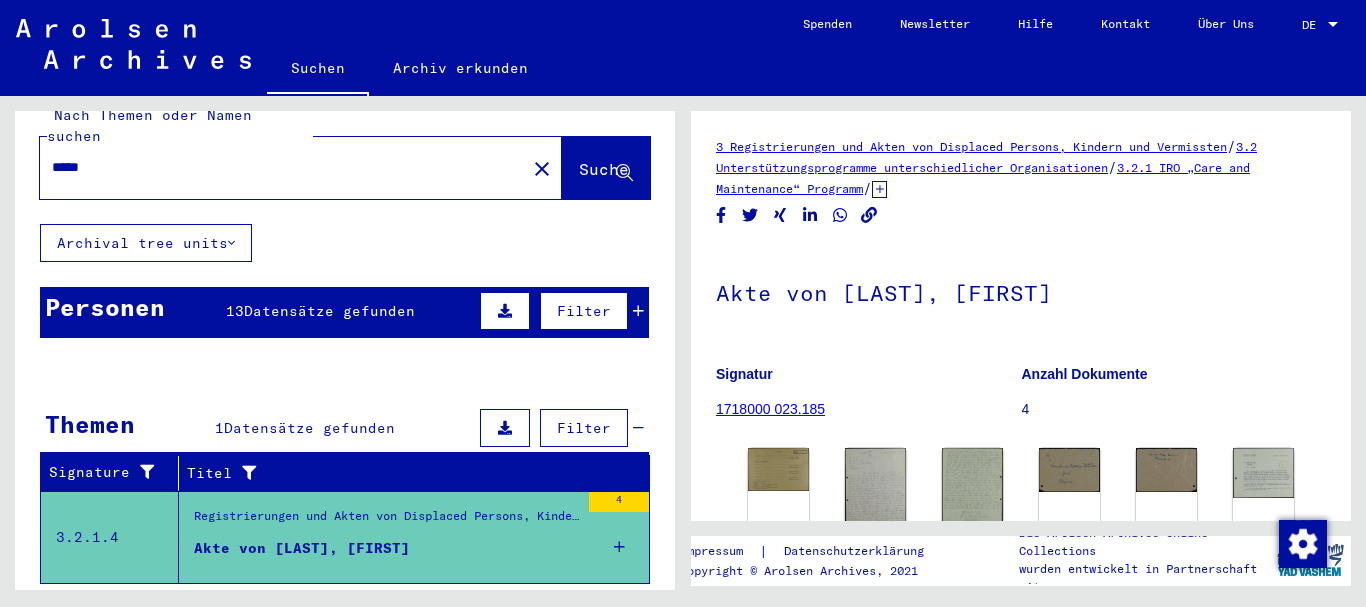 scroll, scrollTop: 0, scrollLeft: 0, axis: both 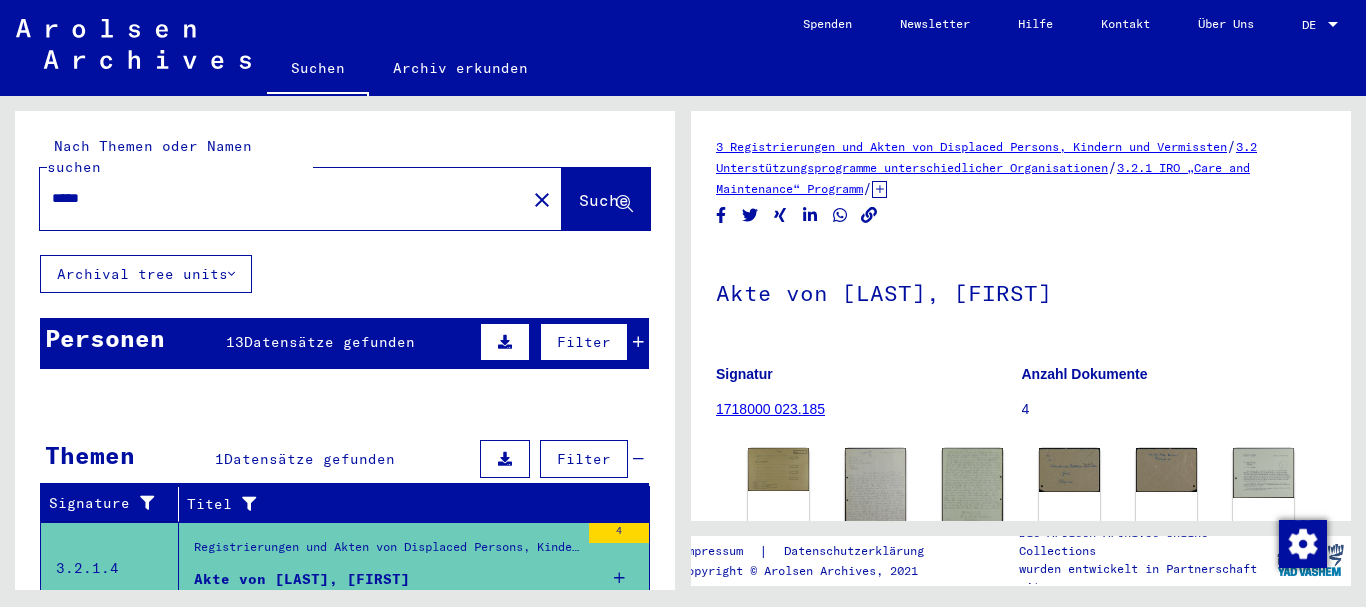 click at bounding box center [638, 342] 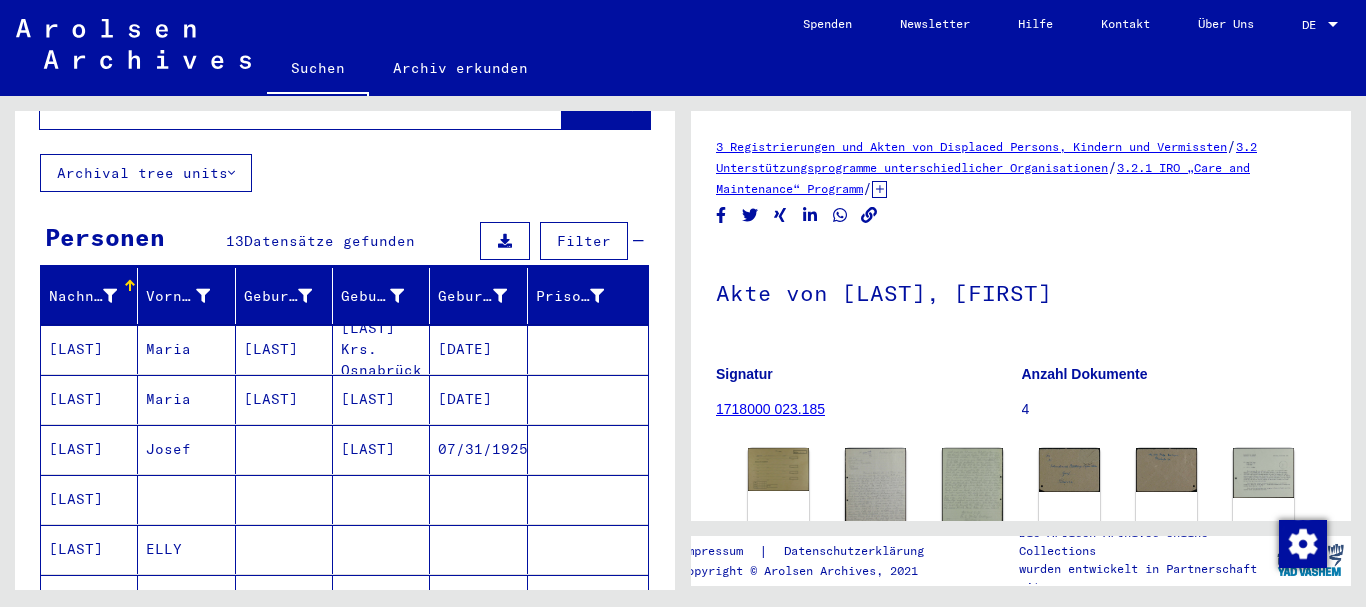 scroll, scrollTop: 200, scrollLeft: 0, axis: vertical 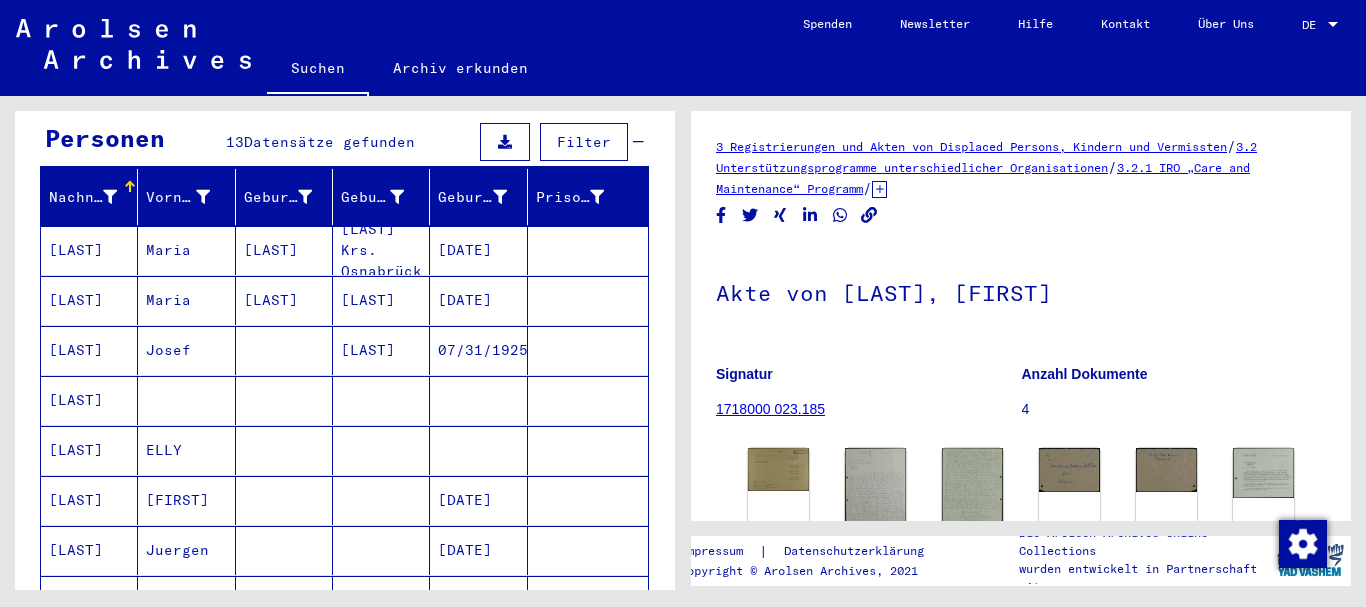 click on "[LAST]" at bounding box center (89, 550) 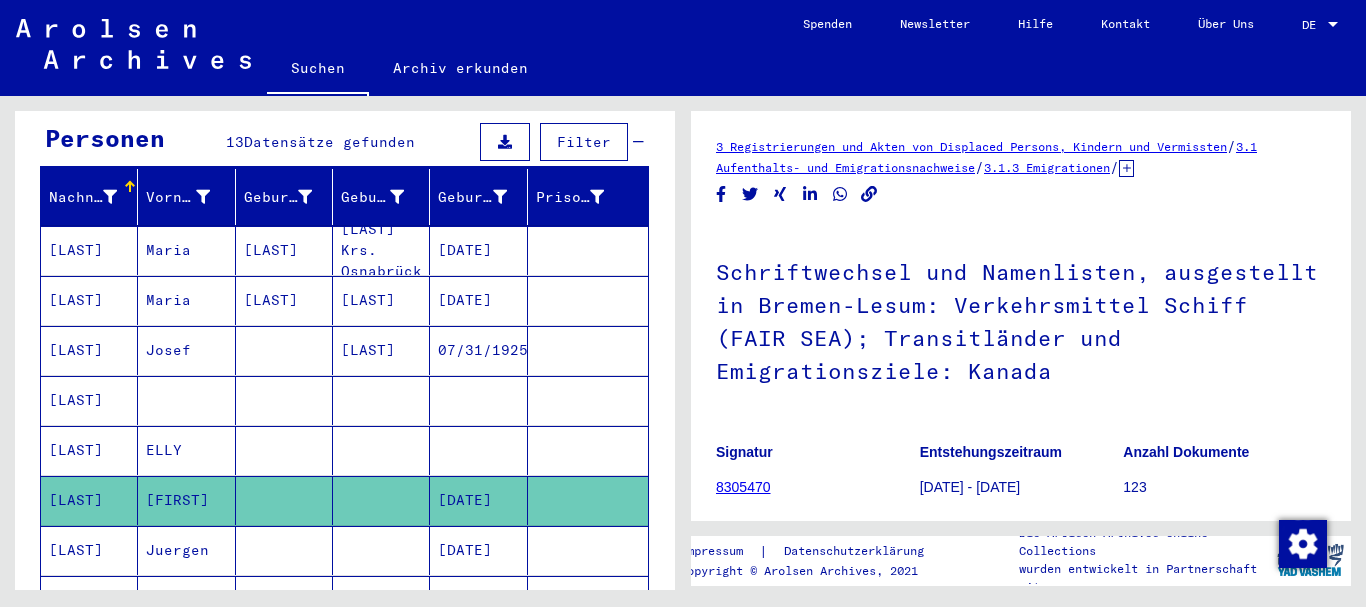 scroll, scrollTop: 234, scrollLeft: 0, axis: vertical 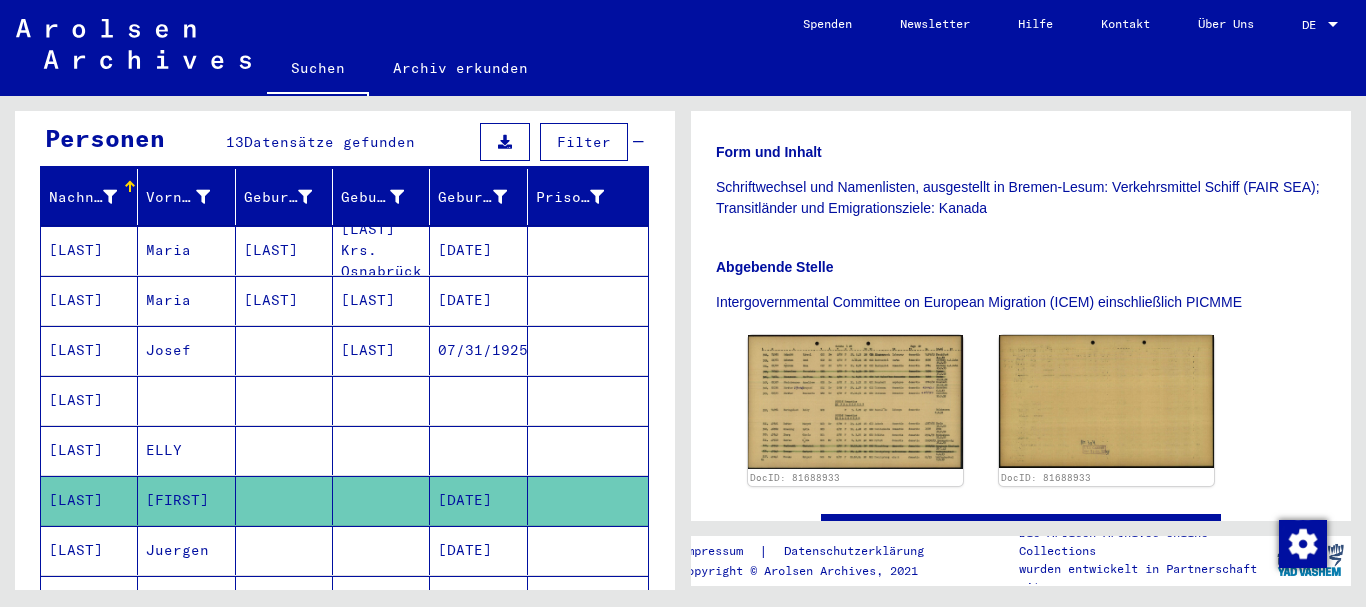 click 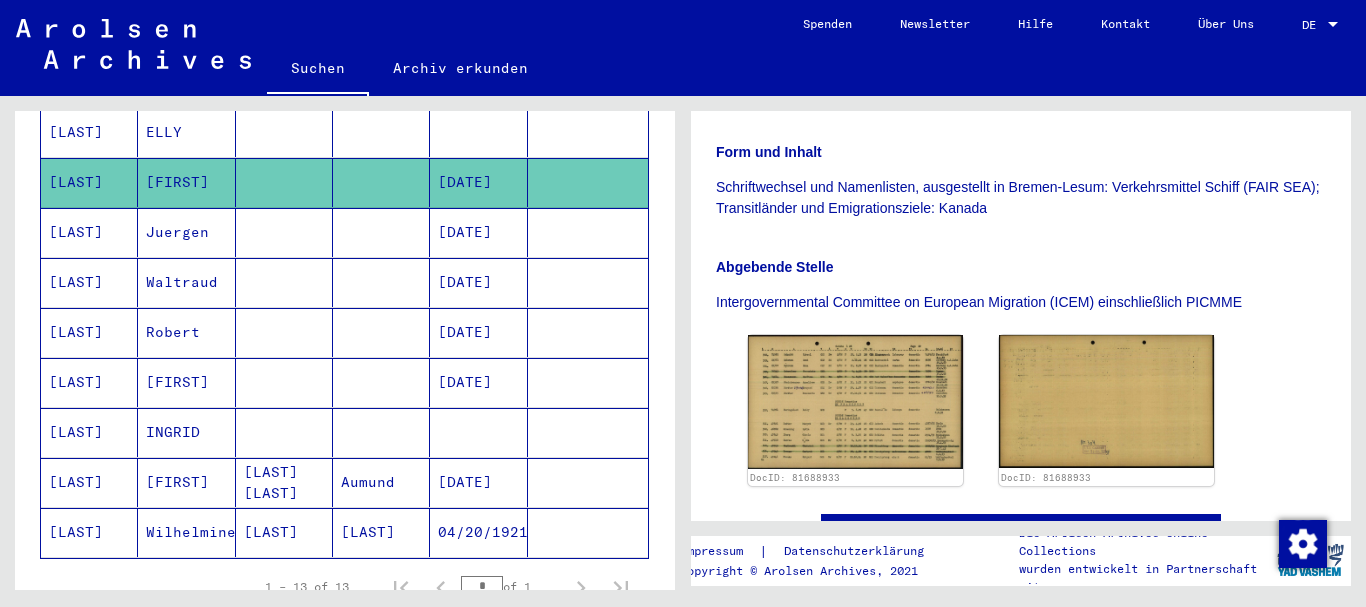 scroll, scrollTop: 600, scrollLeft: 0, axis: vertical 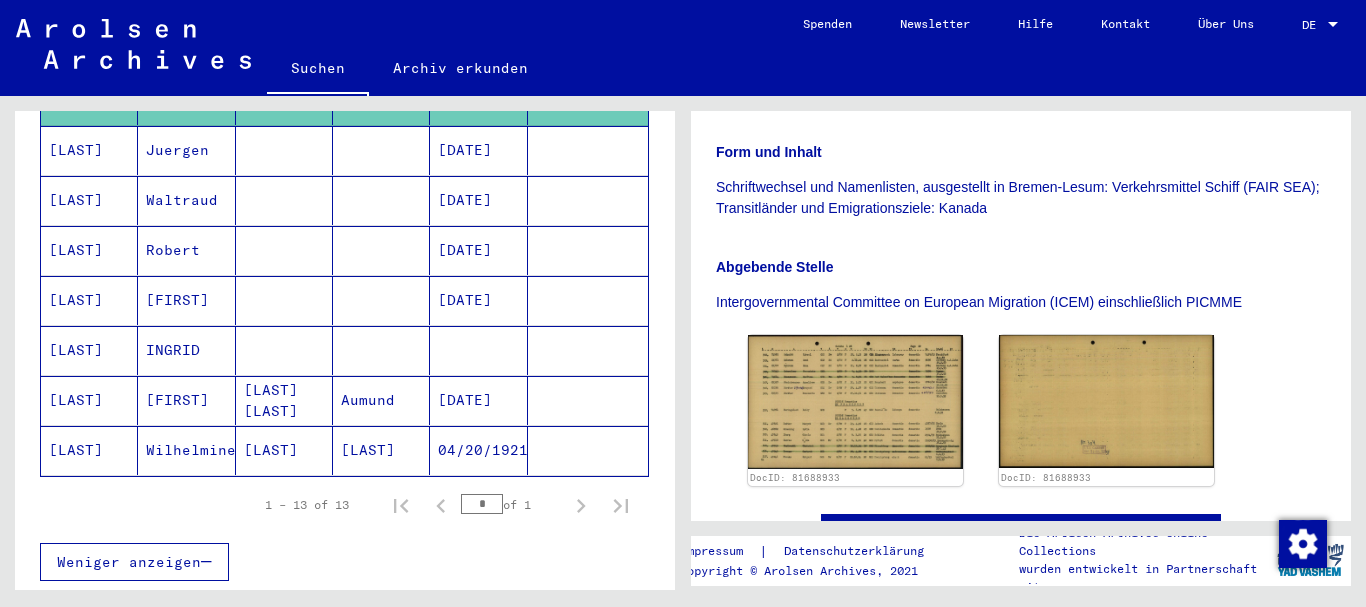click on "[LAST]" at bounding box center [89, 450] 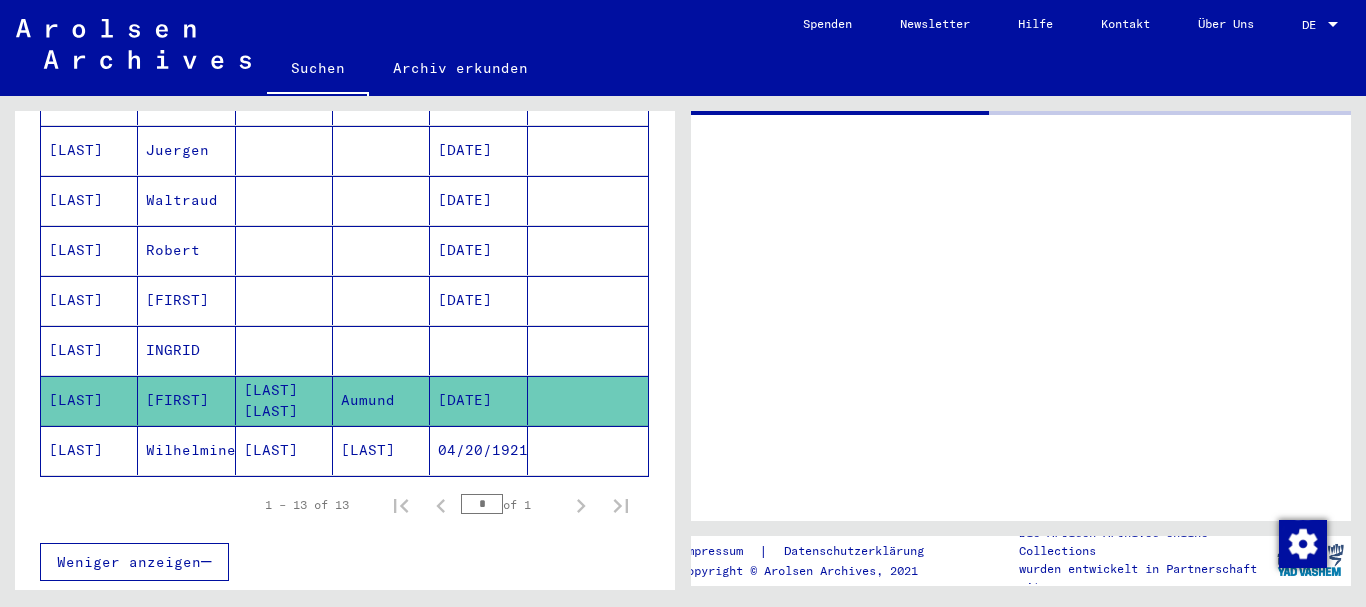scroll, scrollTop: 0, scrollLeft: 0, axis: both 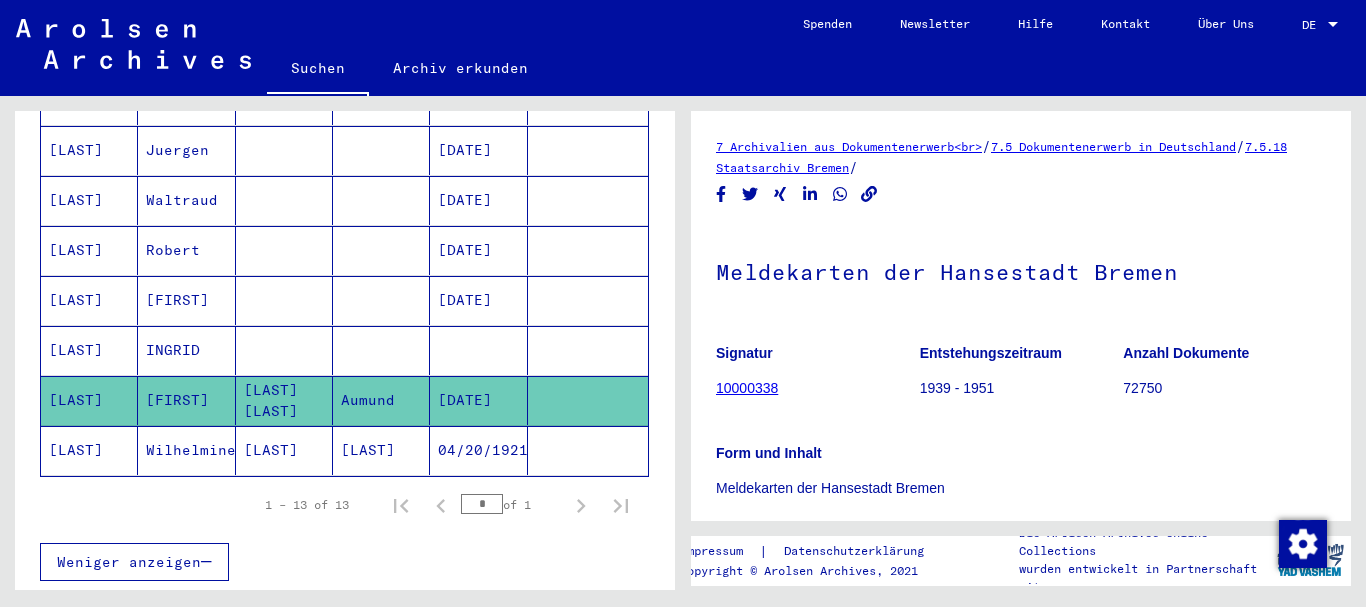 click on "[LAST]" at bounding box center (89, 400) 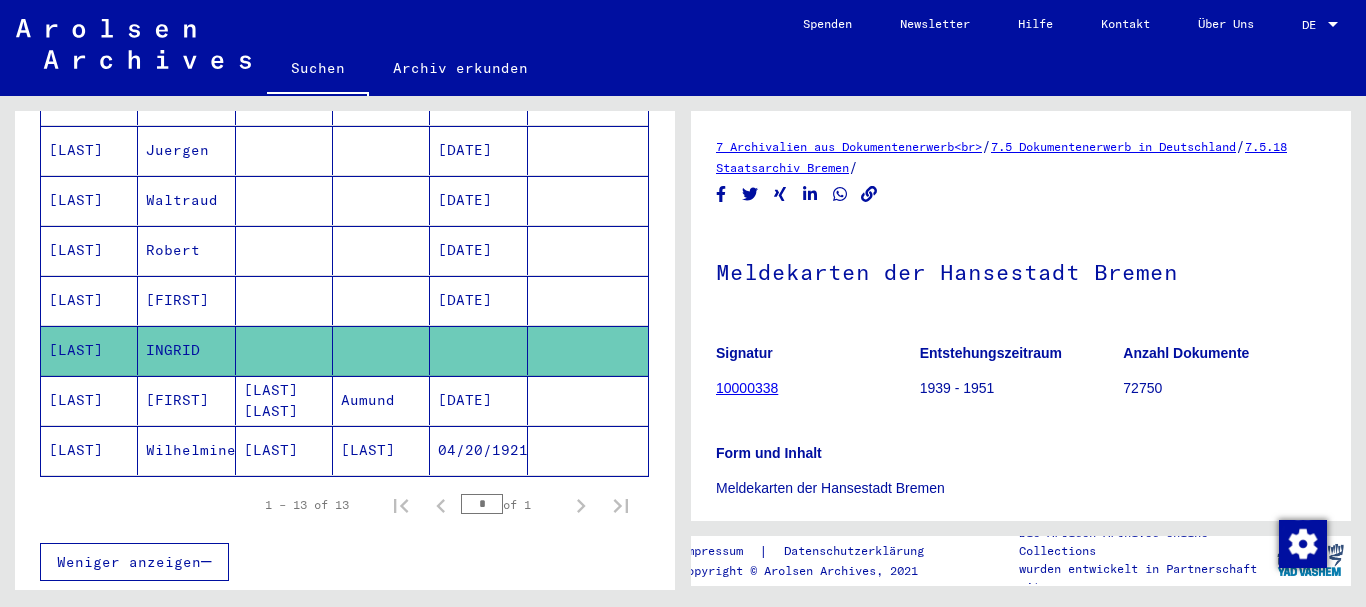 scroll, scrollTop: 0, scrollLeft: 0, axis: both 